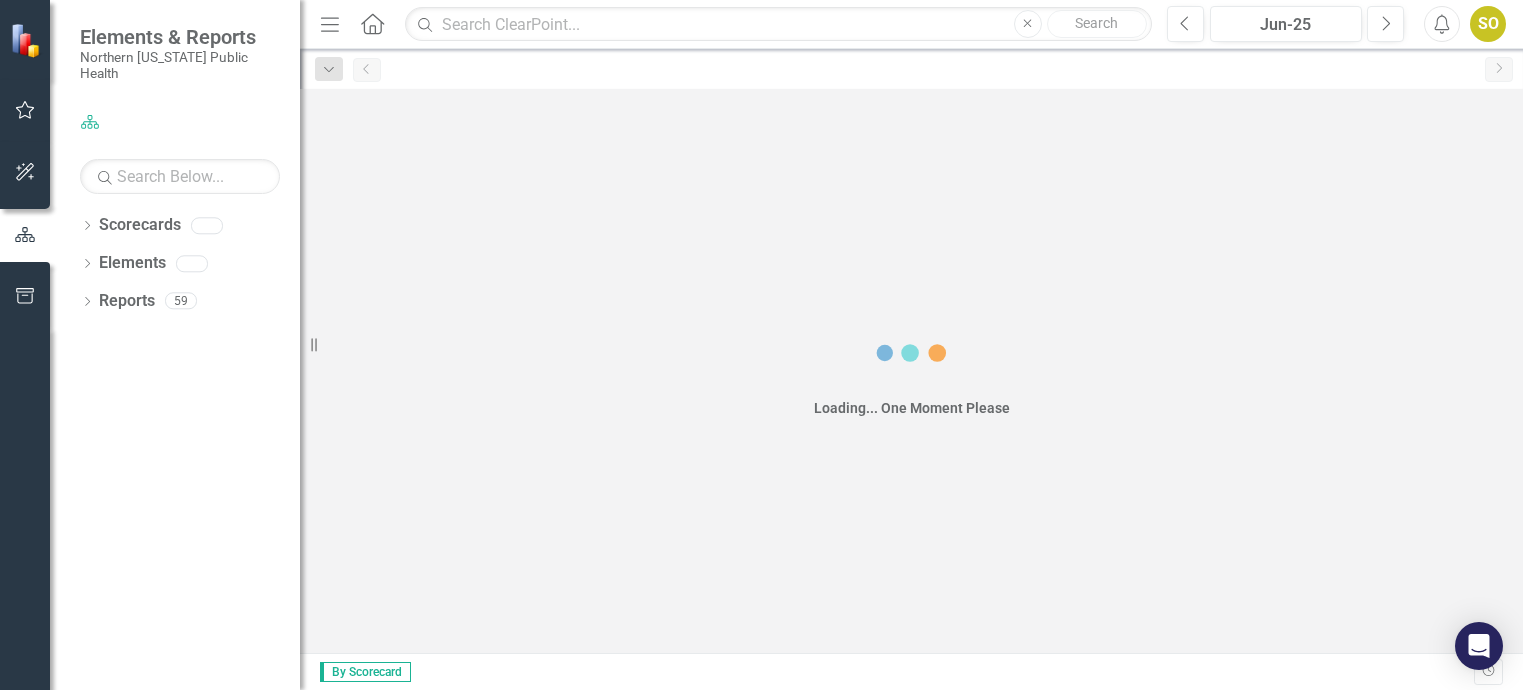 scroll, scrollTop: 0, scrollLeft: 0, axis: both 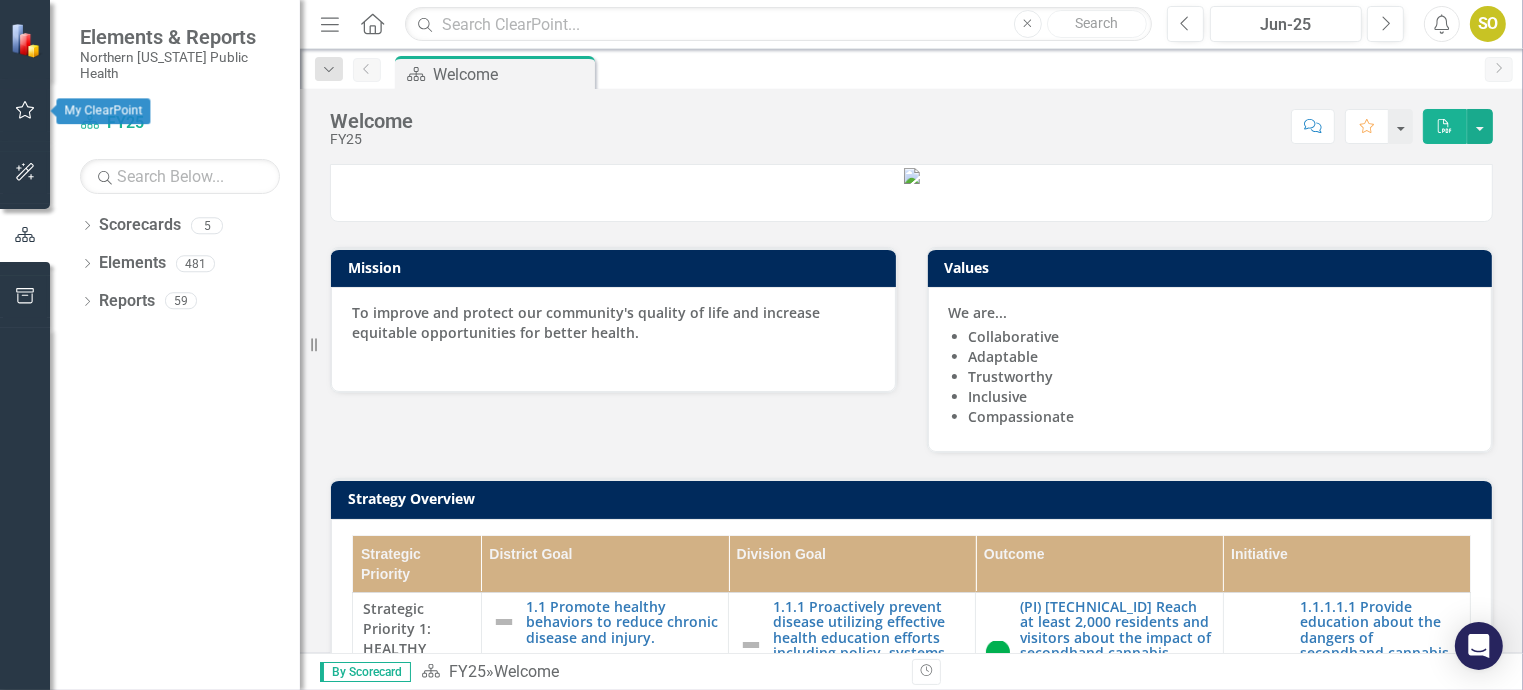 click 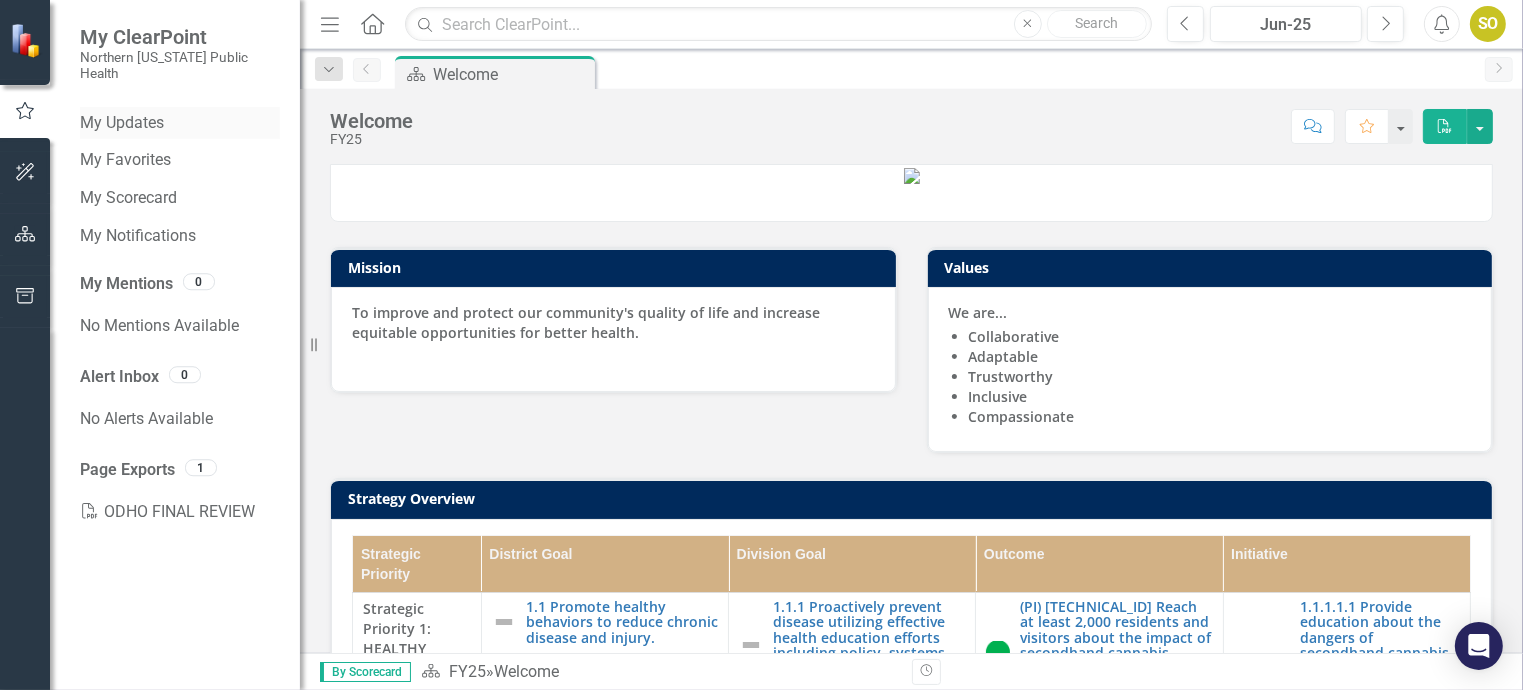 click on "My Updates" at bounding box center (180, 123) 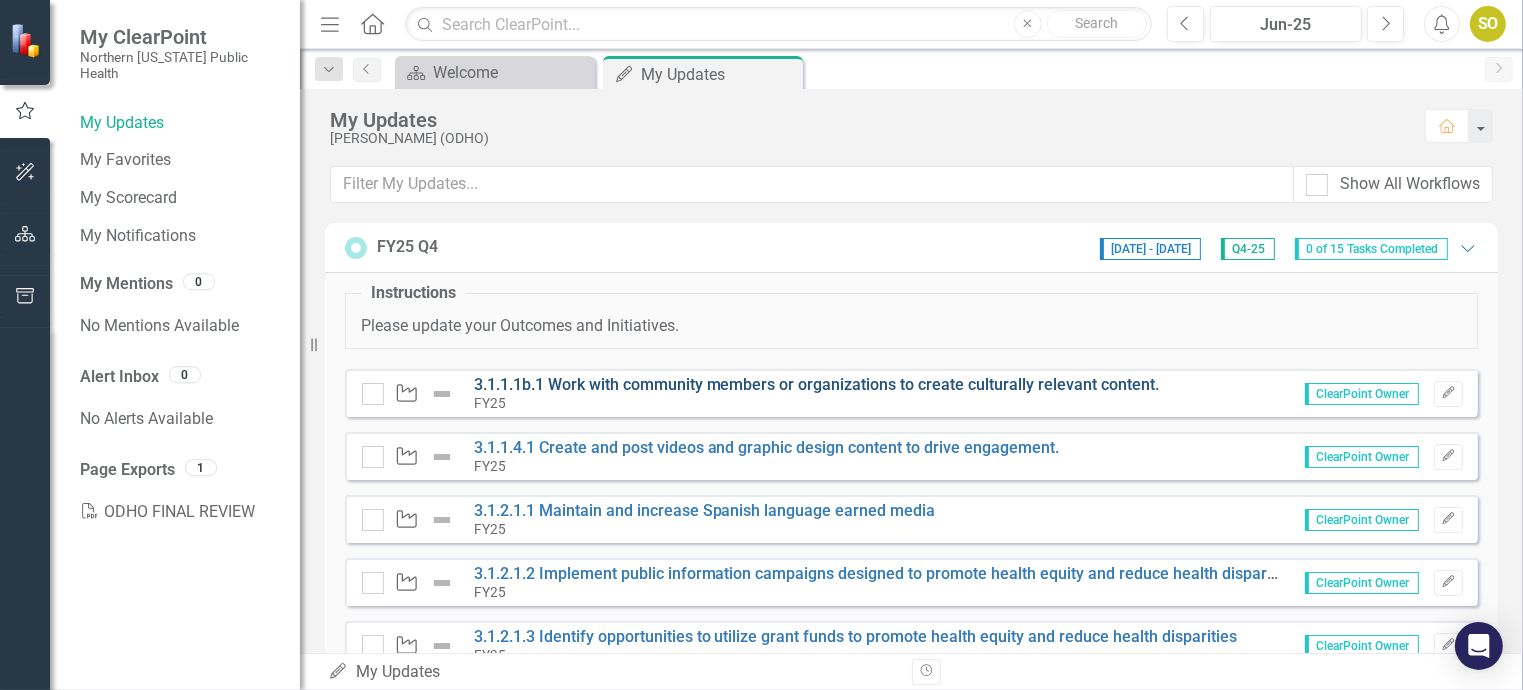 click on "3.1.1.1b.1 Work with community members or organizations to create culturally relevant content." at bounding box center (817, 384) 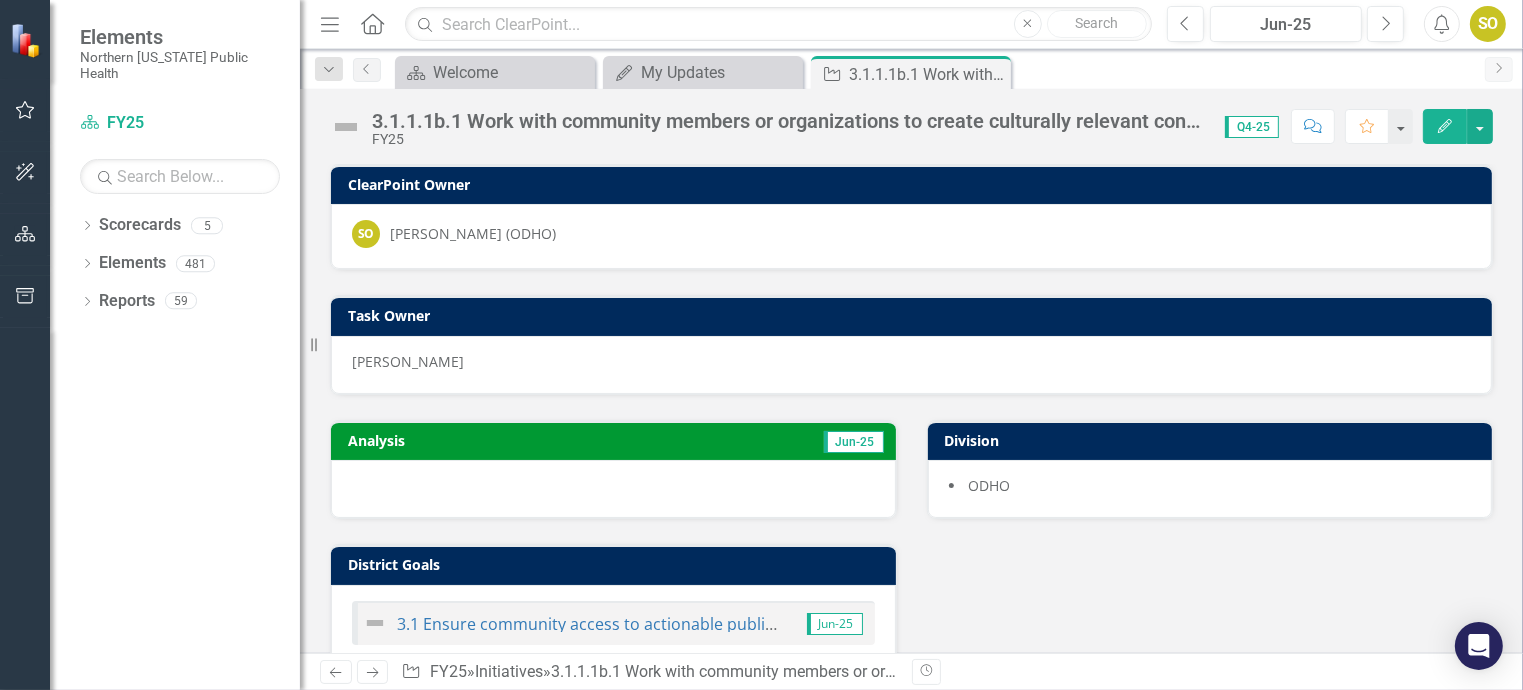 click on "Next" at bounding box center (1499, 69) 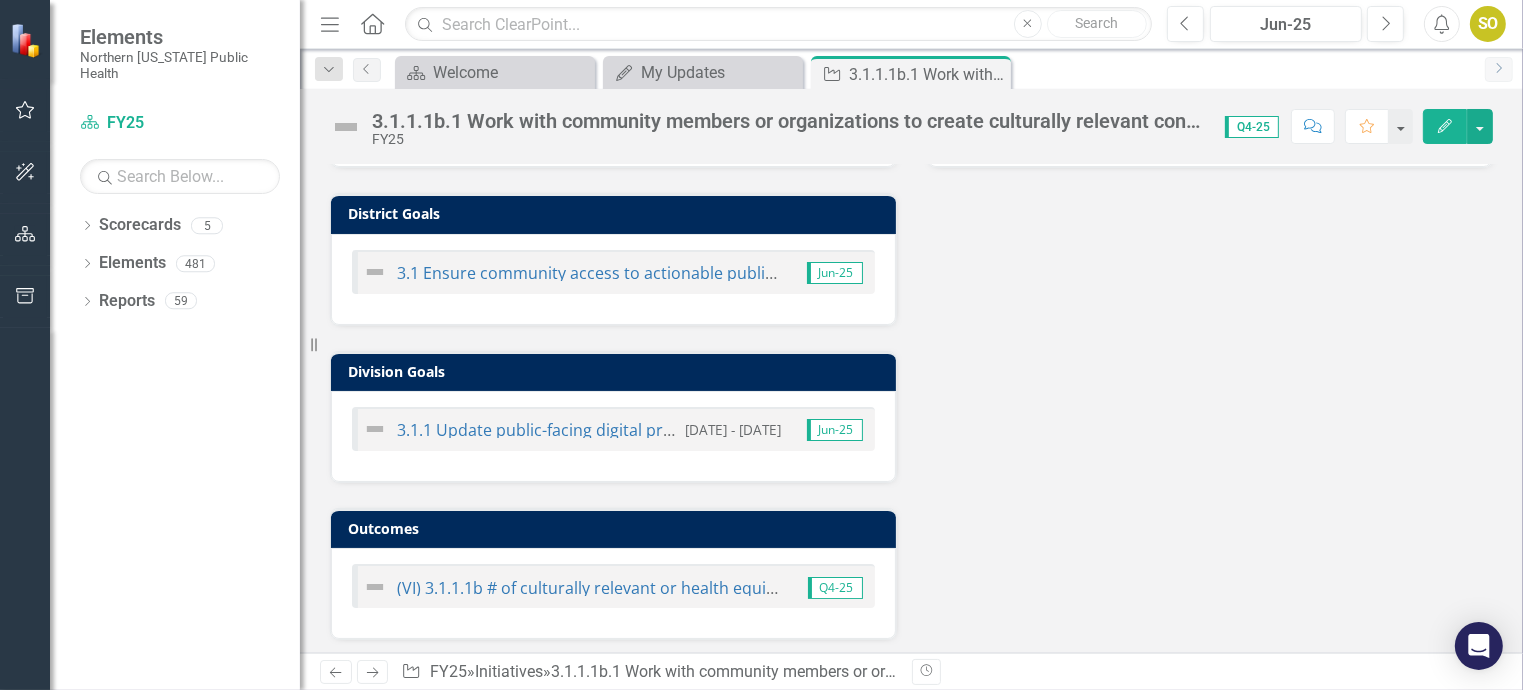 scroll, scrollTop: 0, scrollLeft: 0, axis: both 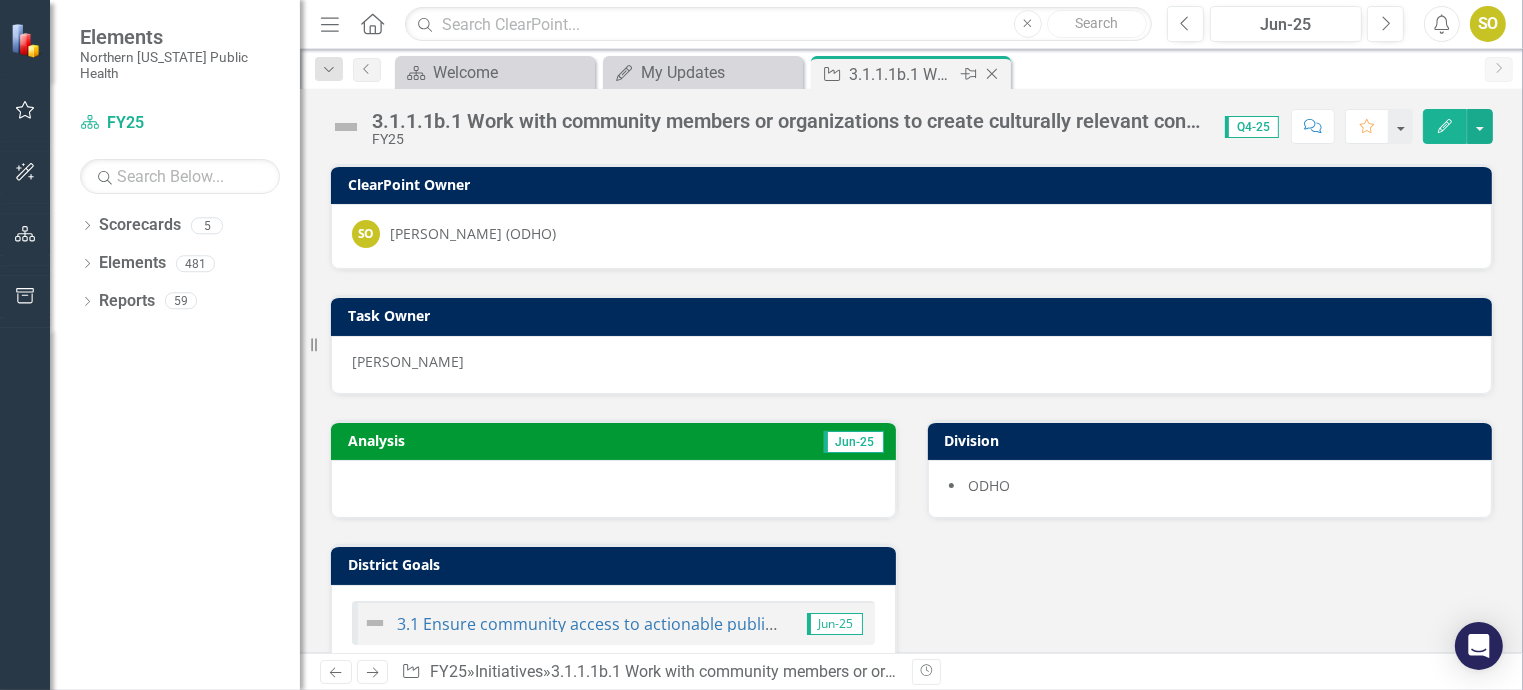 click on "Close" 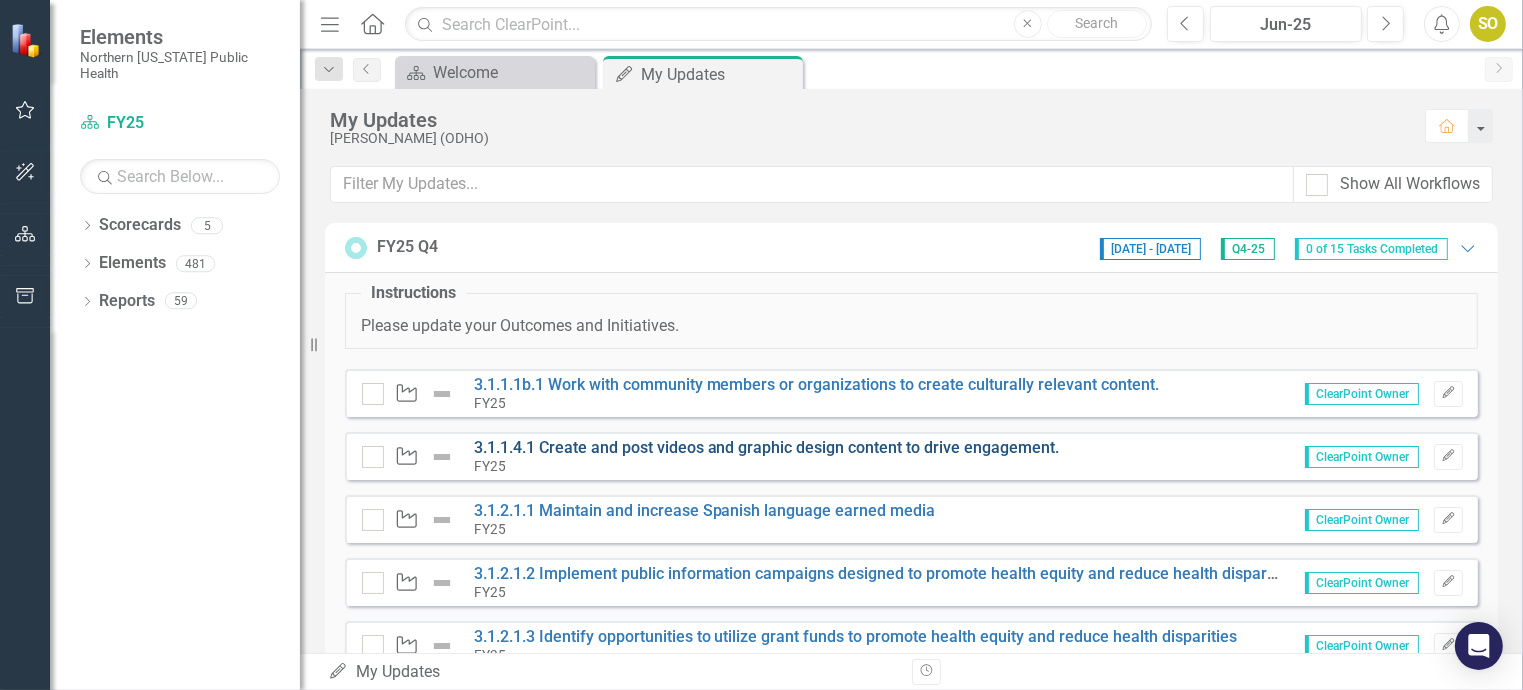 click on "3.1.1.4.1 Create and post videos and graphic design content to drive engagement." at bounding box center (767, 447) 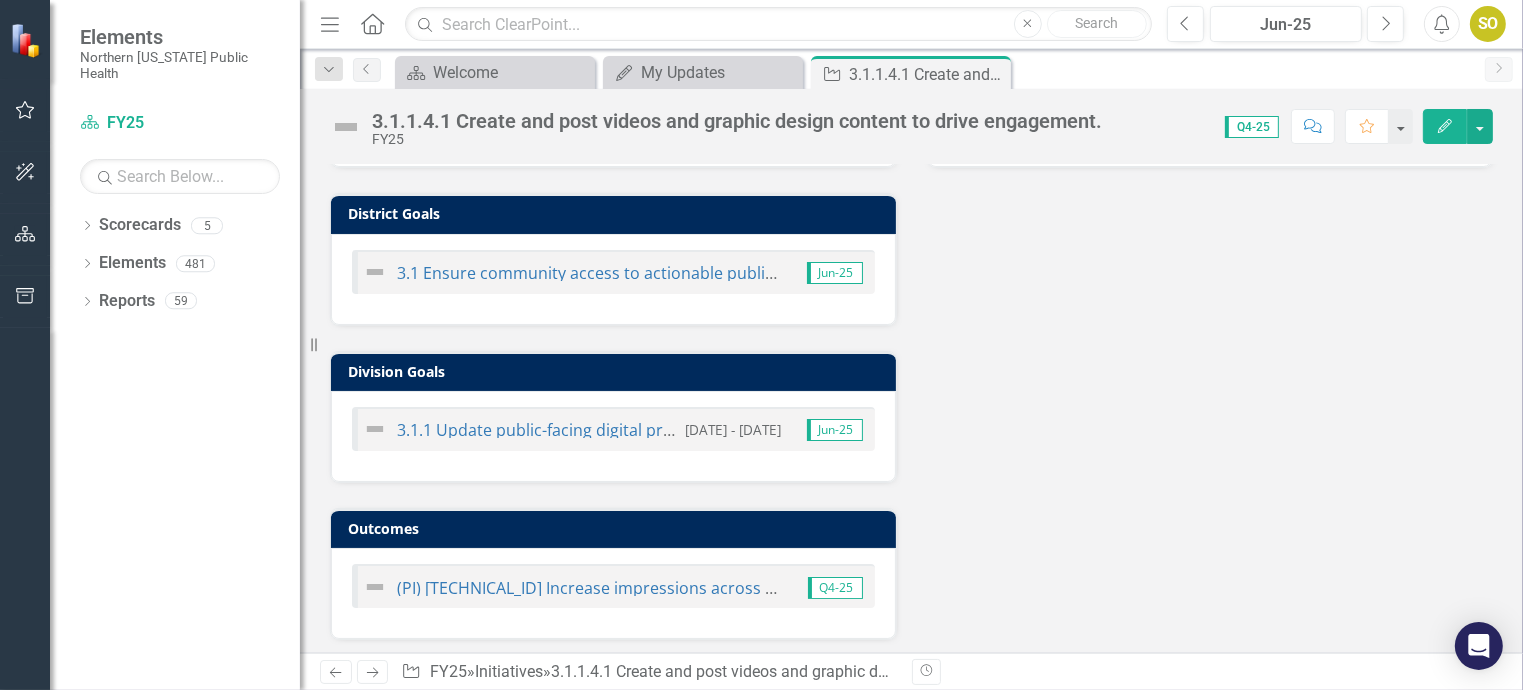 scroll, scrollTop: 0, scrollLeft: 0, axis: both 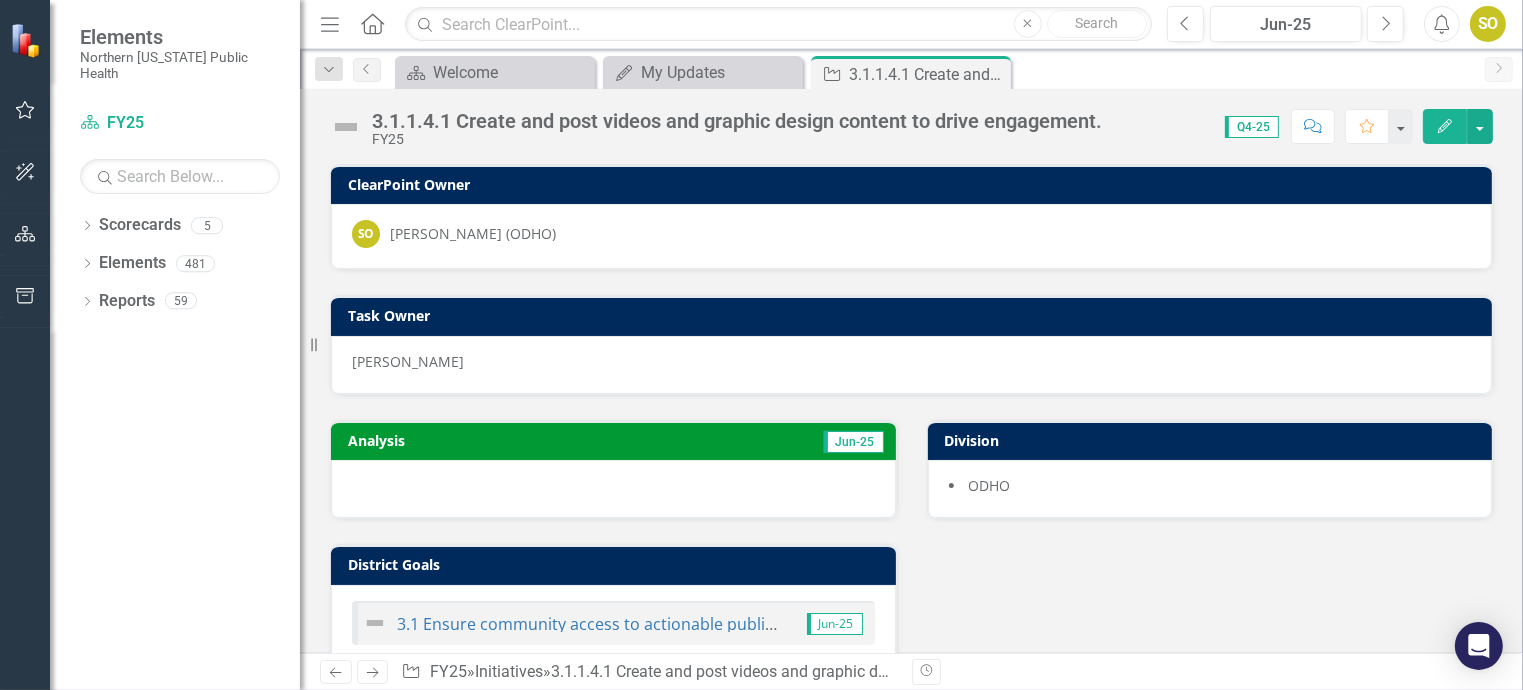 click at bounding box center (613, 489) 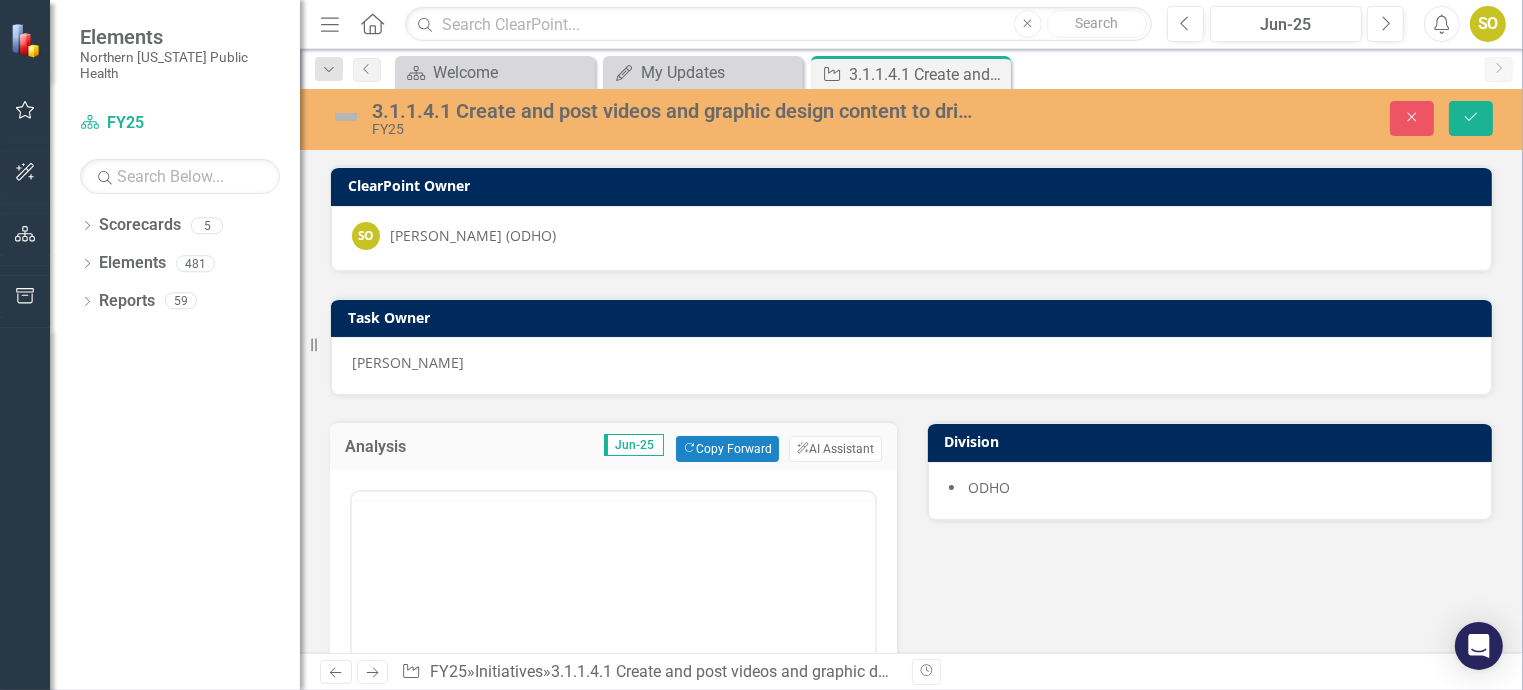 click at bounding box center [346, 117] 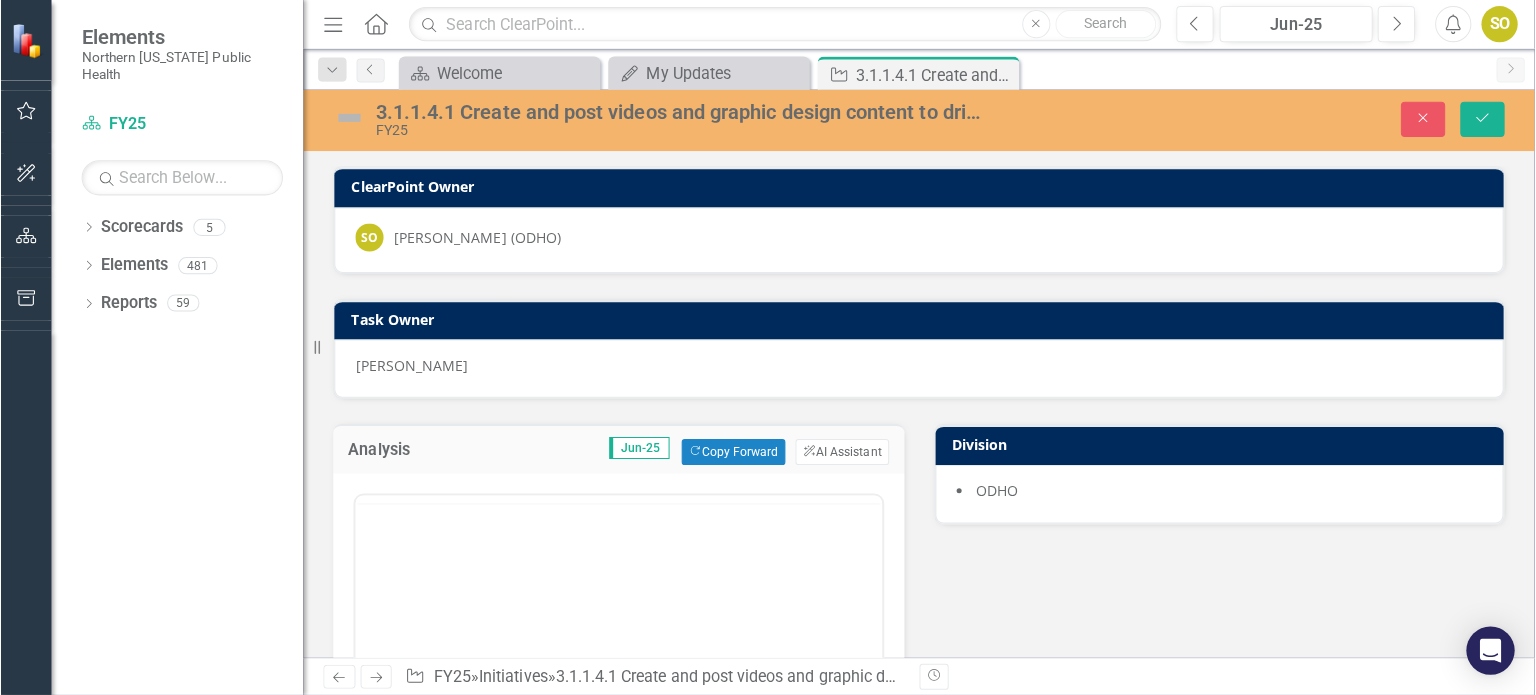 scroll, scrollTop: 0, scrollLeft: 0, axis: both 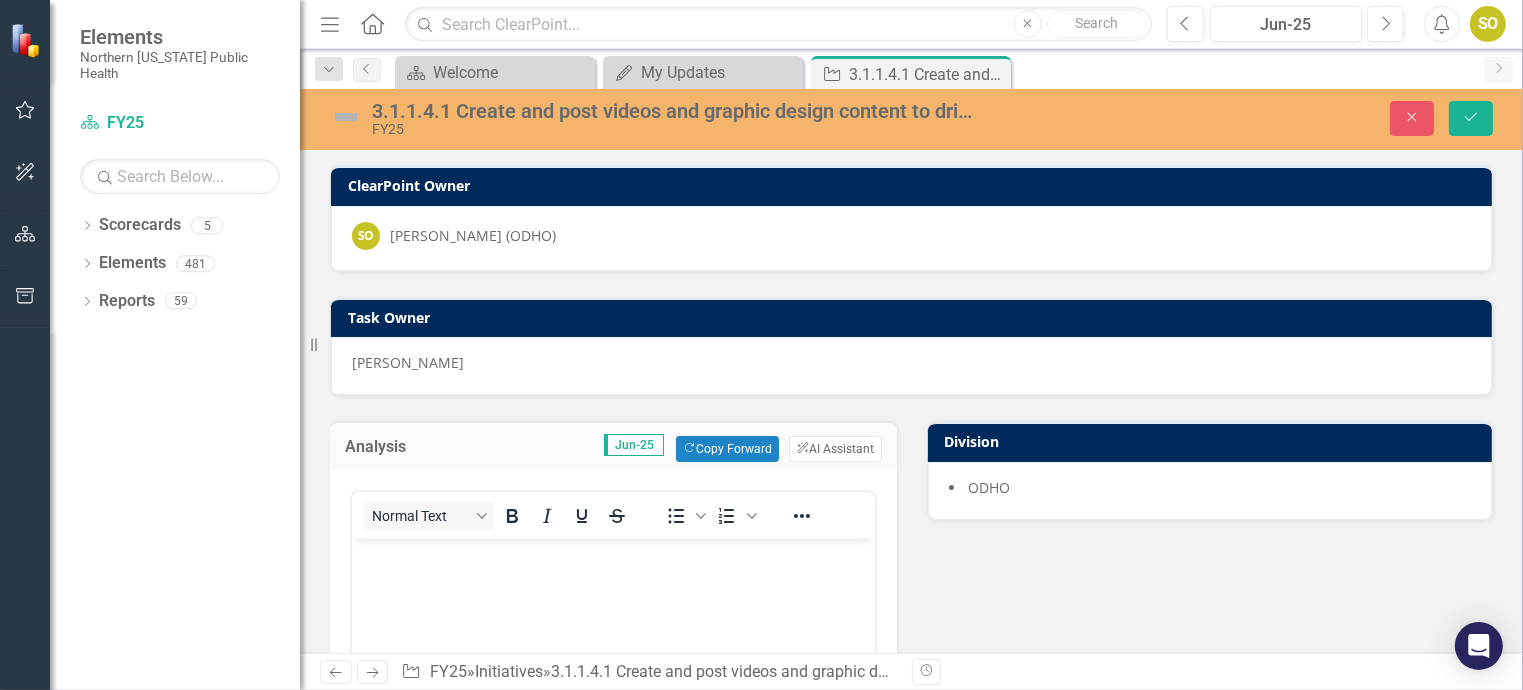 click at bounding box center [346, 117] 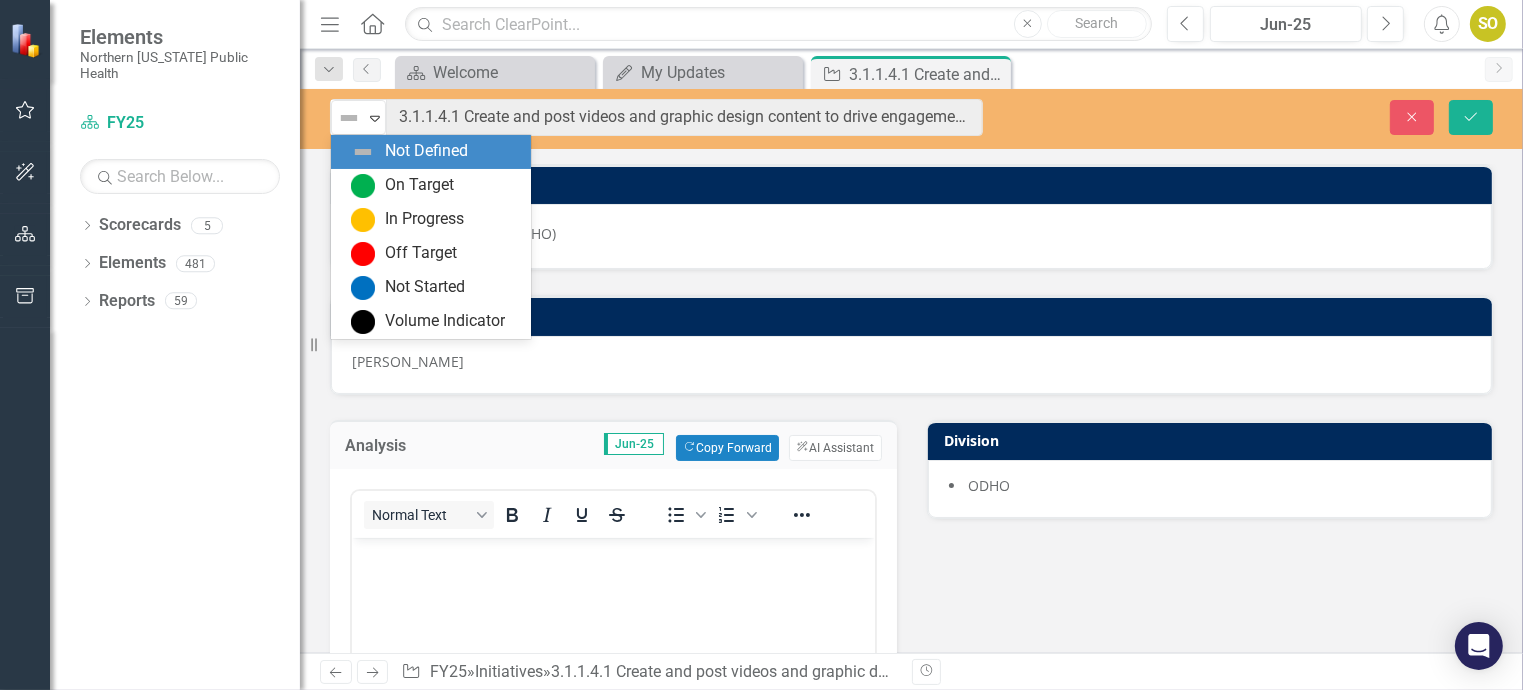 click at bounding box center (349, 118) 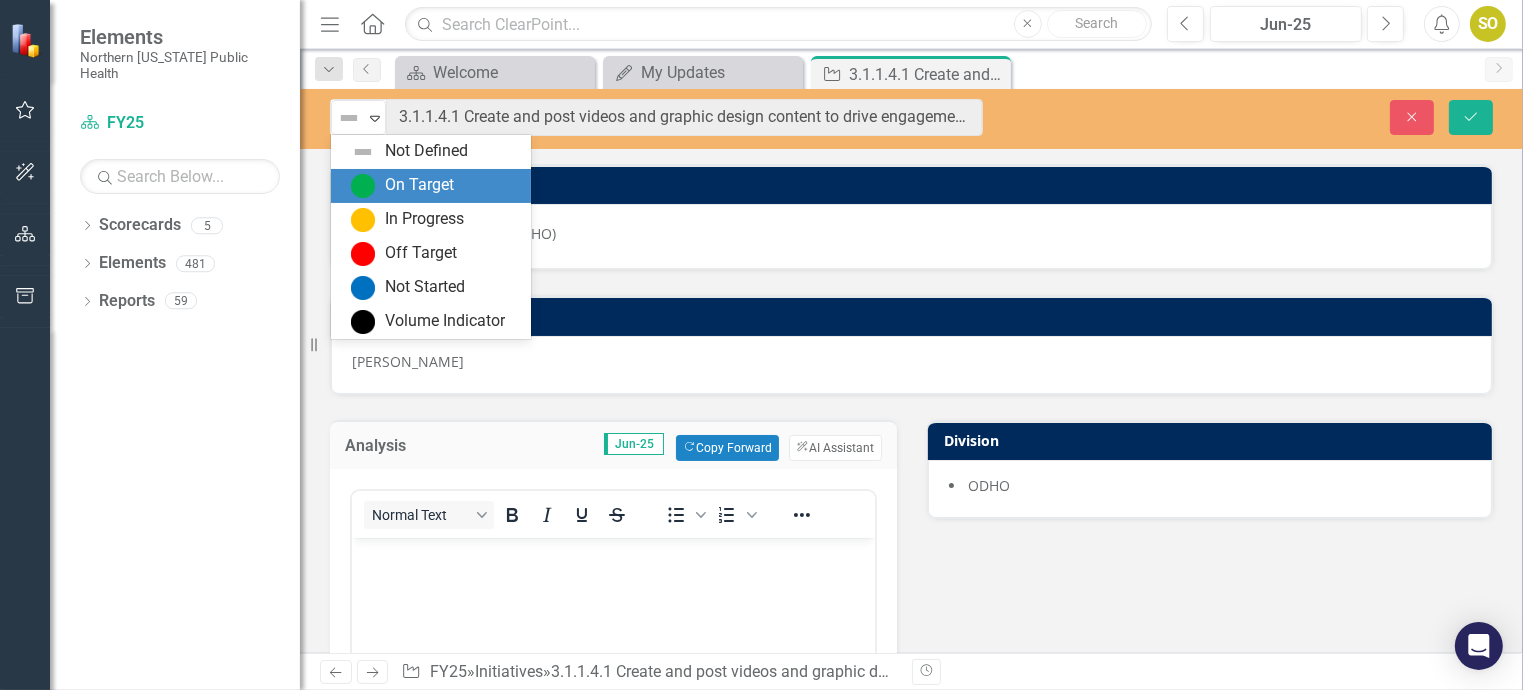 click on "On Target" at bounding box center [431, 186] 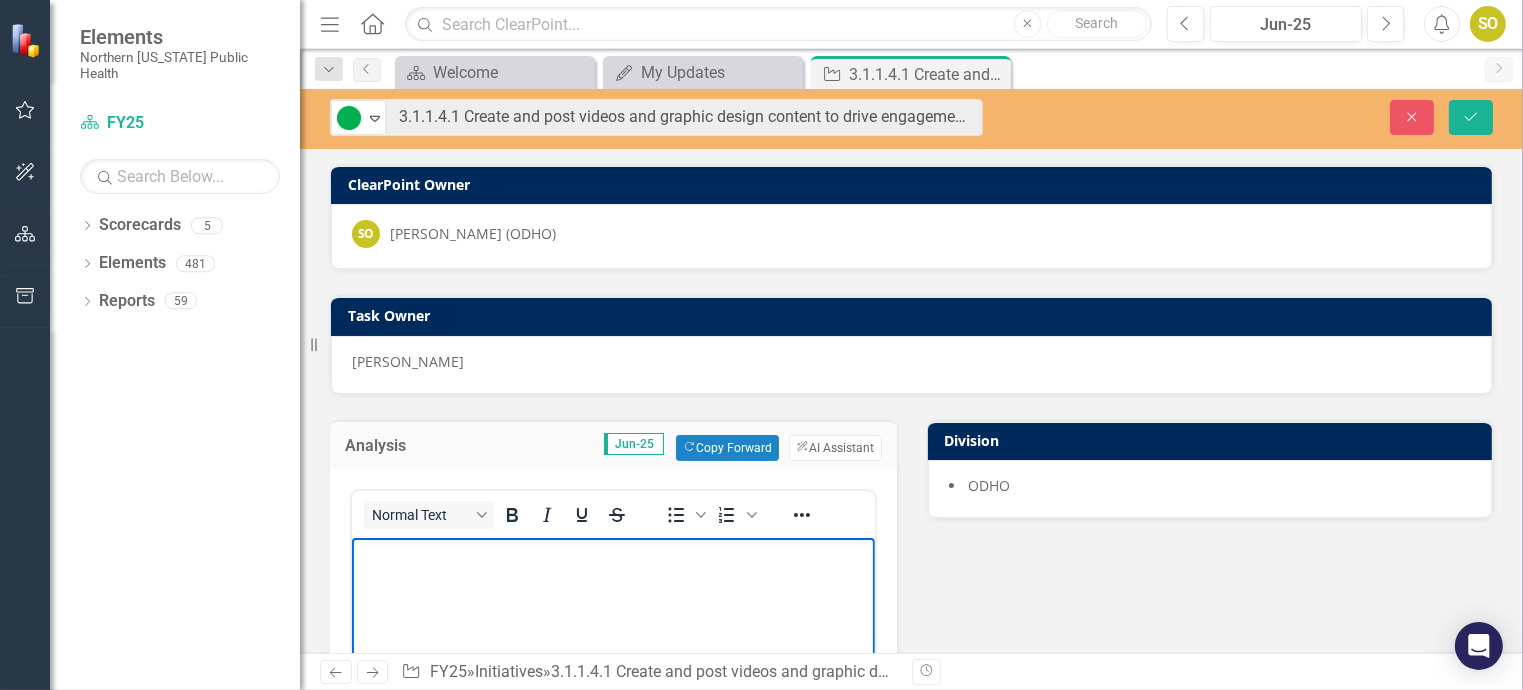 click at bounding box center [612, 687] 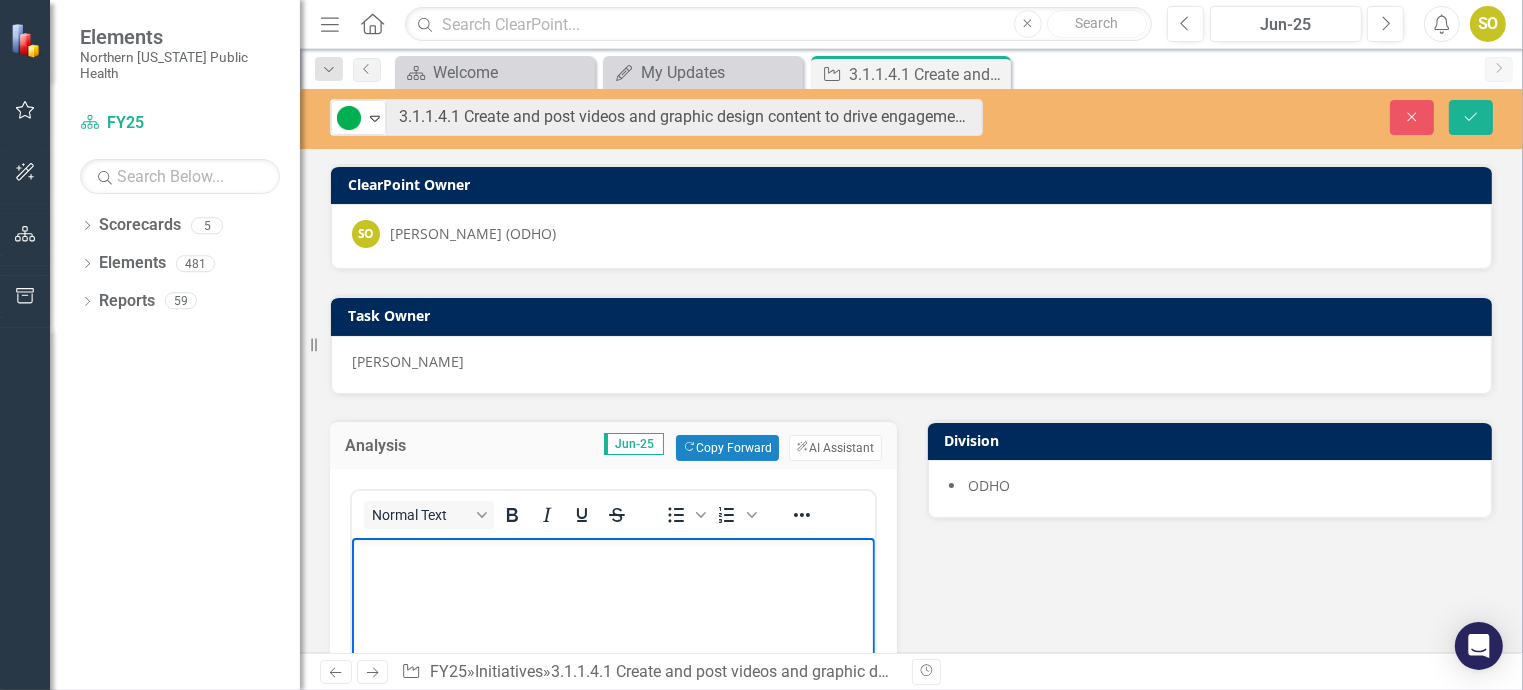 click at bounding box center [612, 687] 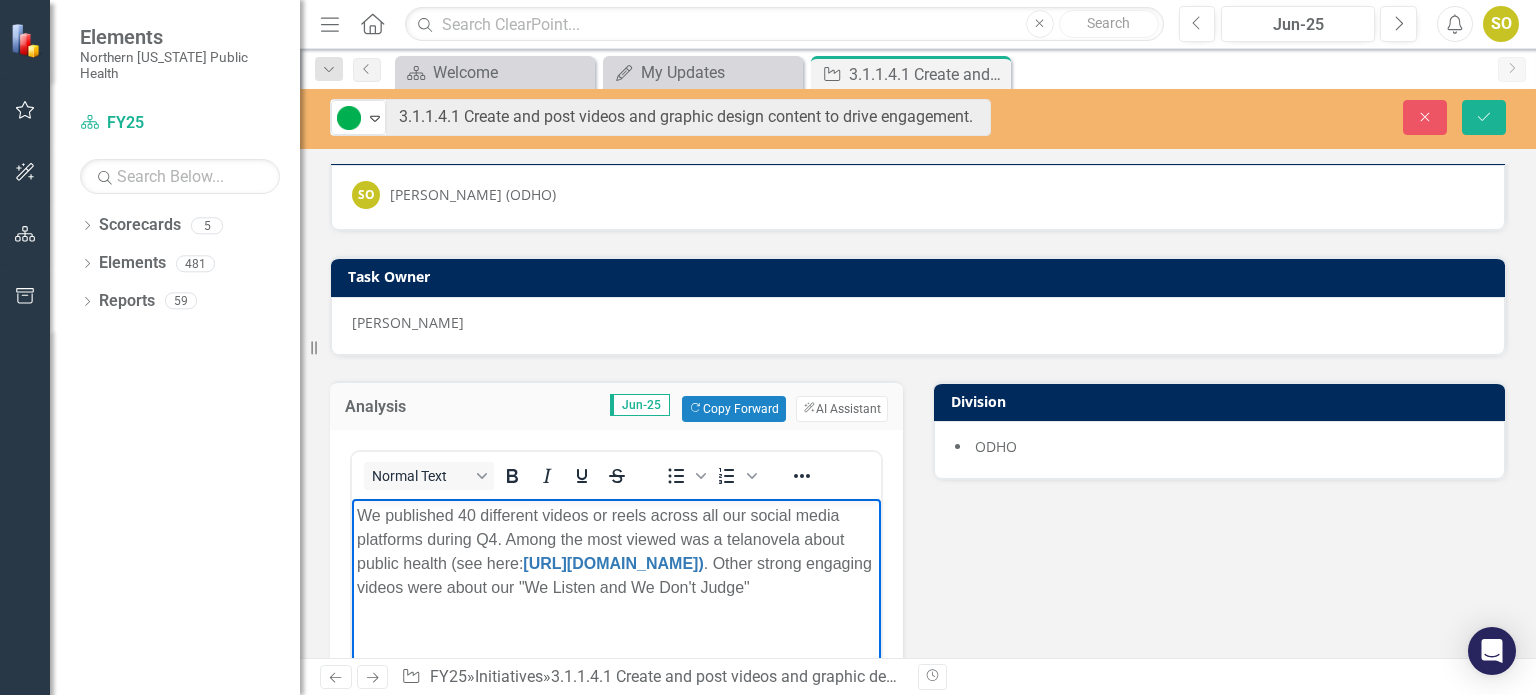 scroll, scrollTop: 46, scrollLeft: 0, axis: vertical 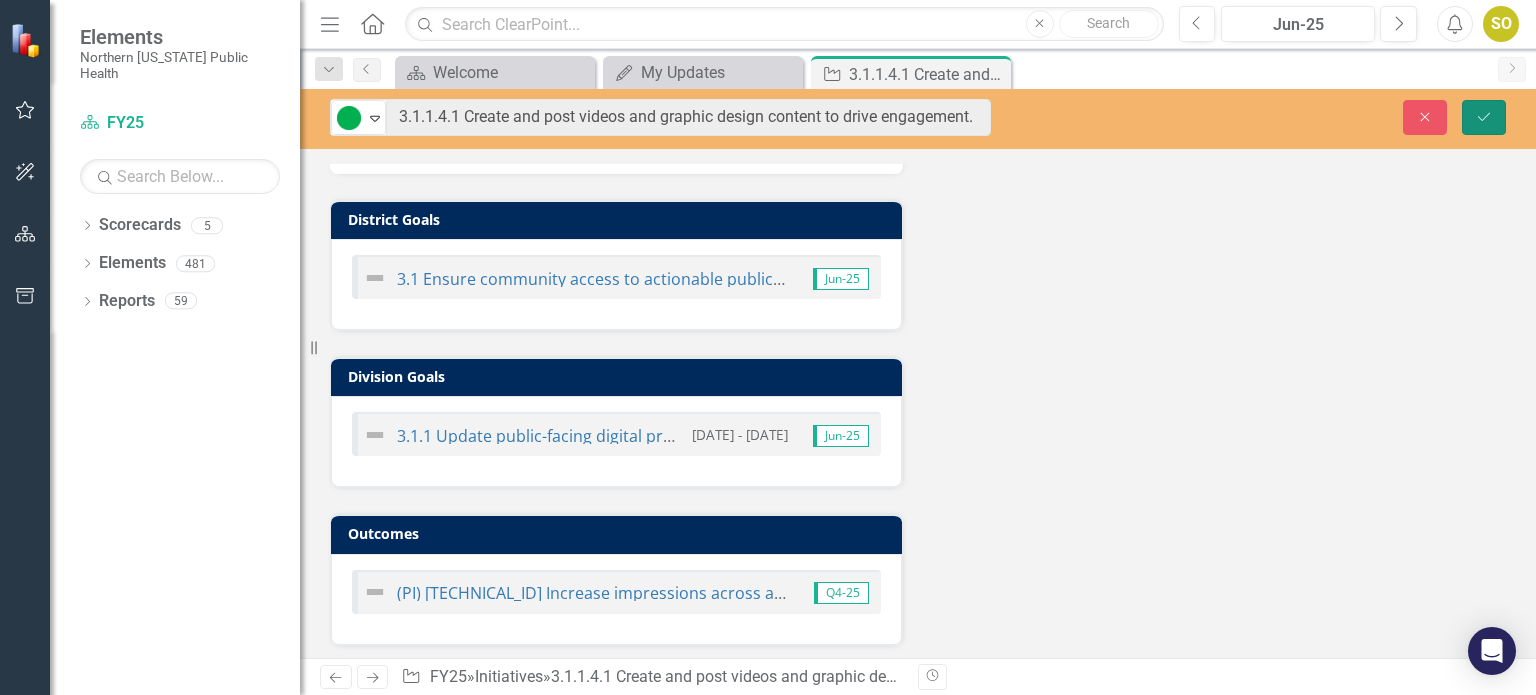 click on "Save" at bounding box center (1484, 117) 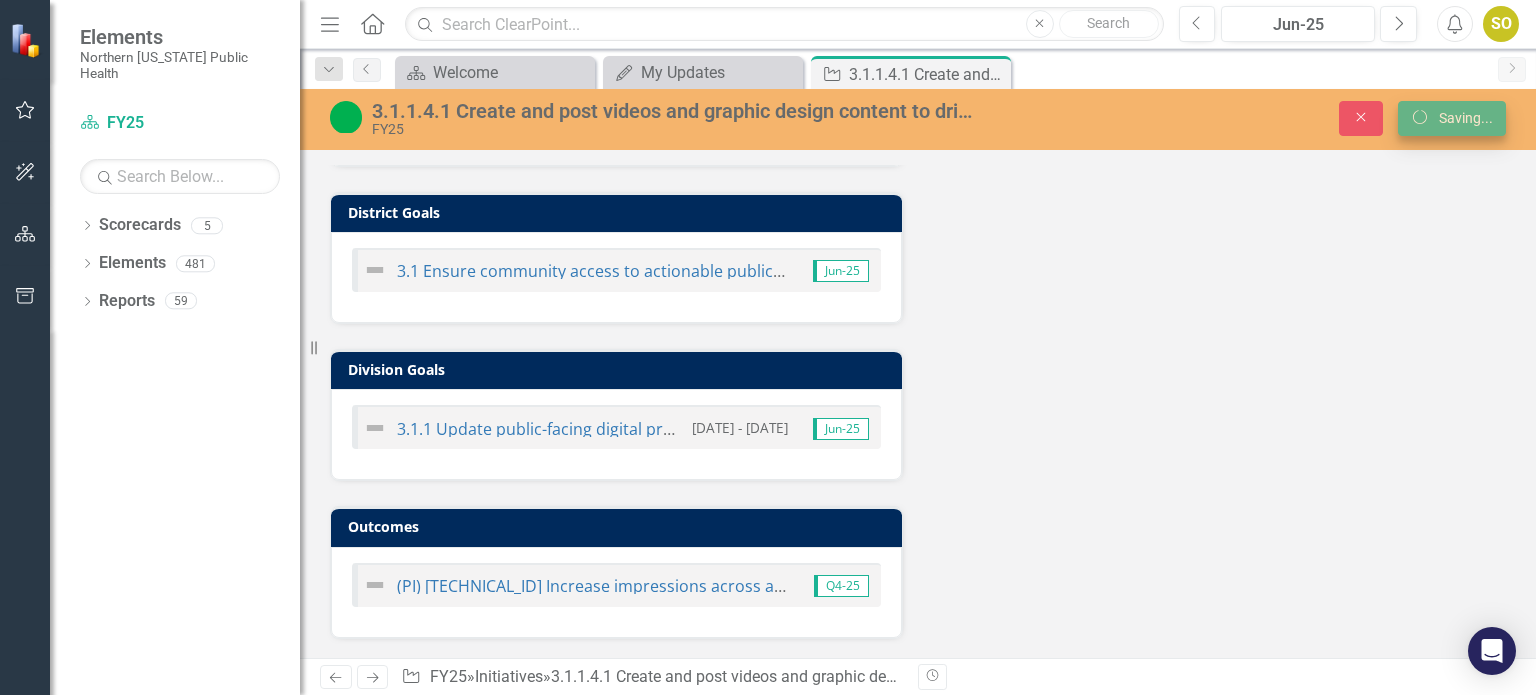 scroll, scrollTop: 446, scrollLeft: 0, axis: vertical 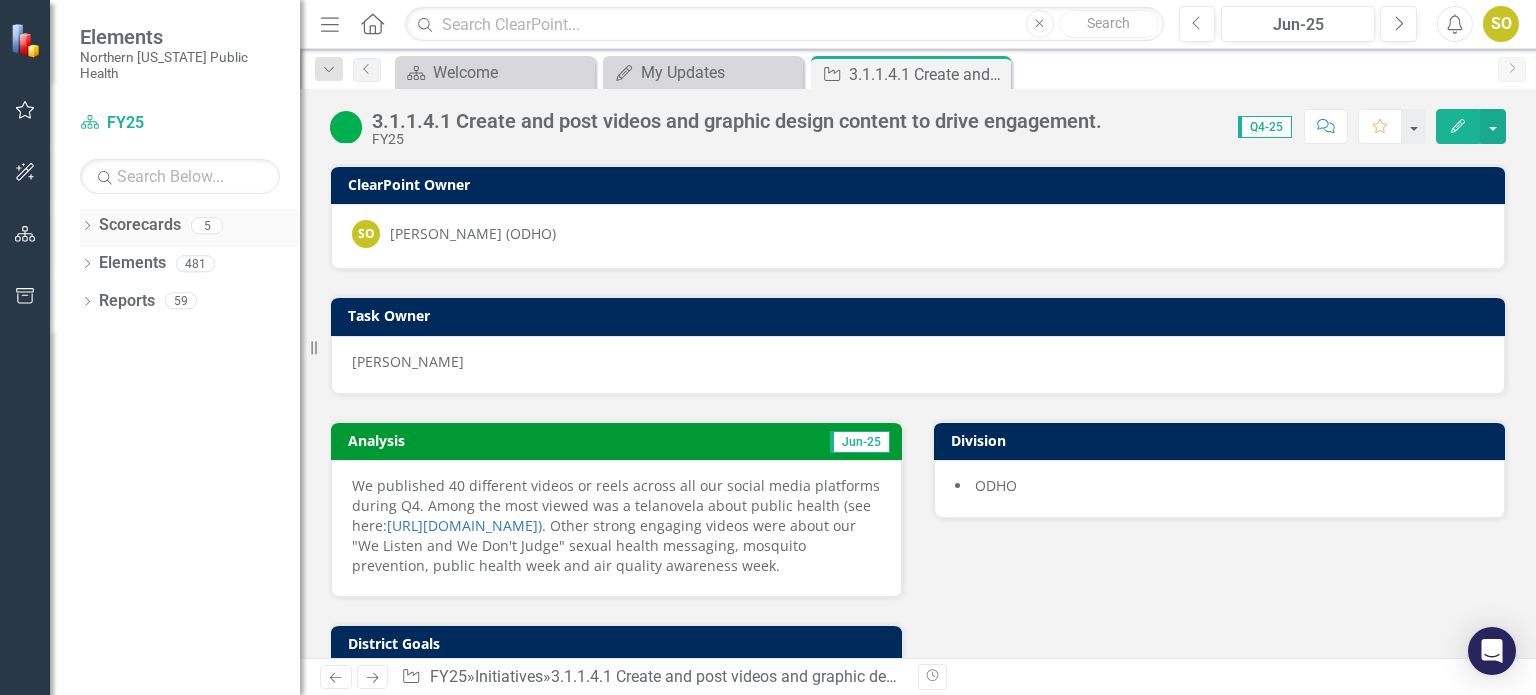 click on "Scorecards" at bounding box center (140, 225) 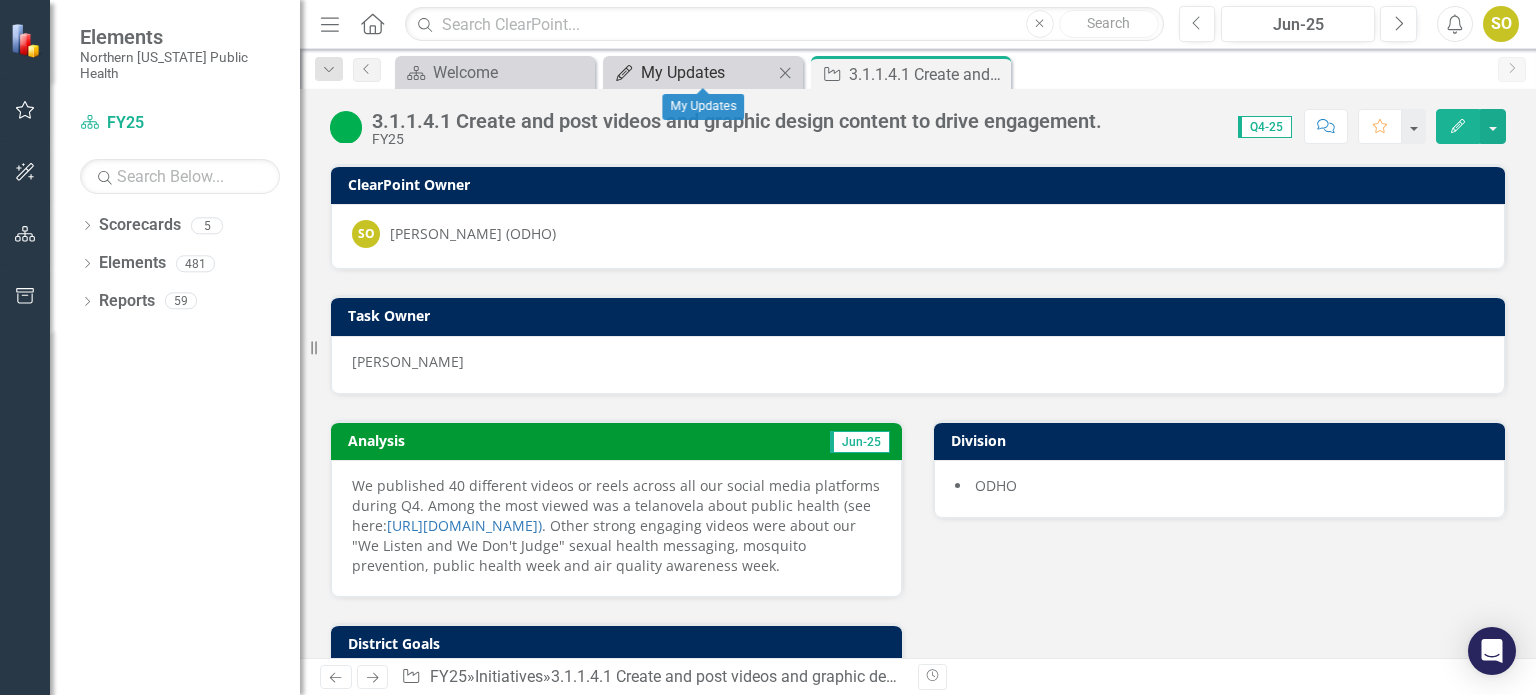click on "My Updates" at bounding box center [707, 72] 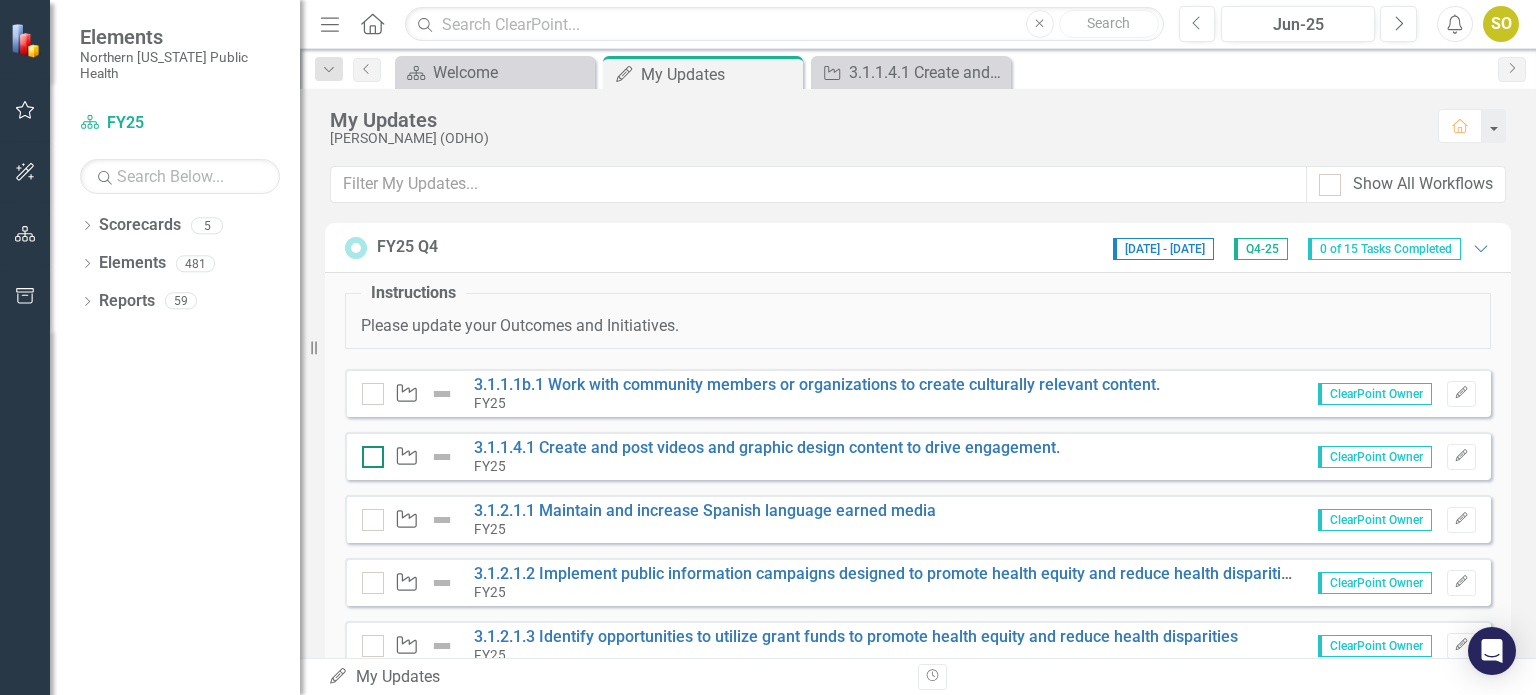 click at bounding box center (368, 452) 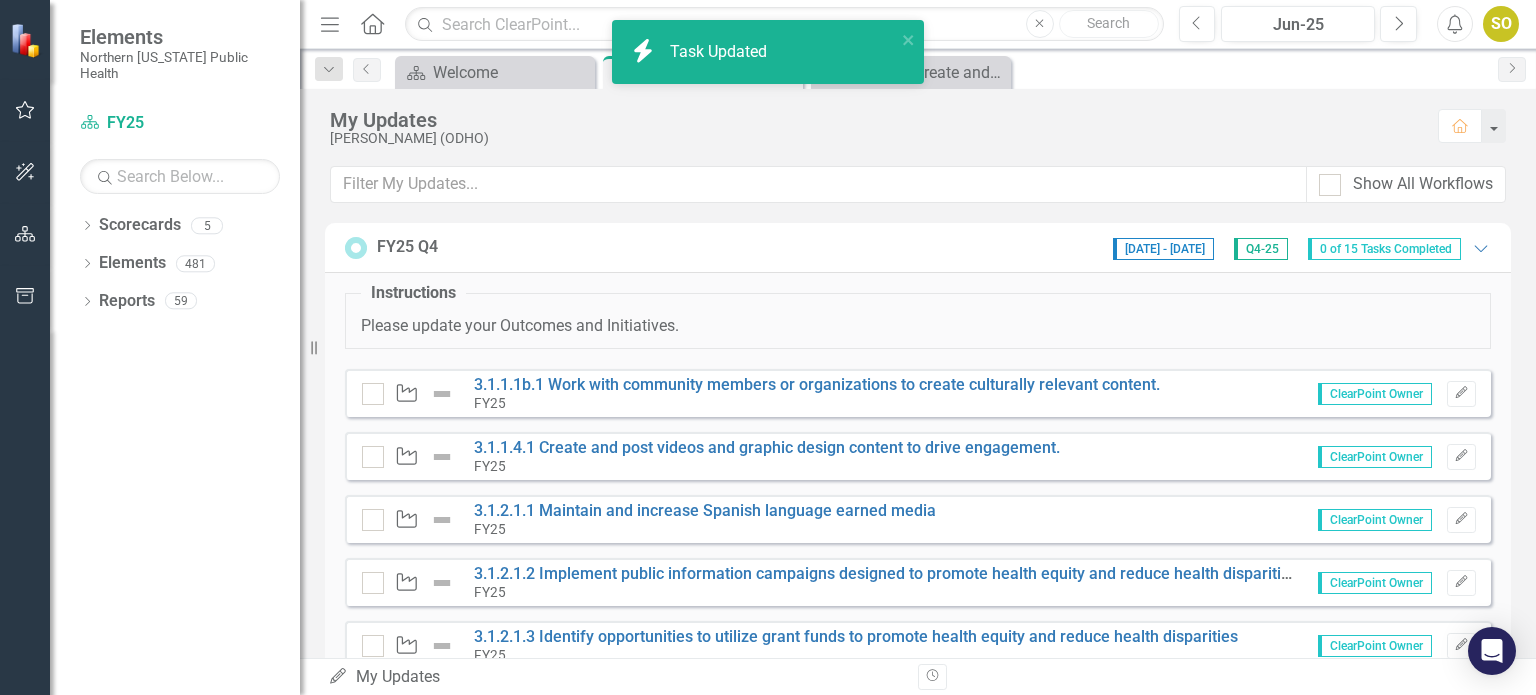 checkbox on "true" 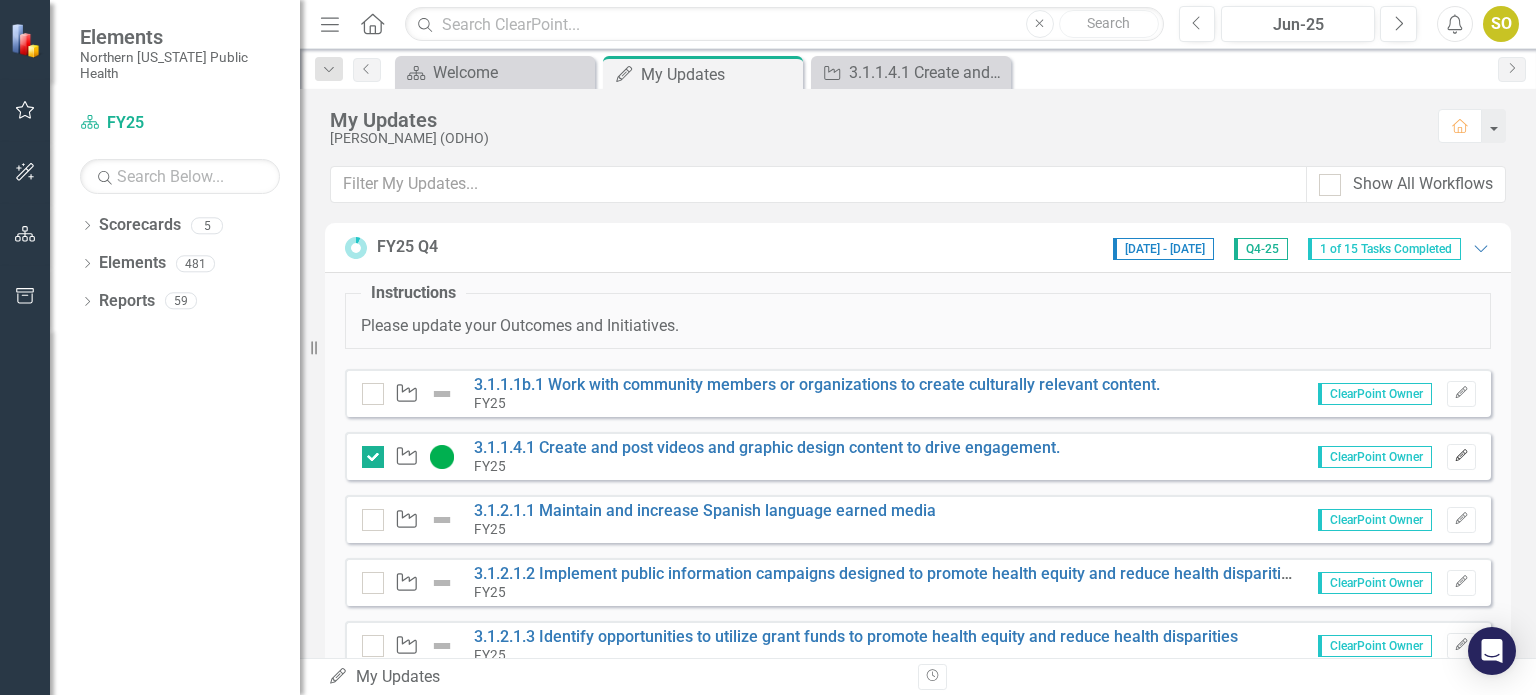 click on "Edit" at bounding box center (1461, 457) 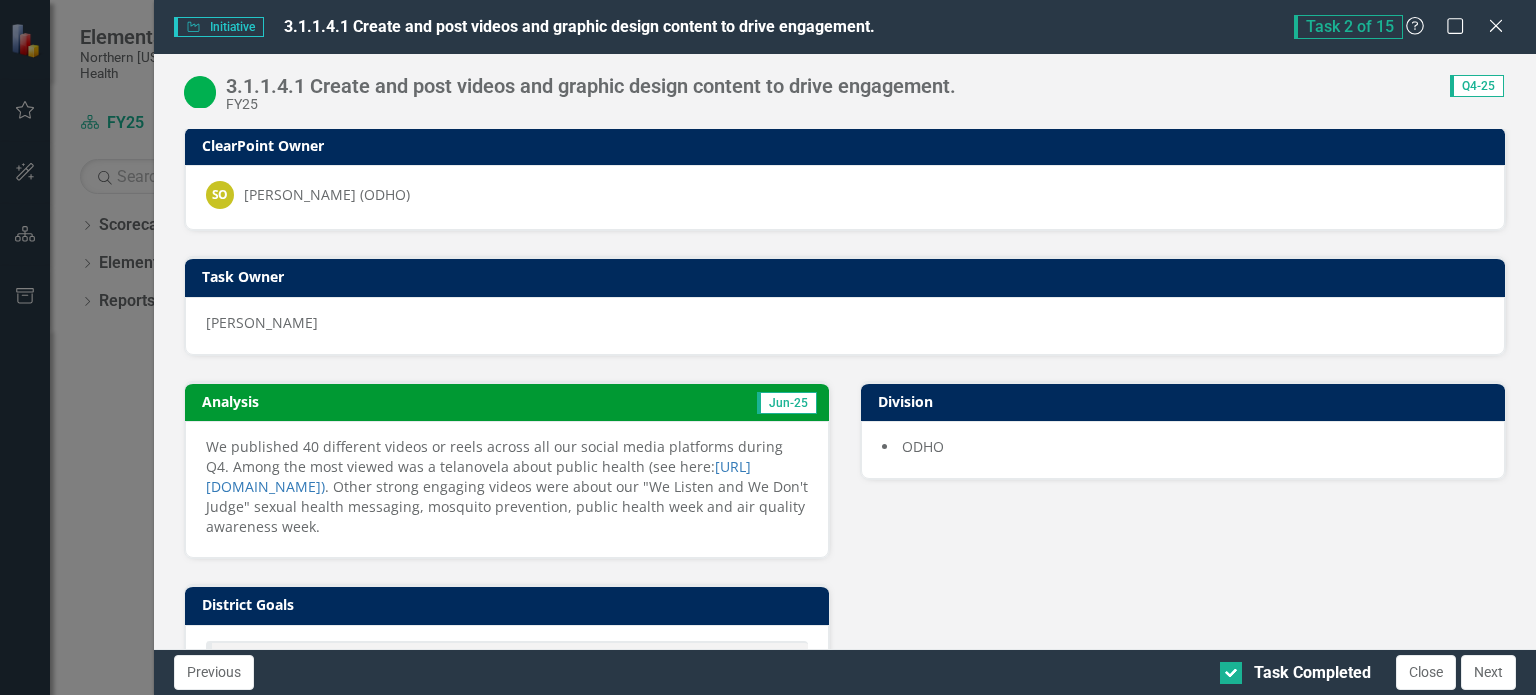scroll, scrollTop: 0, scrollLeft: 0, axis: both 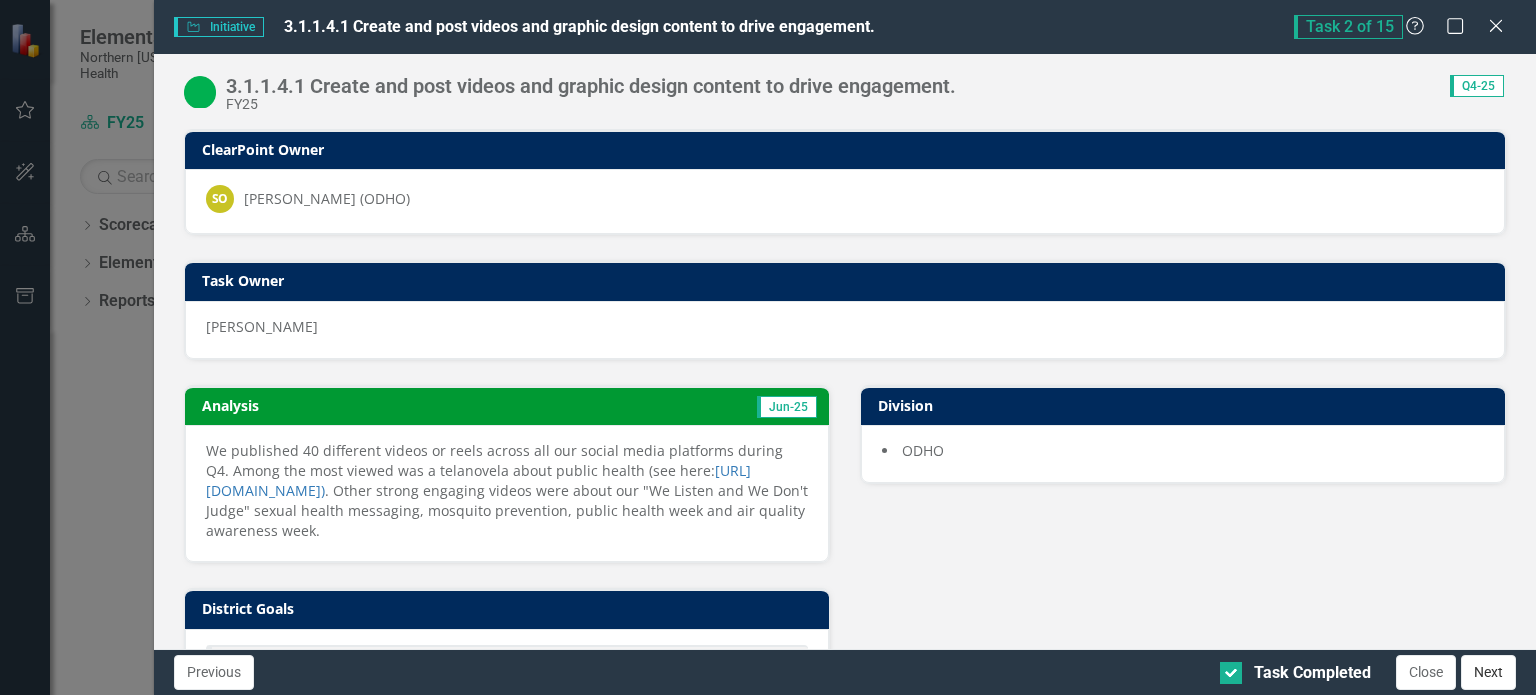 click on "Next" at bounding box center [1488, 672] 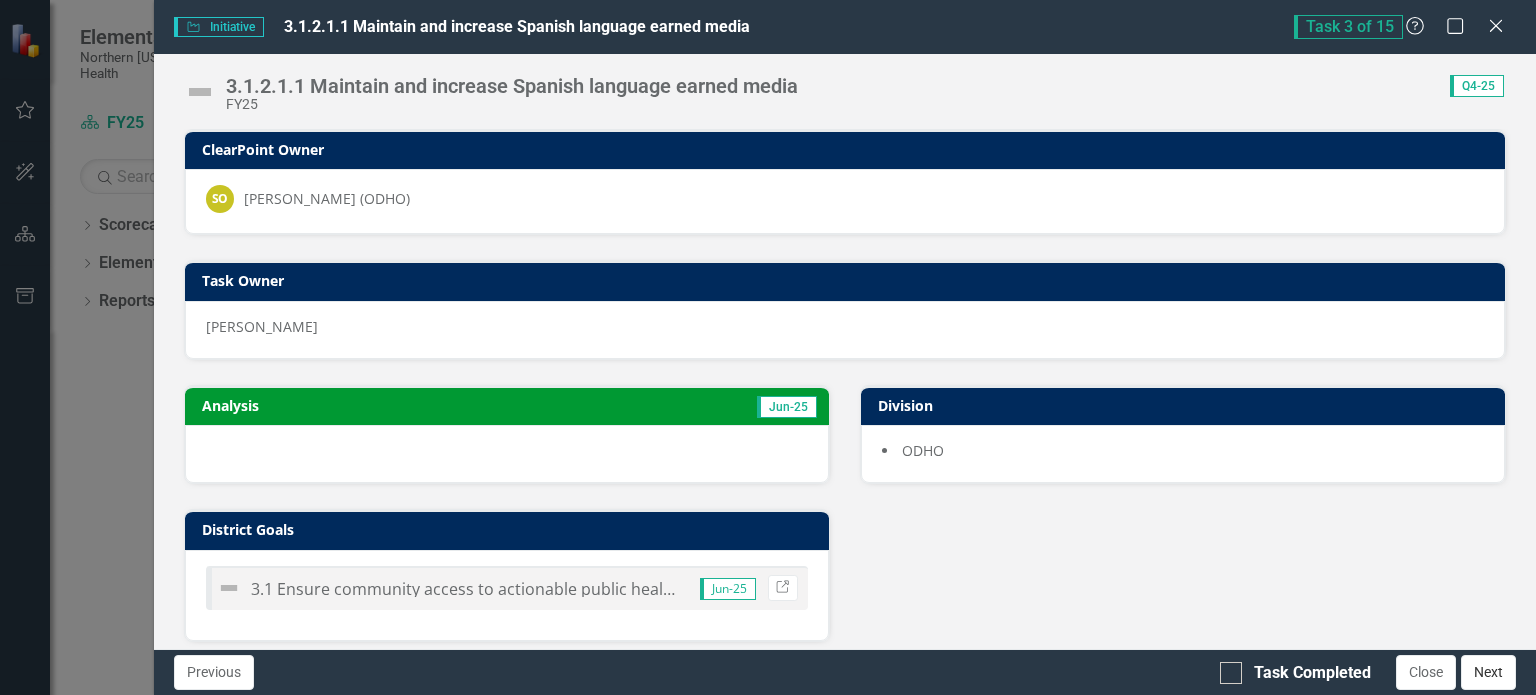 click on "Next" at bounding box center [1488, 672] 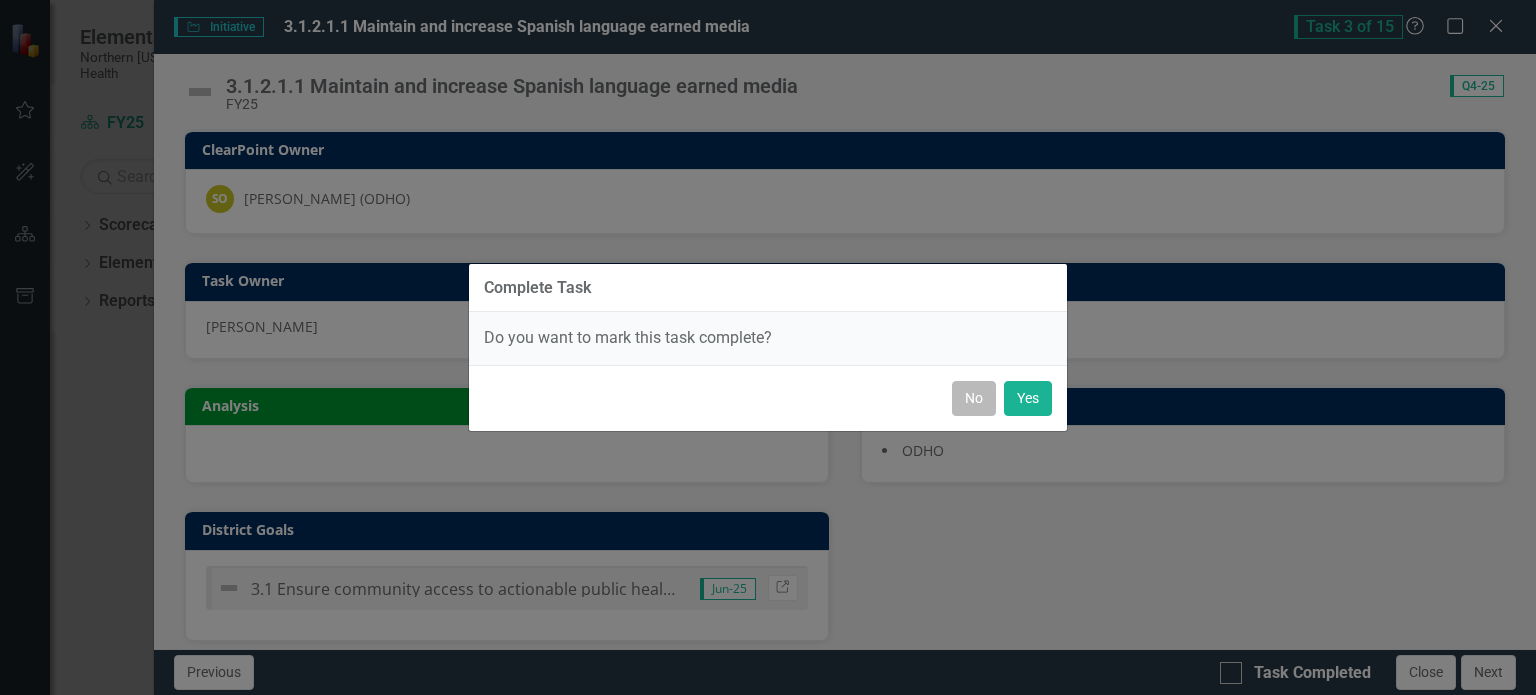 click on "No" at bounding box center (974, 398) 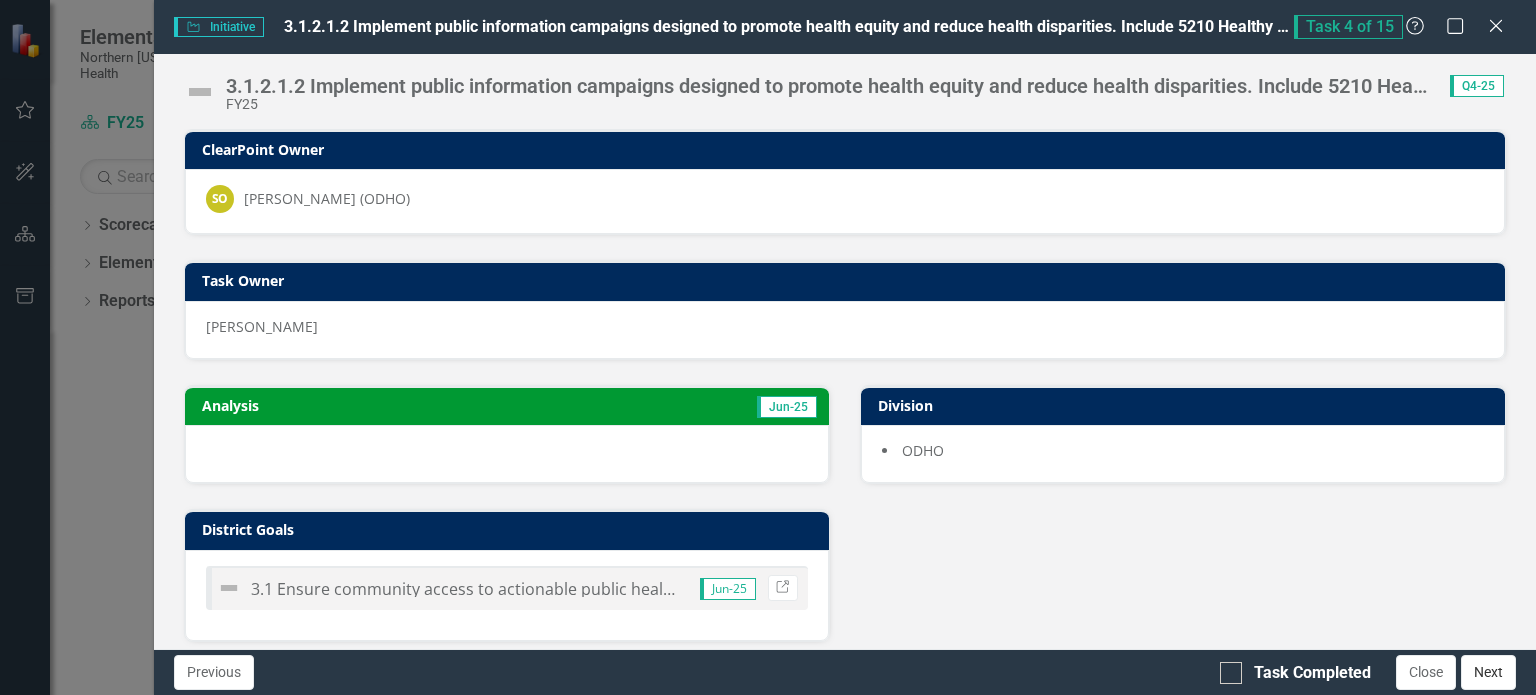 click on "Next" at bounding box center (1488, 672) 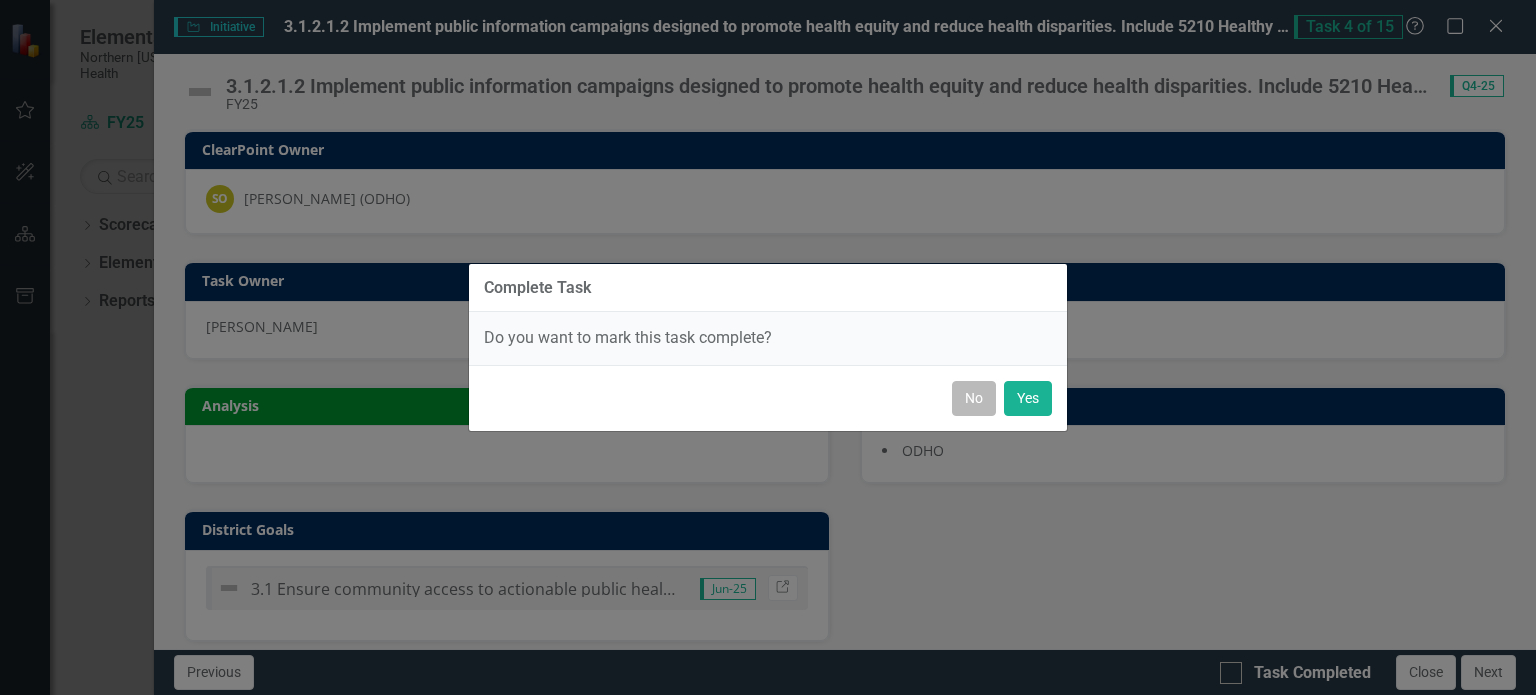 click on "No" at bounding box center (974, 398) 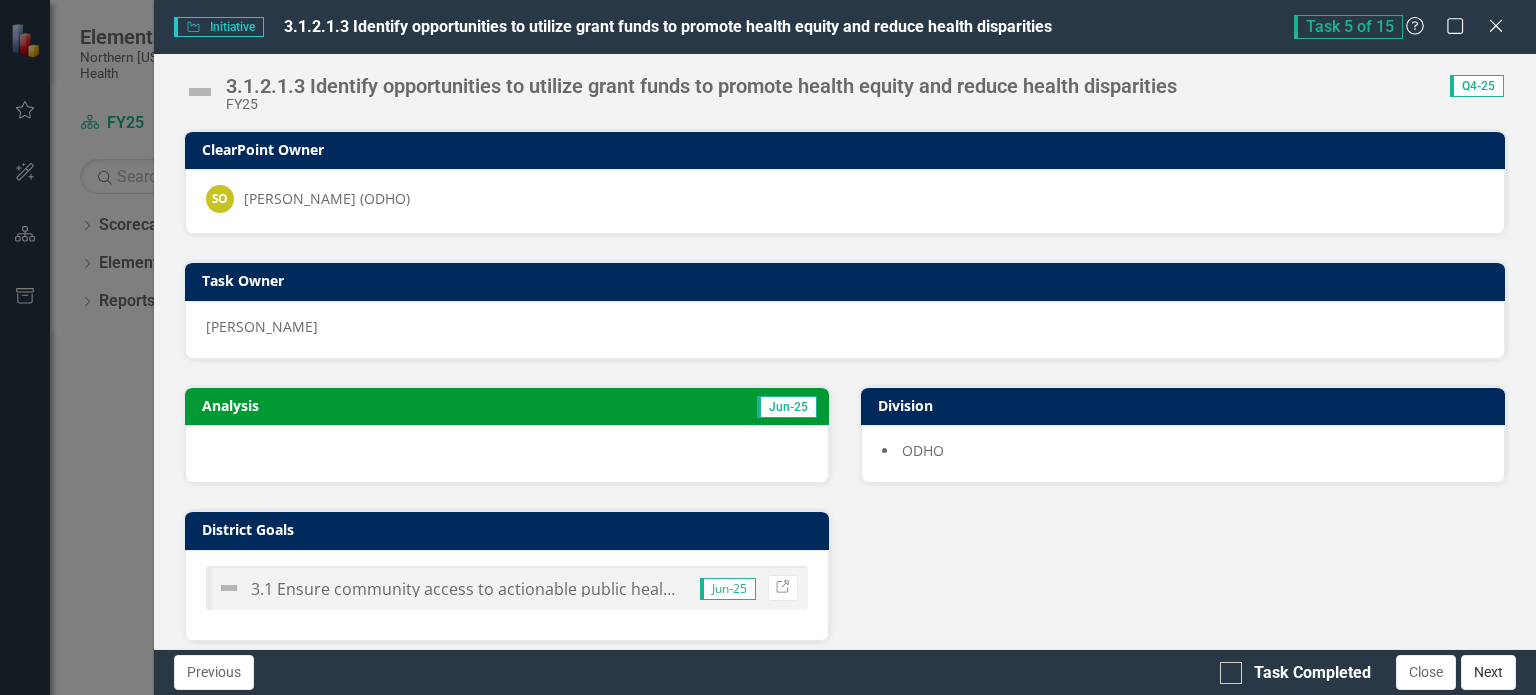 click on "Next" at bounding box center (1488, 672) 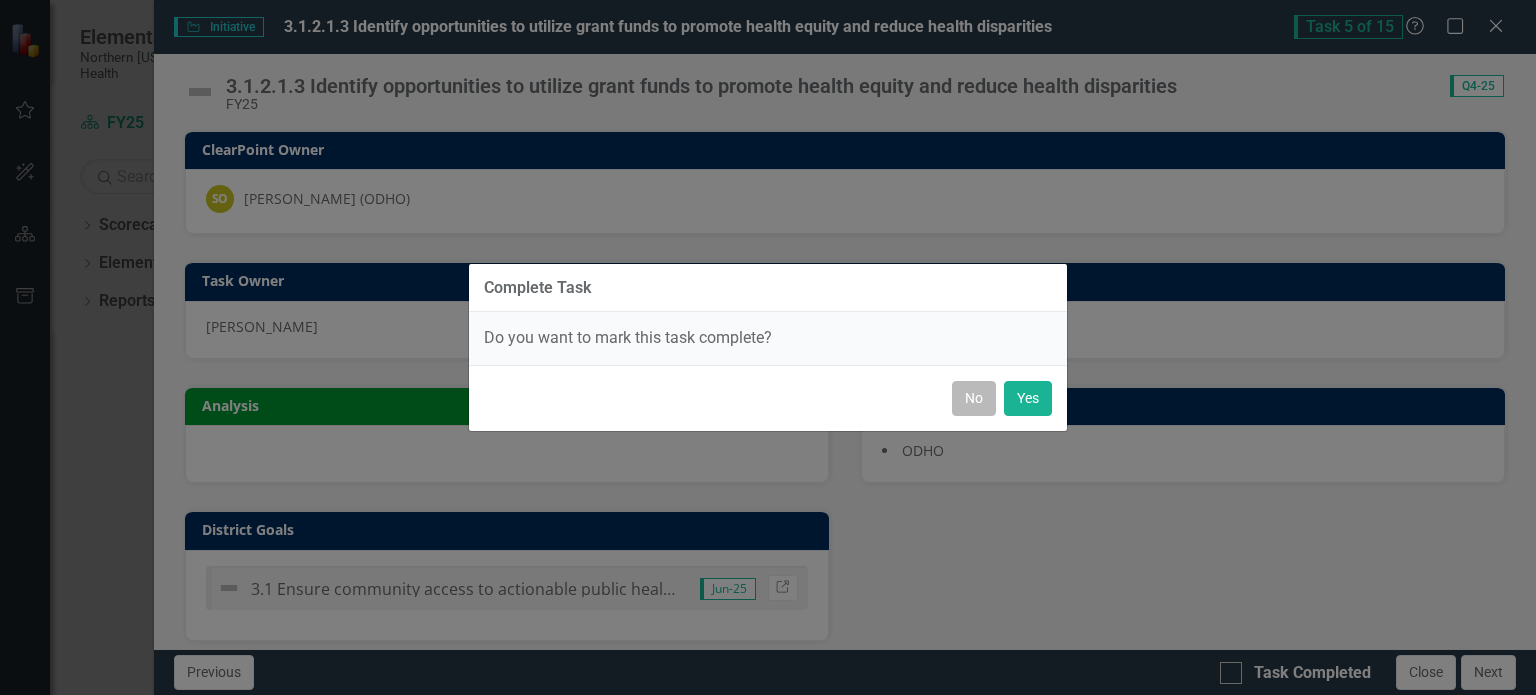 click on "No" at bounding box center (974, 398) 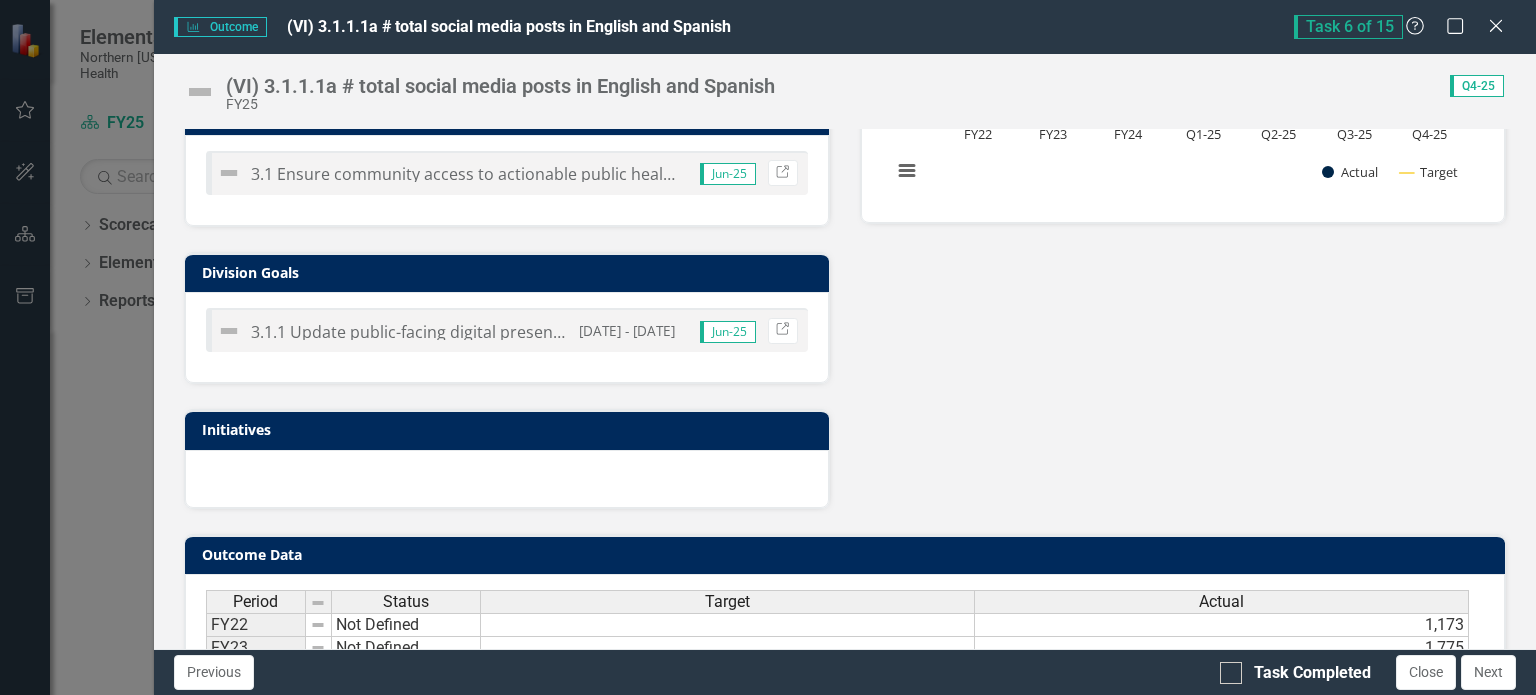 scroll, scrollTop: 722, scrollLeft: 0, axis: vertical 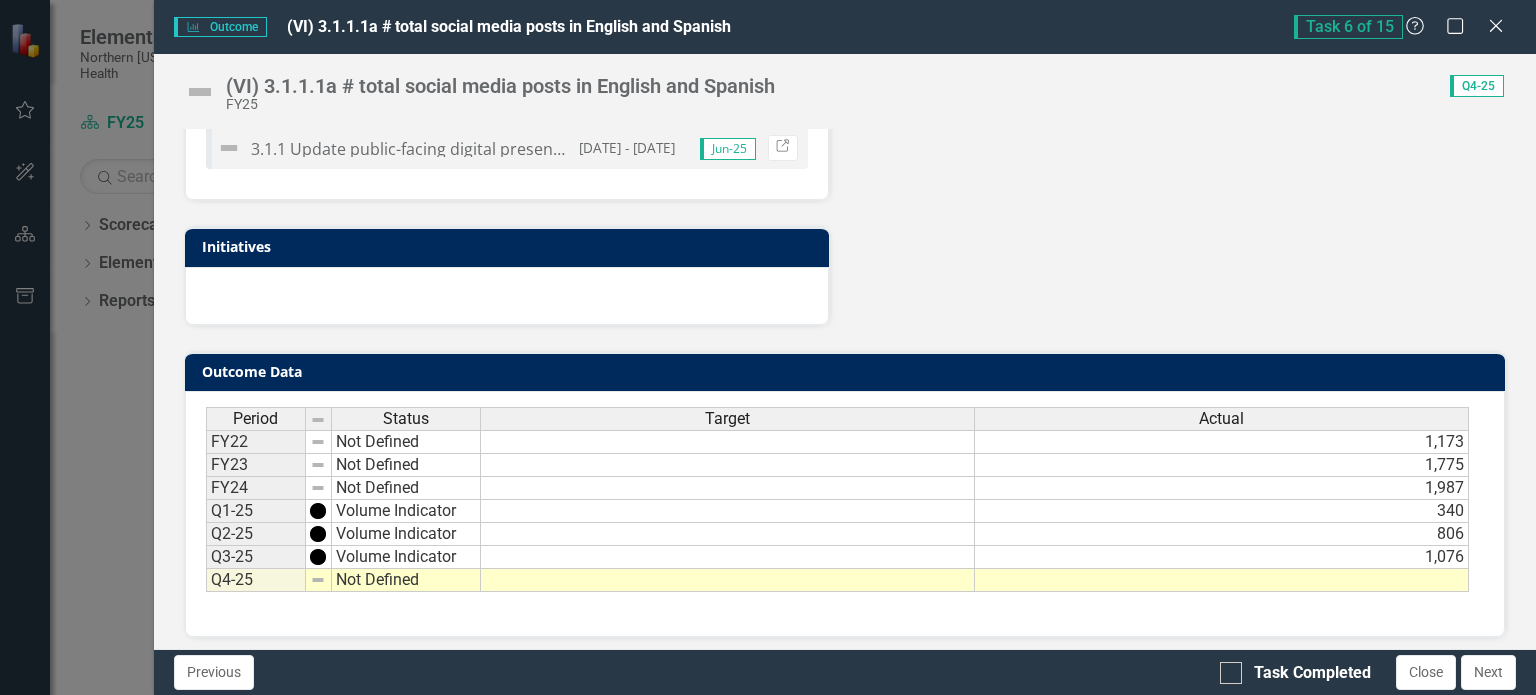 click at bounding box center (1222, 580) 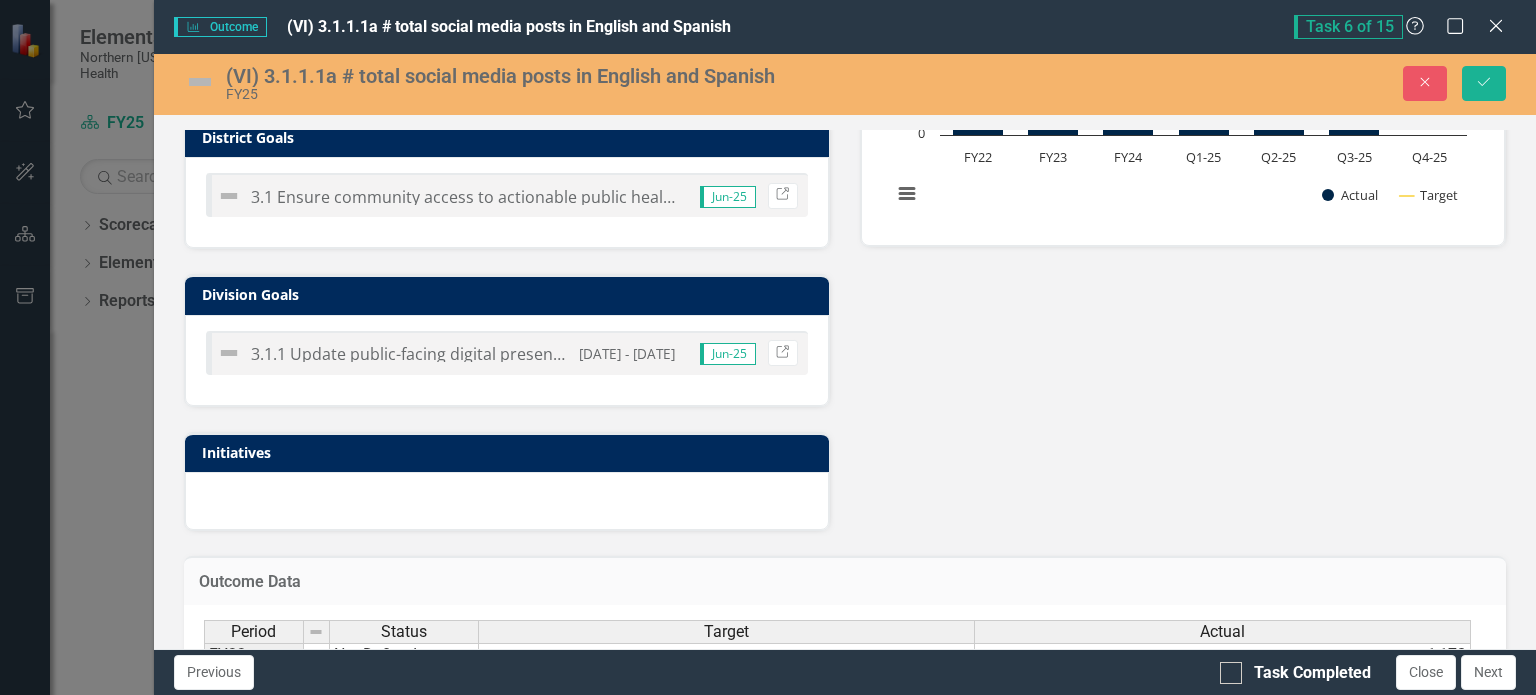 scroll, scrollTop: 517, scrollLeft: 0, axis: vertical 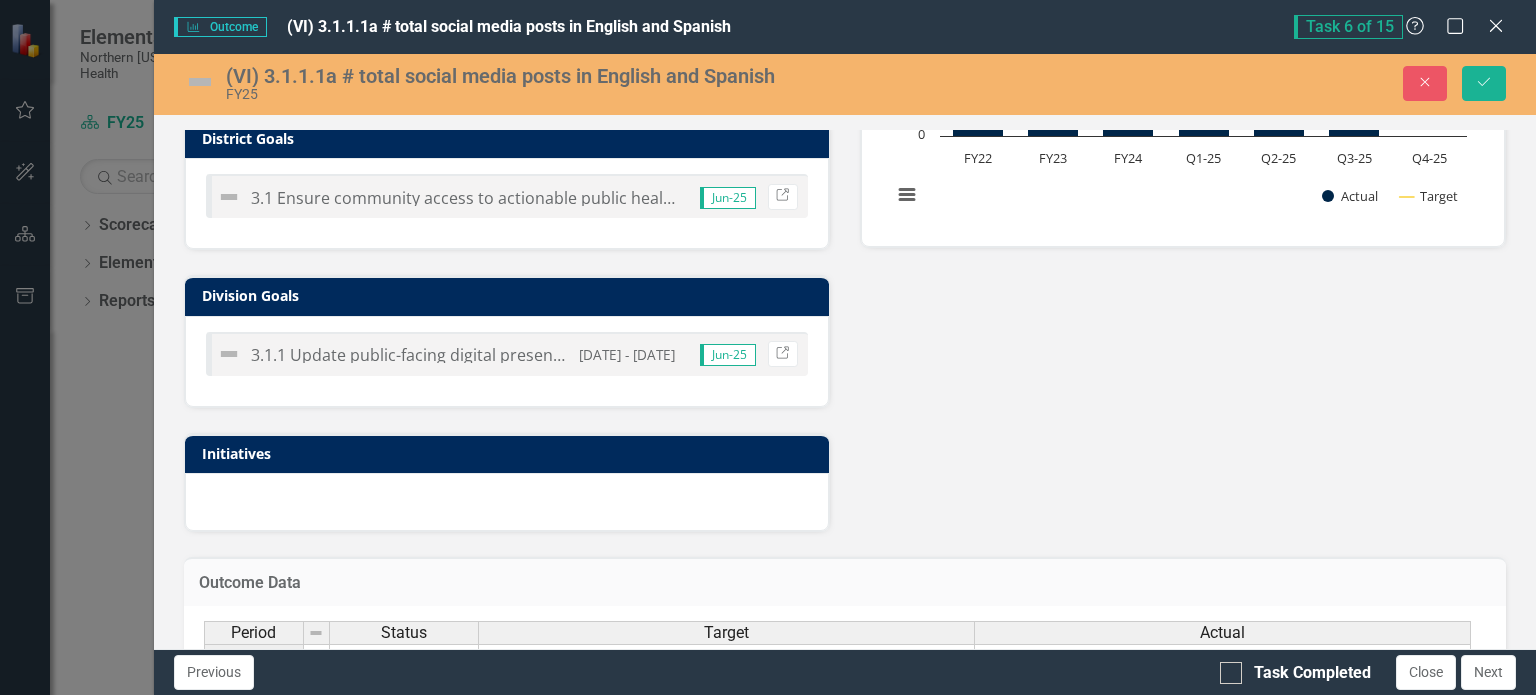 type on "1492" 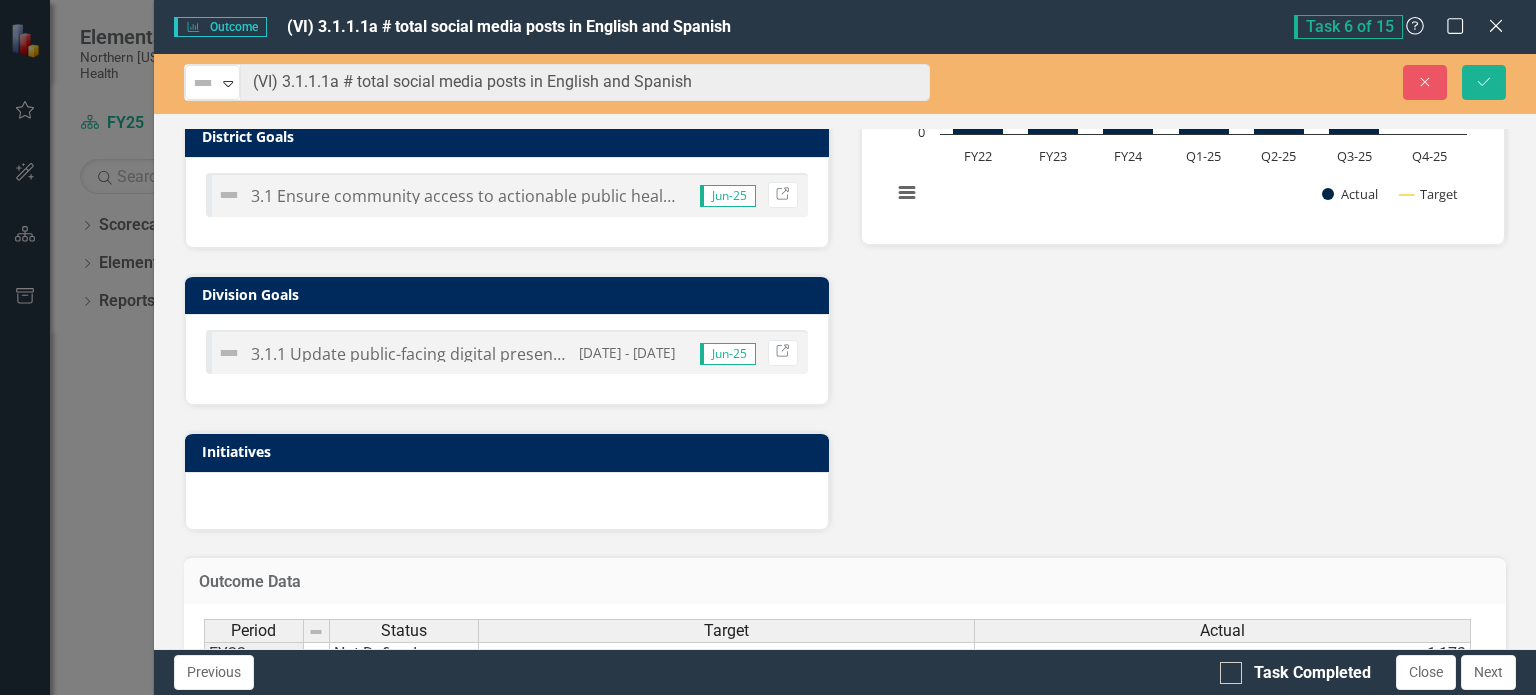 click at bounding box center [203, 83] 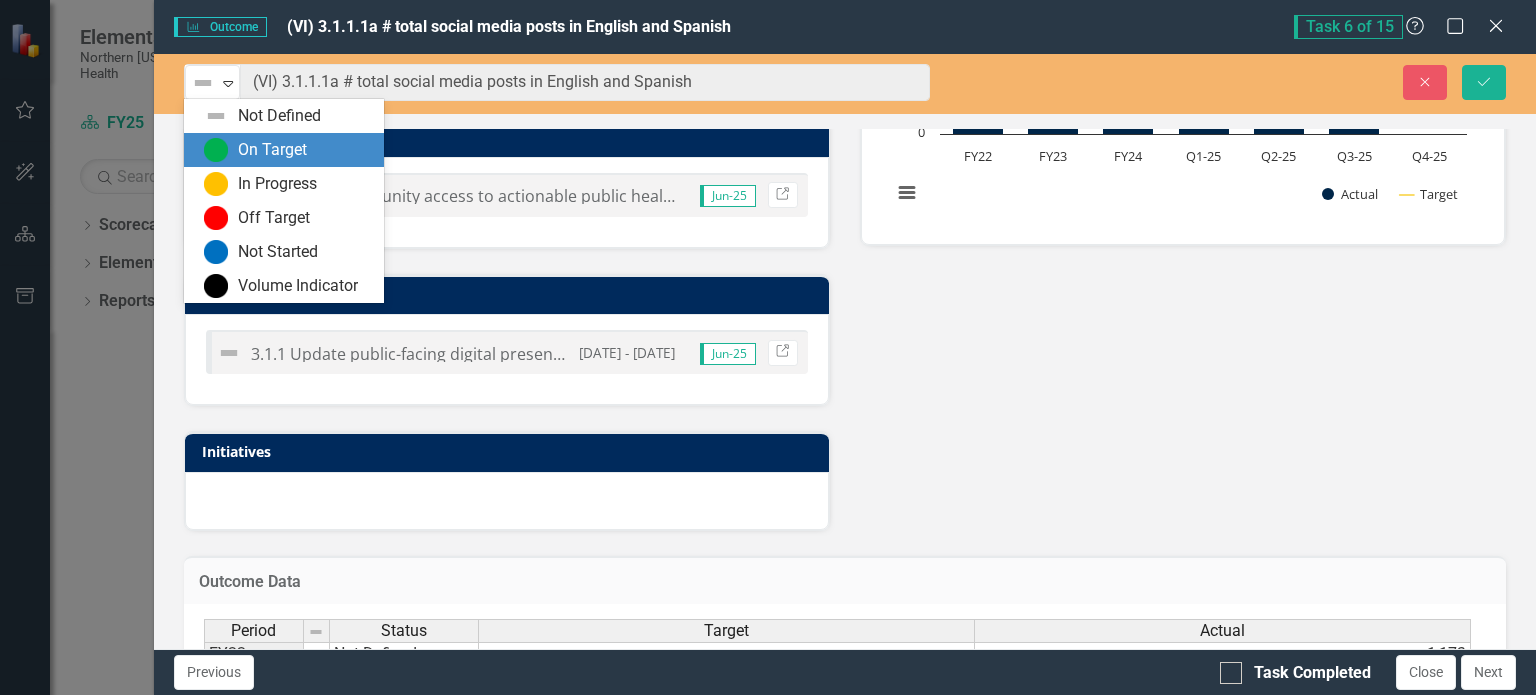 click at bounding box center [216, 150] 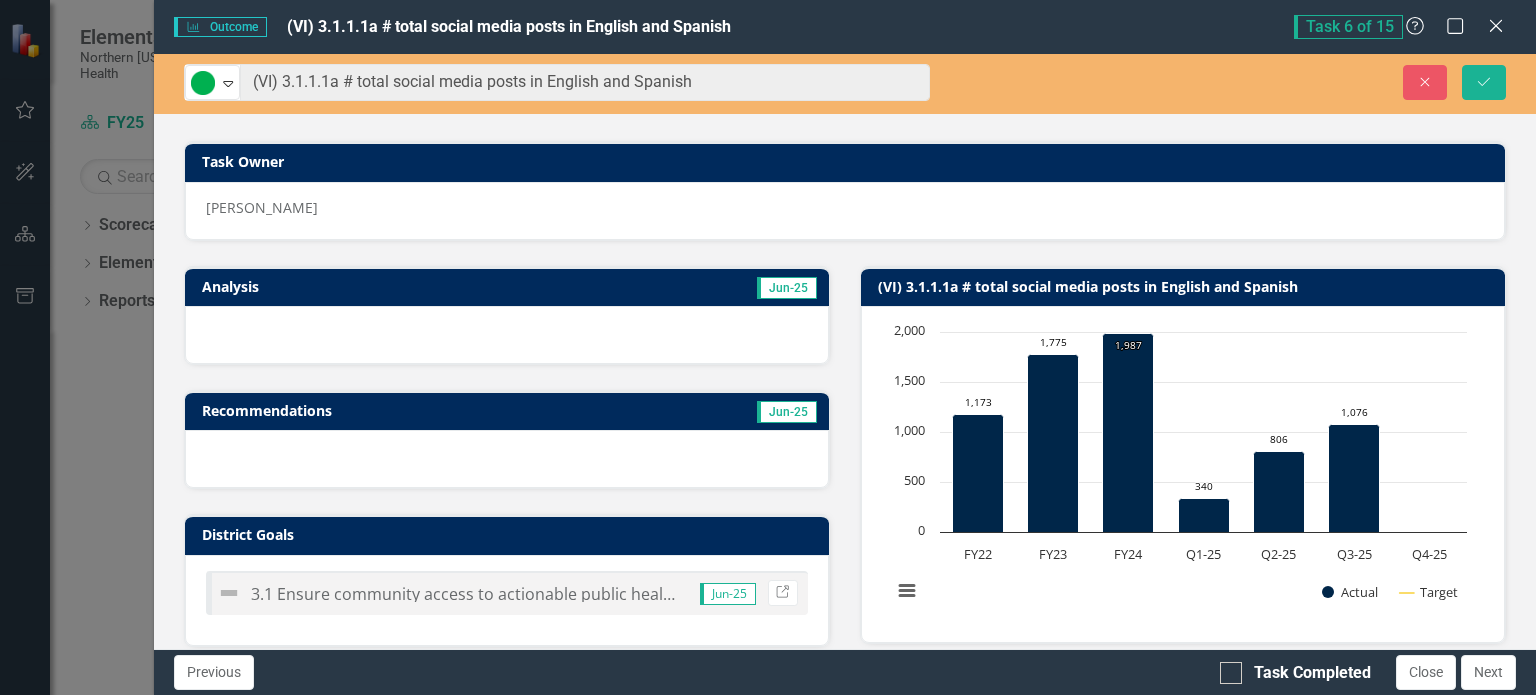 scroll, scrollTop: 72, scrollLeft: 0, axis: vertical 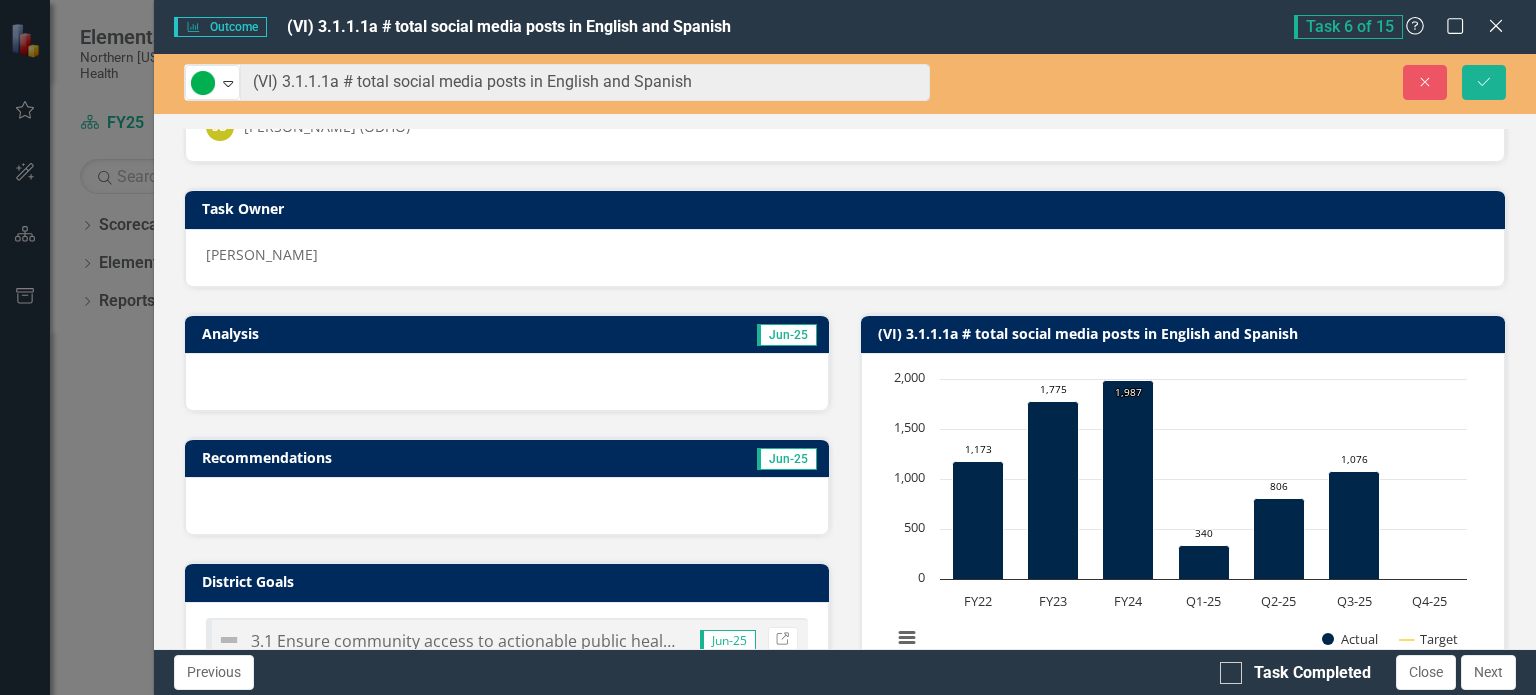 click at bounding box center (507, 382) 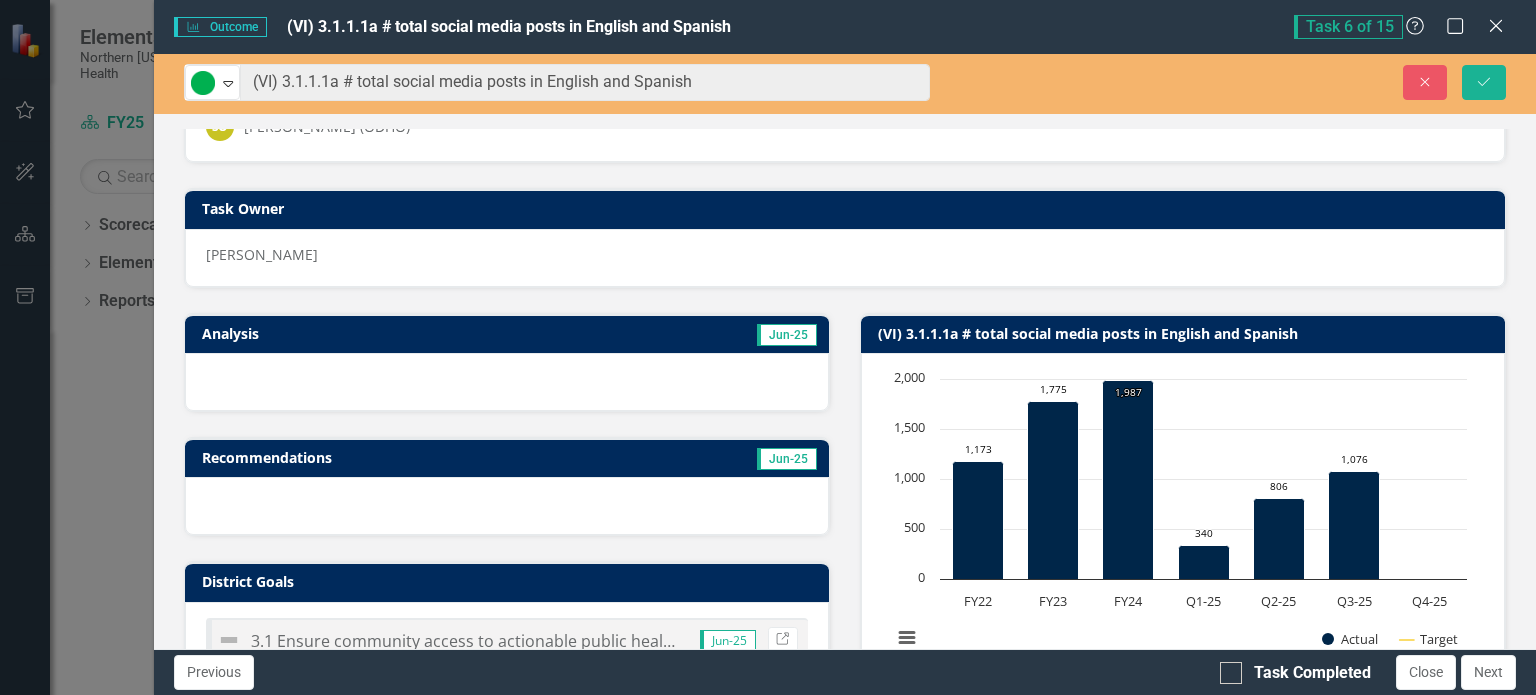click at bounding box center [507, 382] 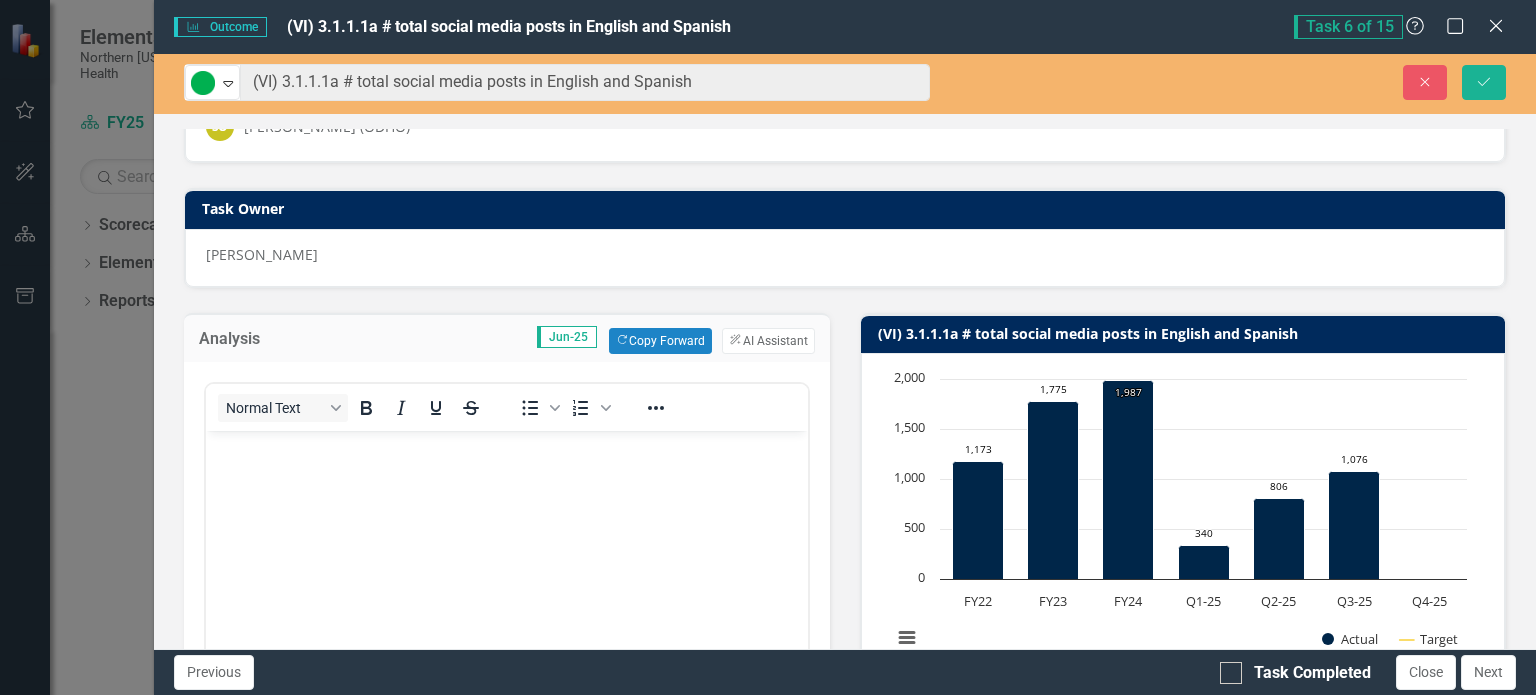 scroll, scrollTop: 0, scrollLeft: 0, axis: both 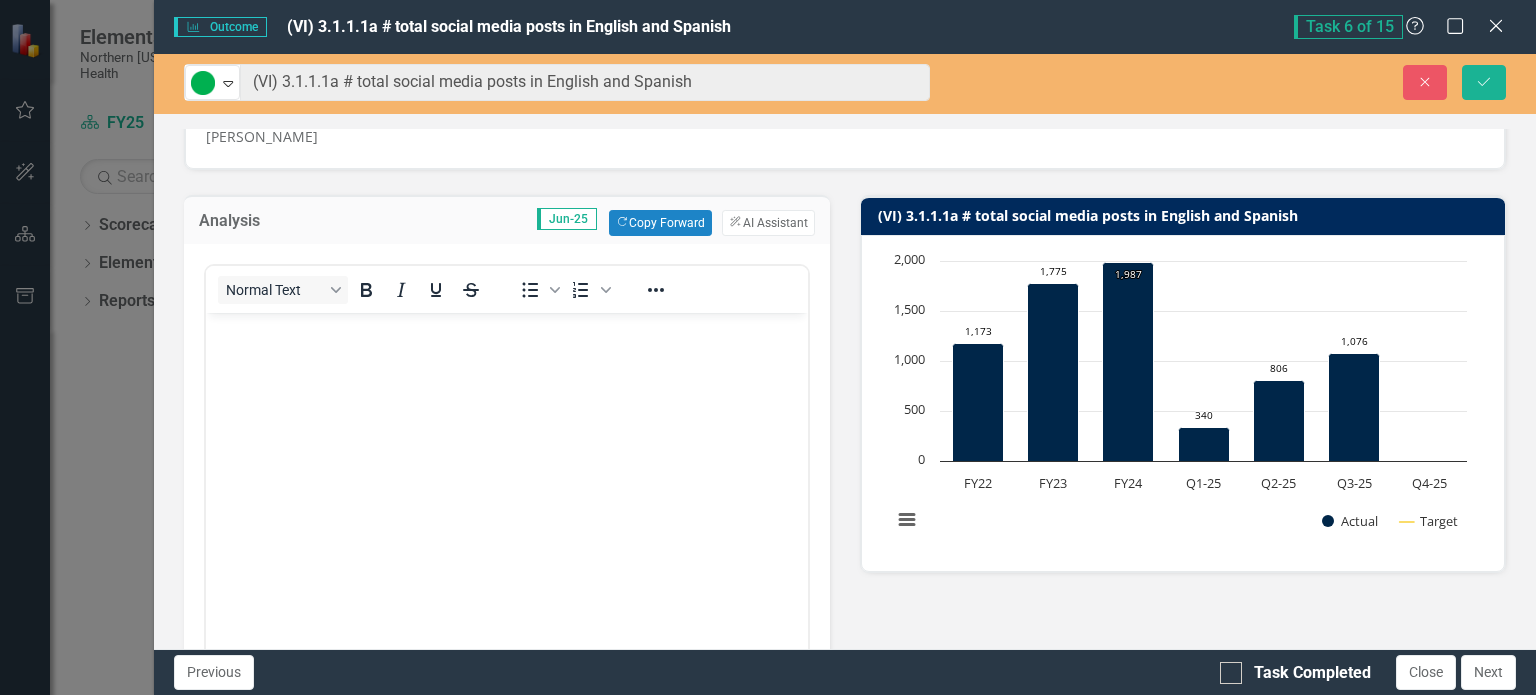 click at bounding box center (506, 462) 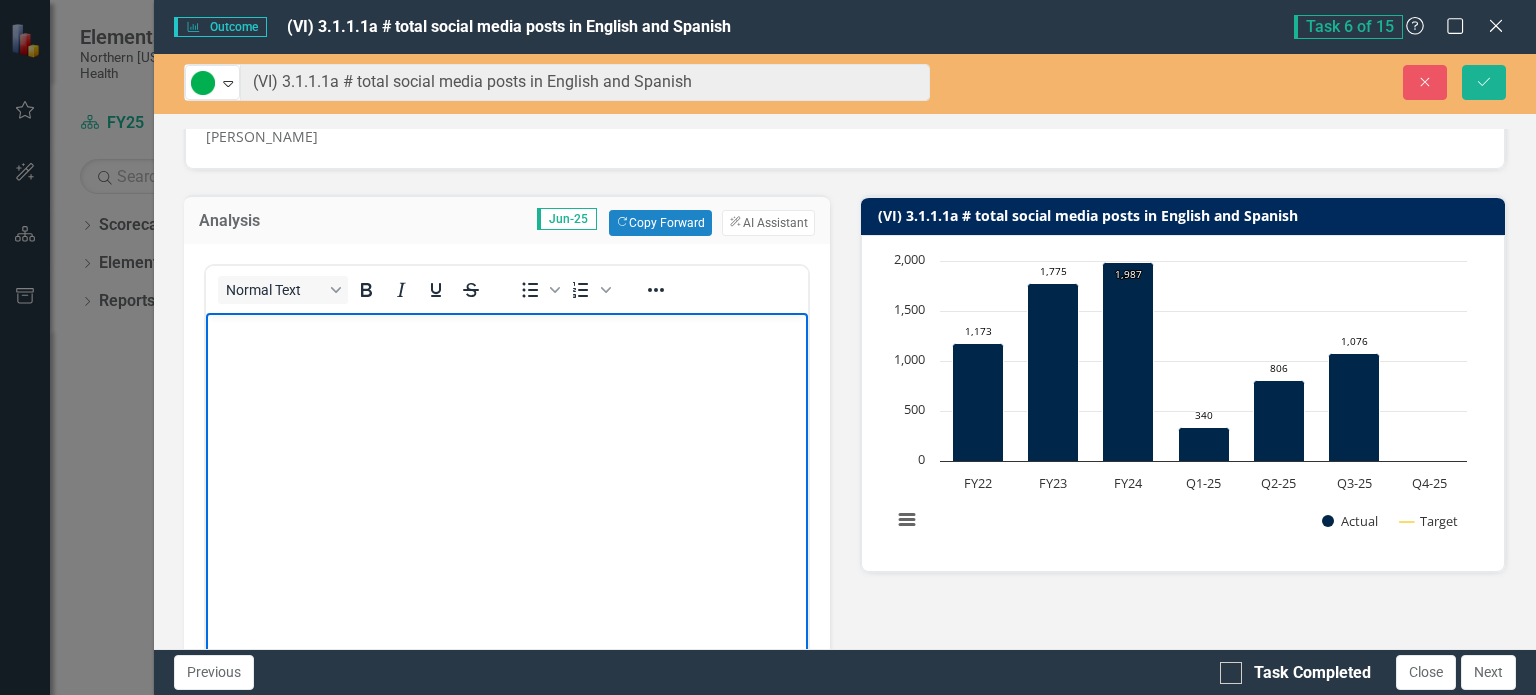 type 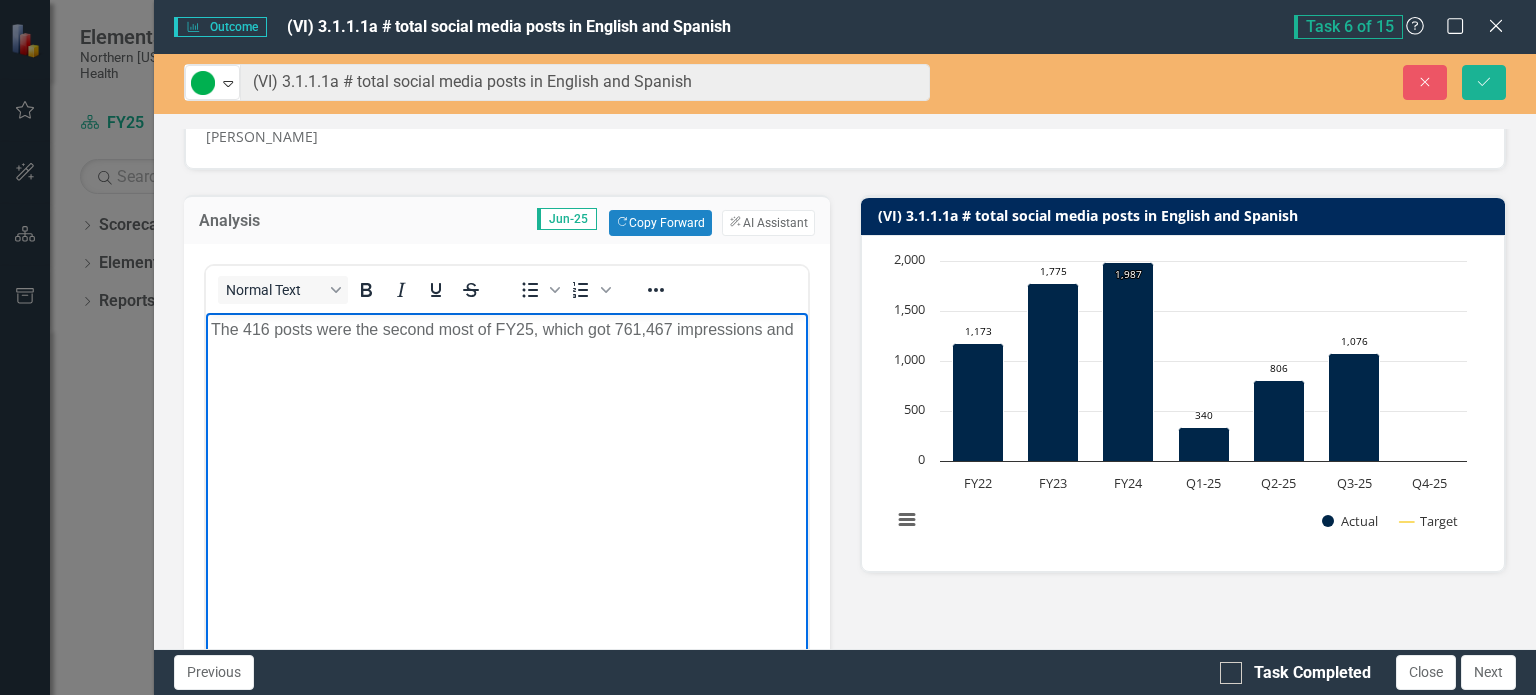 click on "The 416 posts were the second most of FY25, which got 761,467 impressions and" at bounding box center [506, 329] 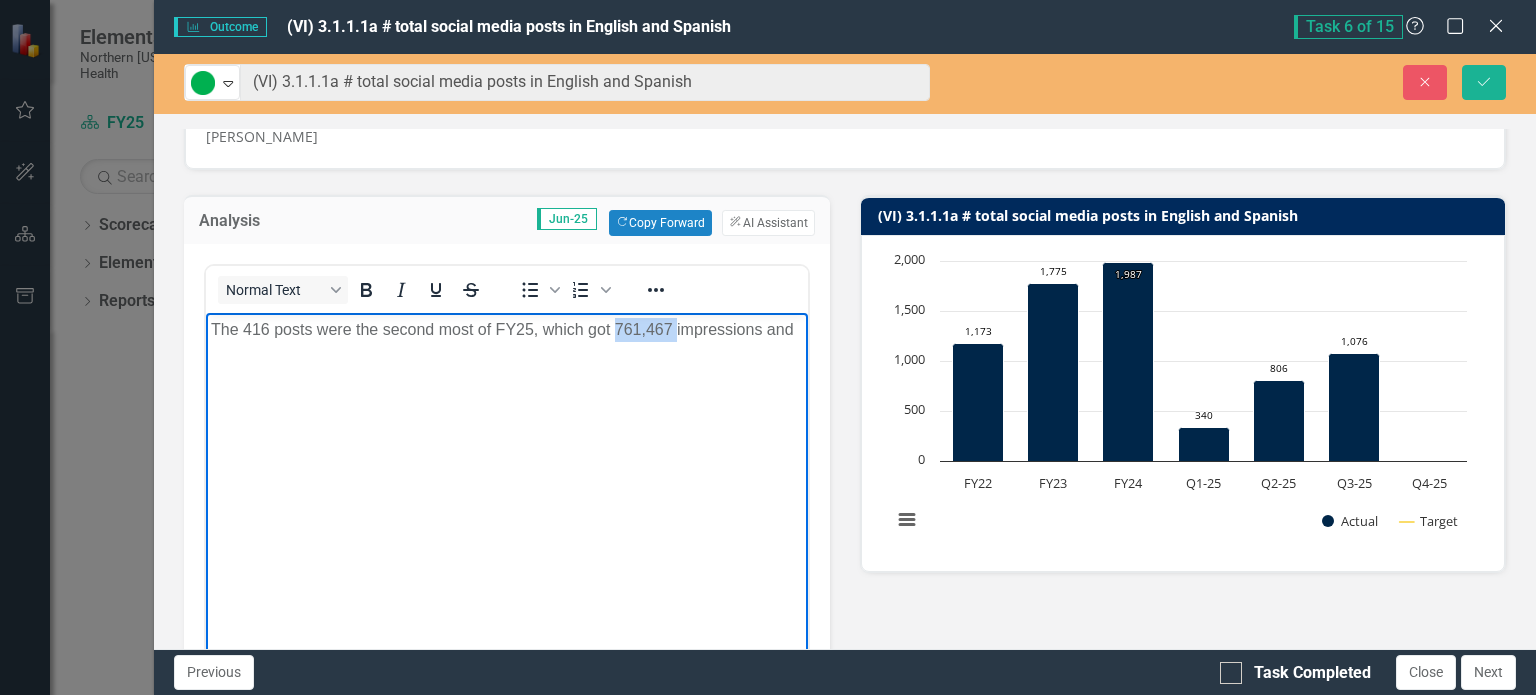 click on "The 416 posts were the second most of FY25, which got 761,467 impressions and" at bounding box center (506, 329) 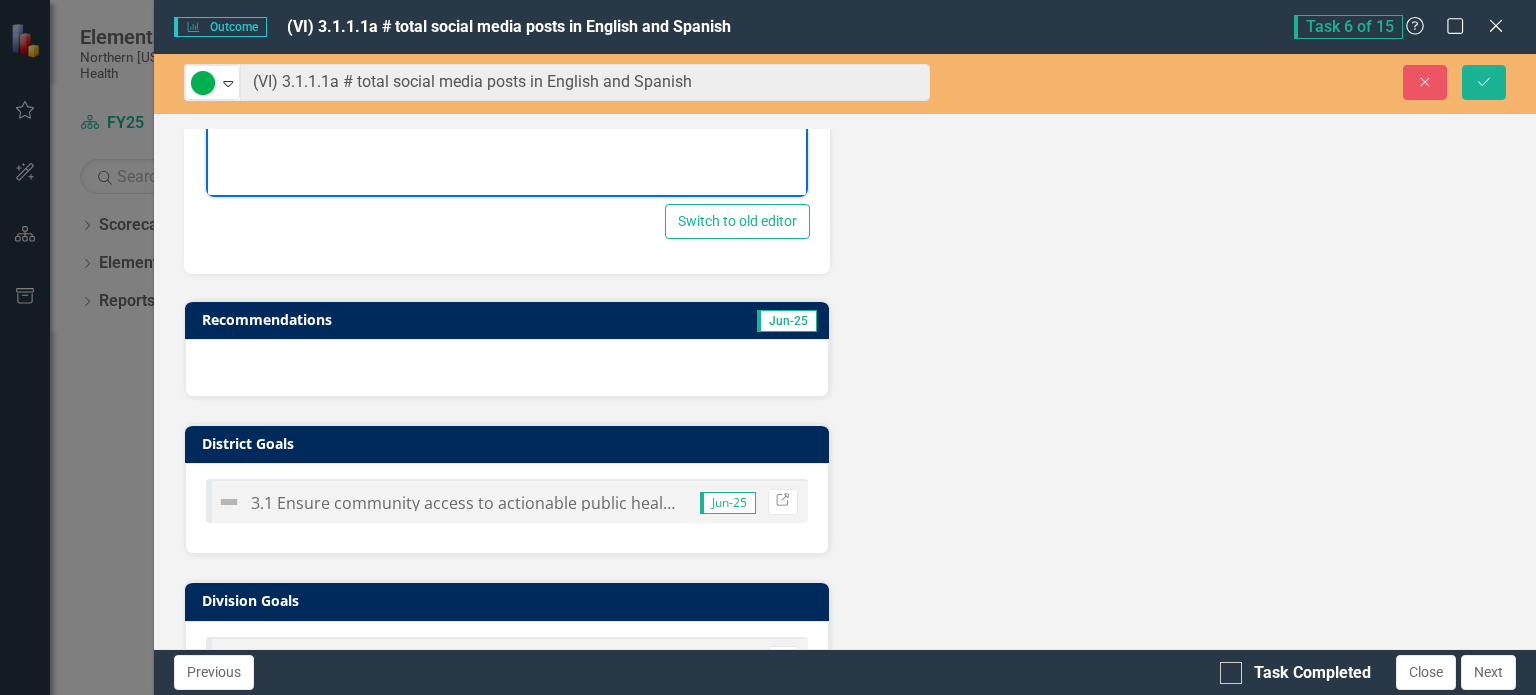scroll, scrollTop: 1172, scrollLeft: 0, axis: vertical 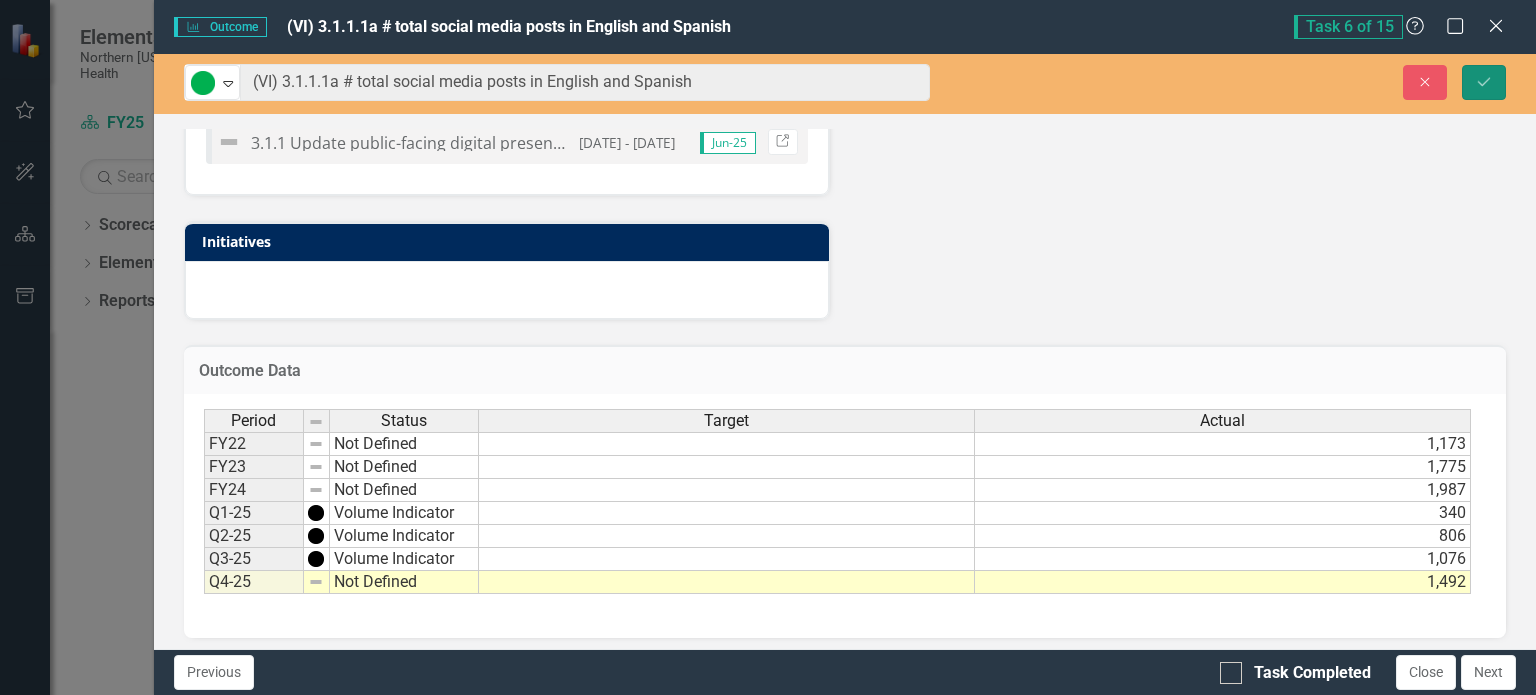 click on "Save" 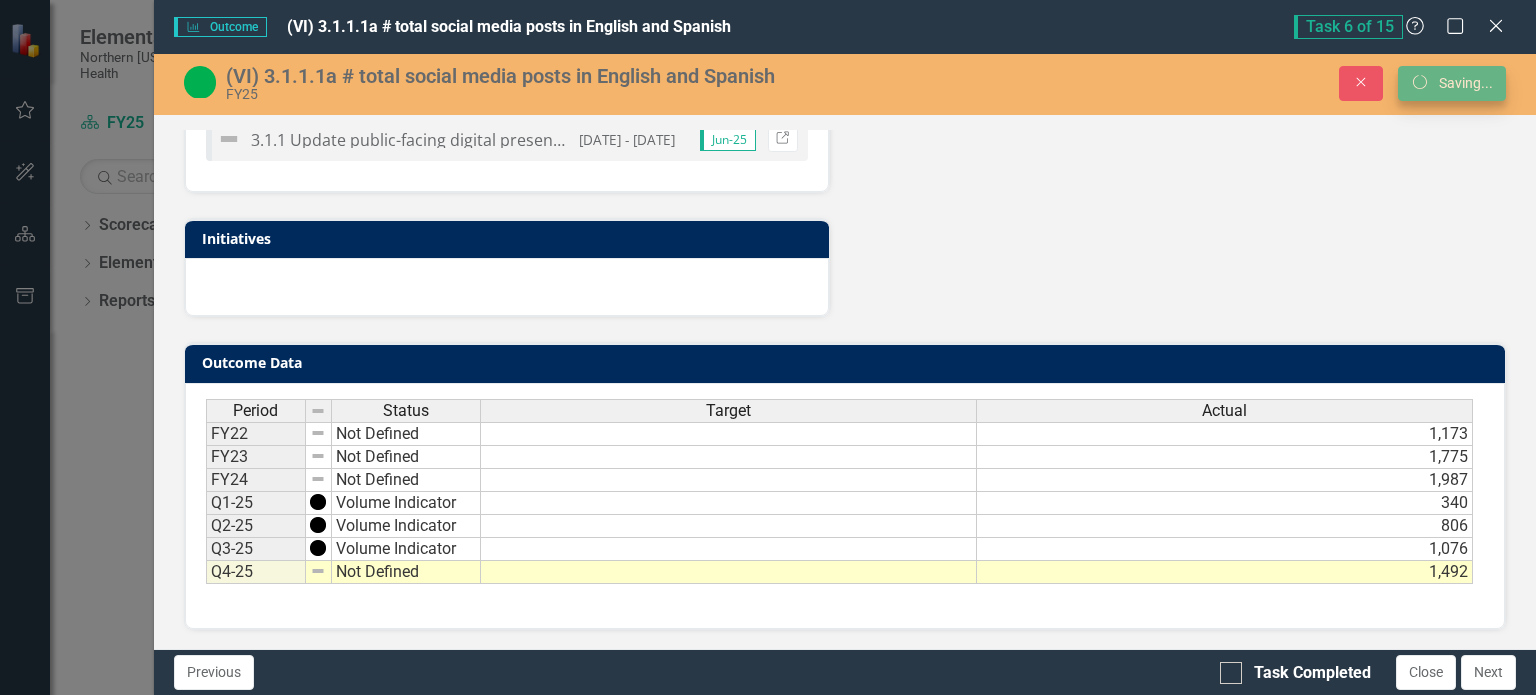 scroll, scrollTop: 742, scrollLeft: 0, axis: vertical 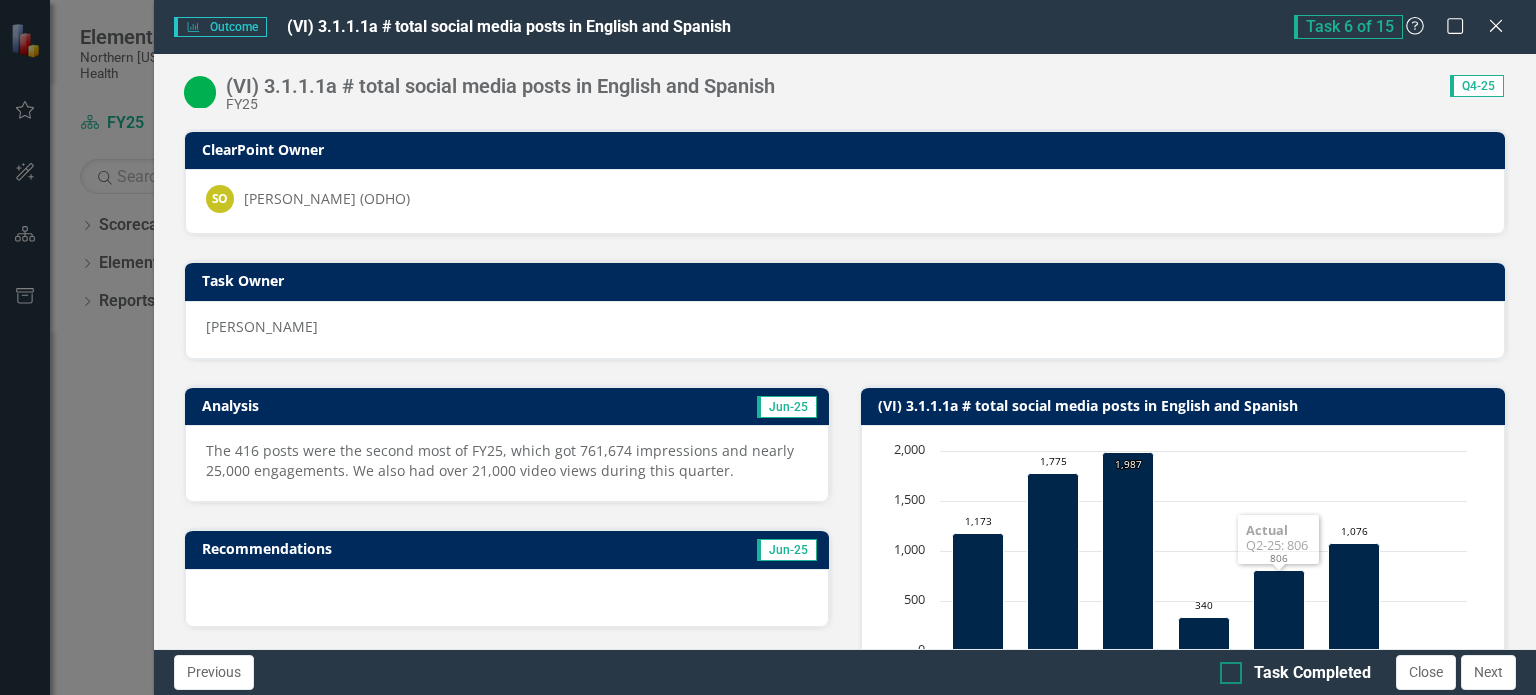 click on "Task Completed" at bounding box center [1312, 673] 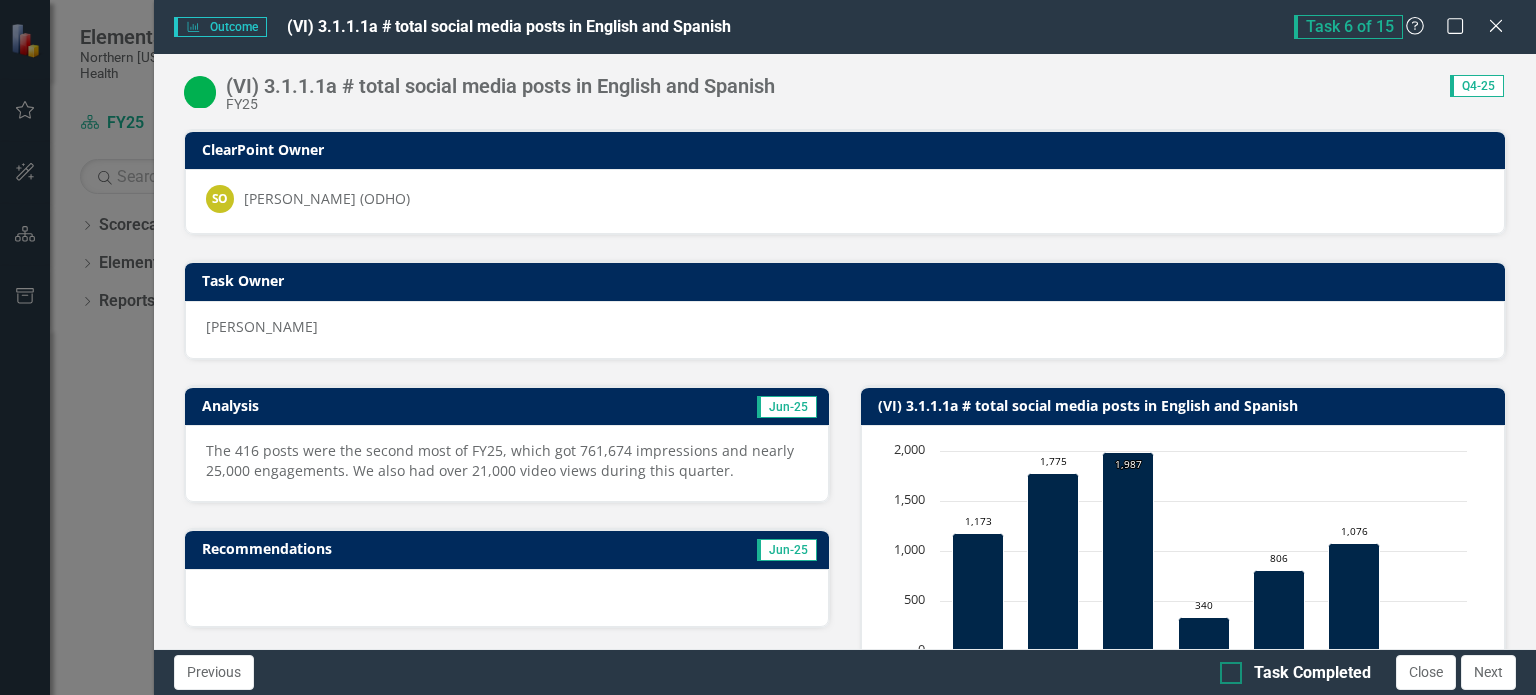checkbox on "true" 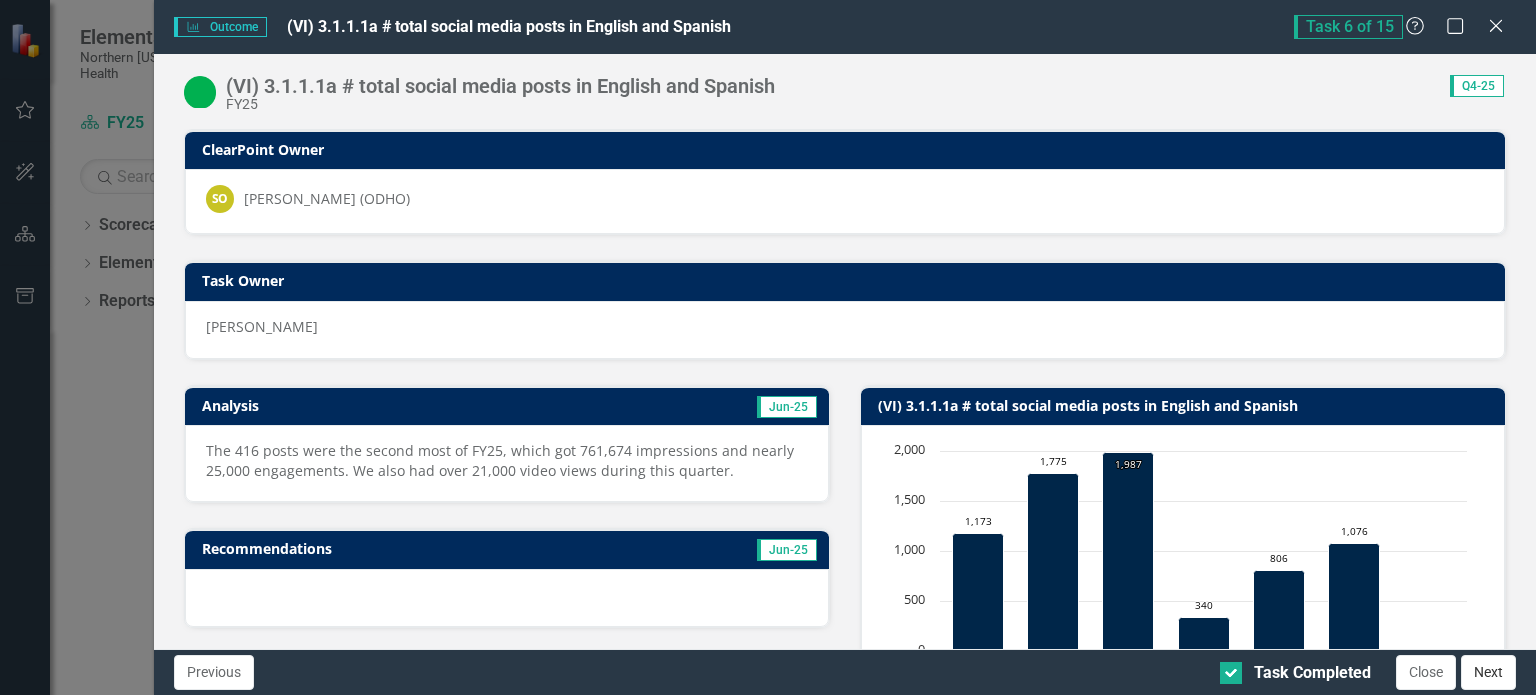 click on "Next" at bounding box center [1488, 672] 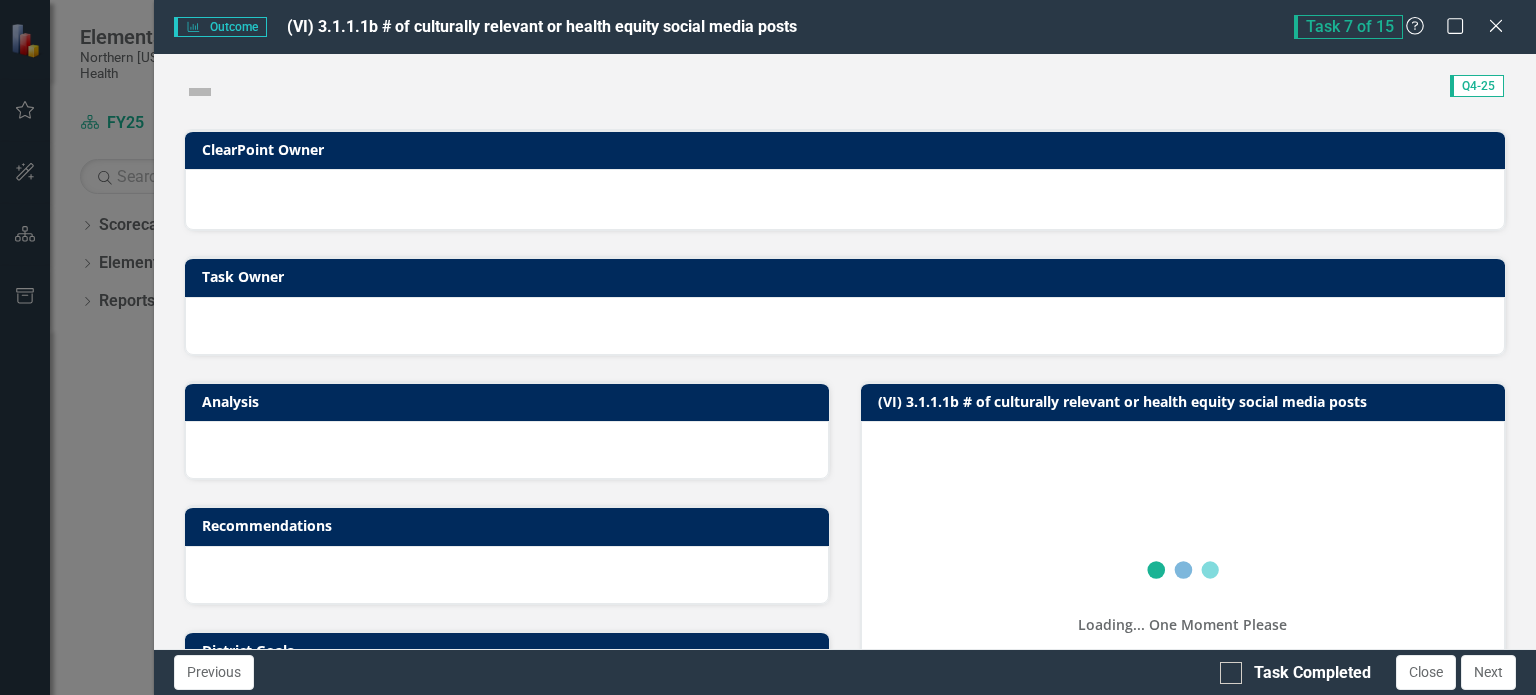 checkbox on "true" 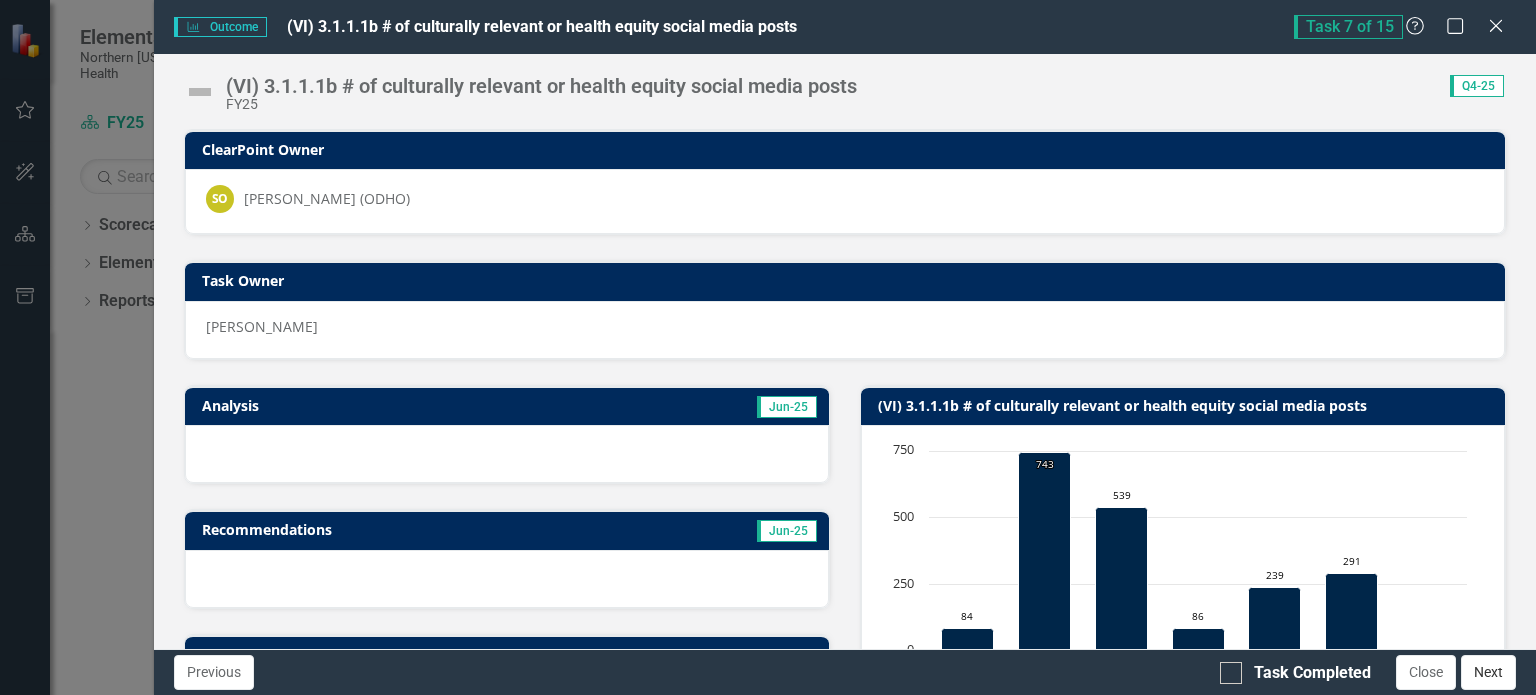 click on "Next" at bounding box center [1488, 672] 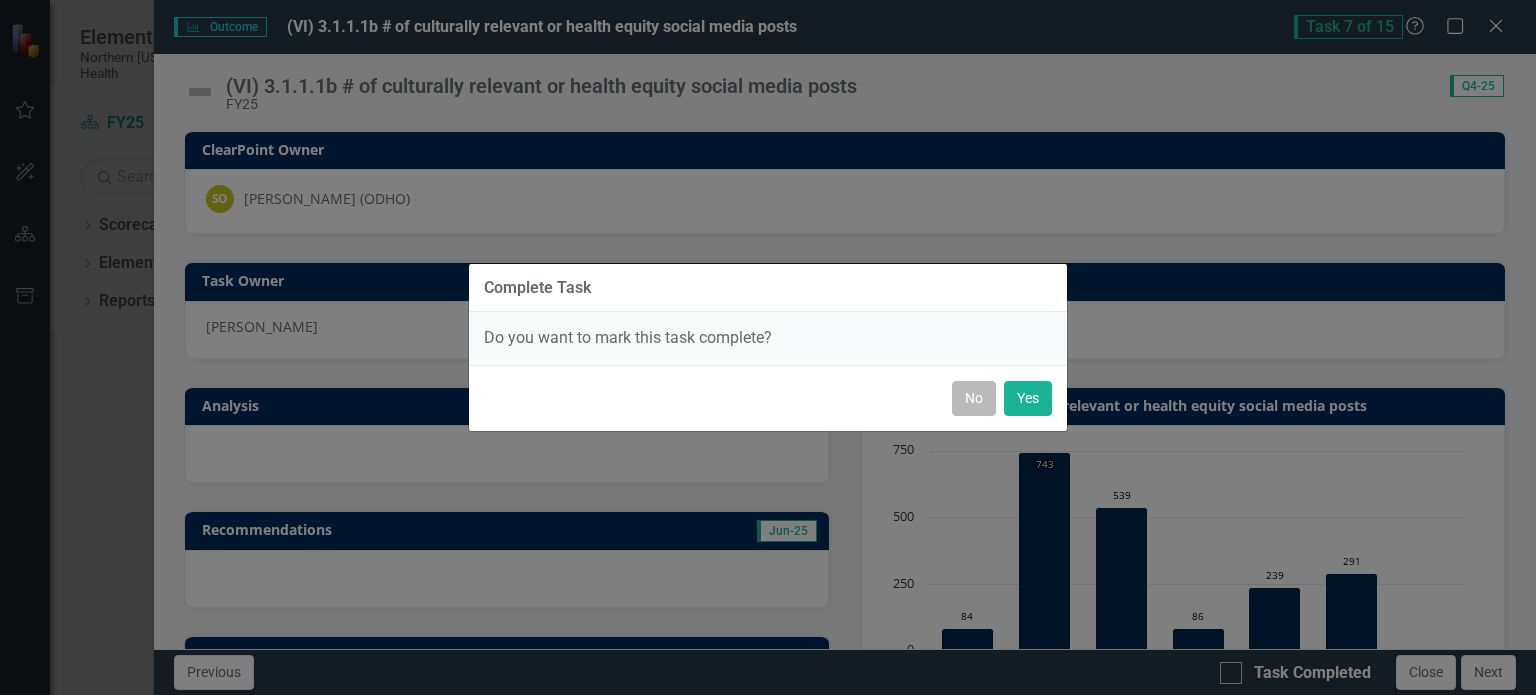 click on "No" at bounding box center (974, 398) 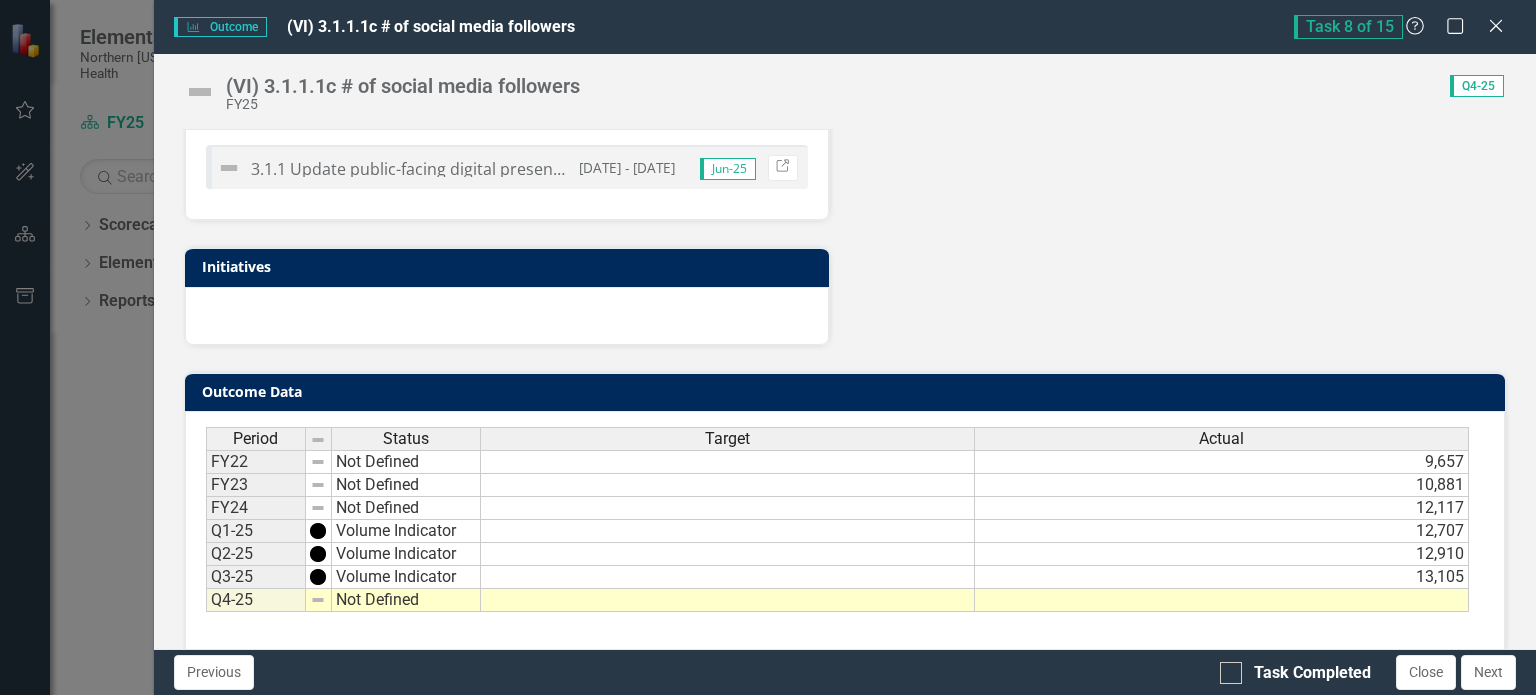 scroll, scrollTop: 722, scrollLeft: 0, axis: vertical 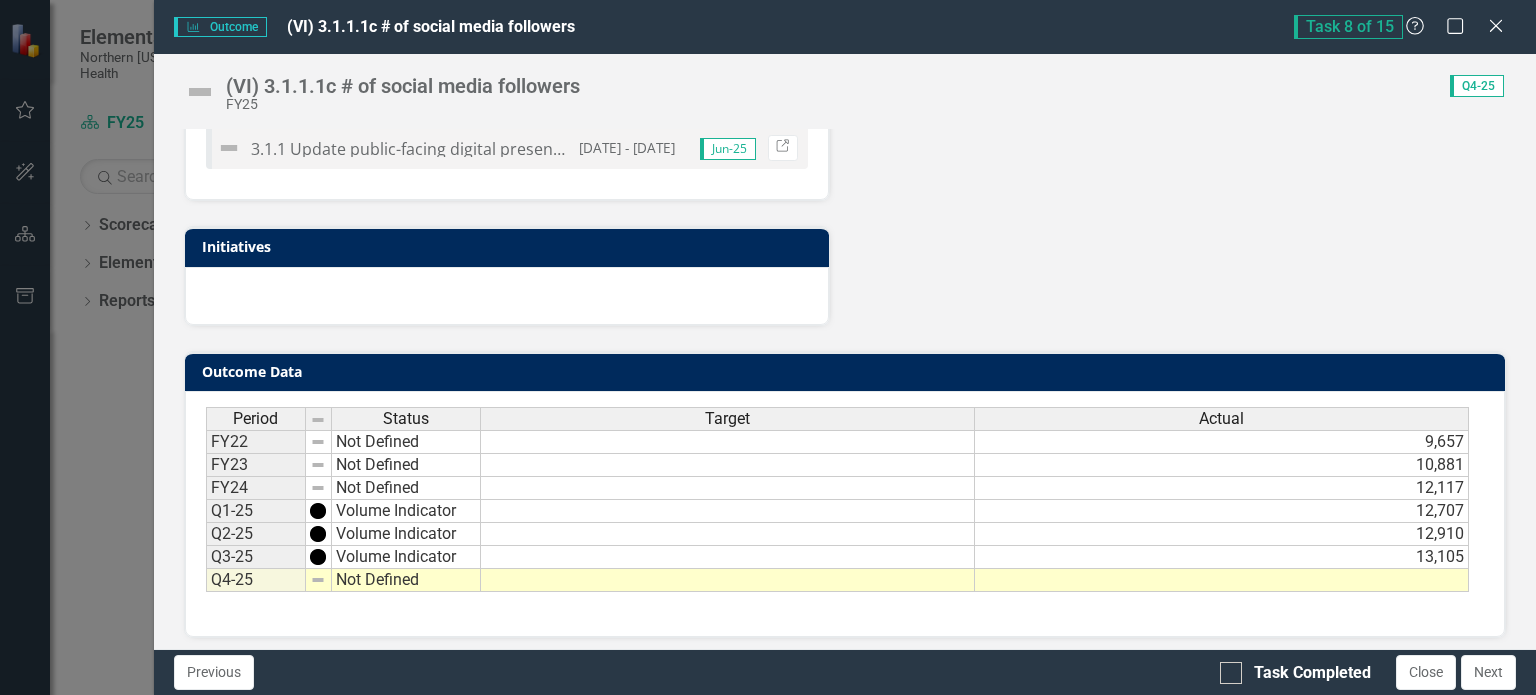 click at bounding box center [1222, 580] 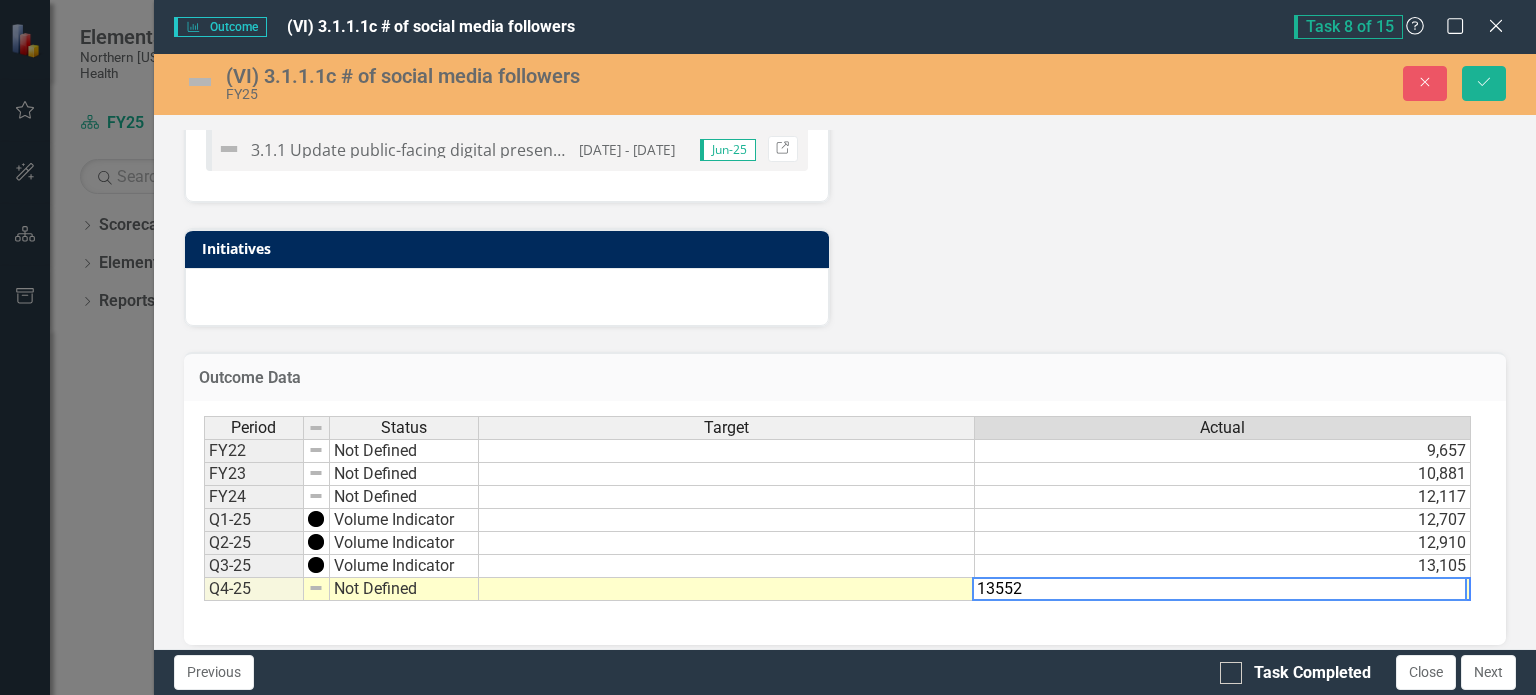 type on "13552" 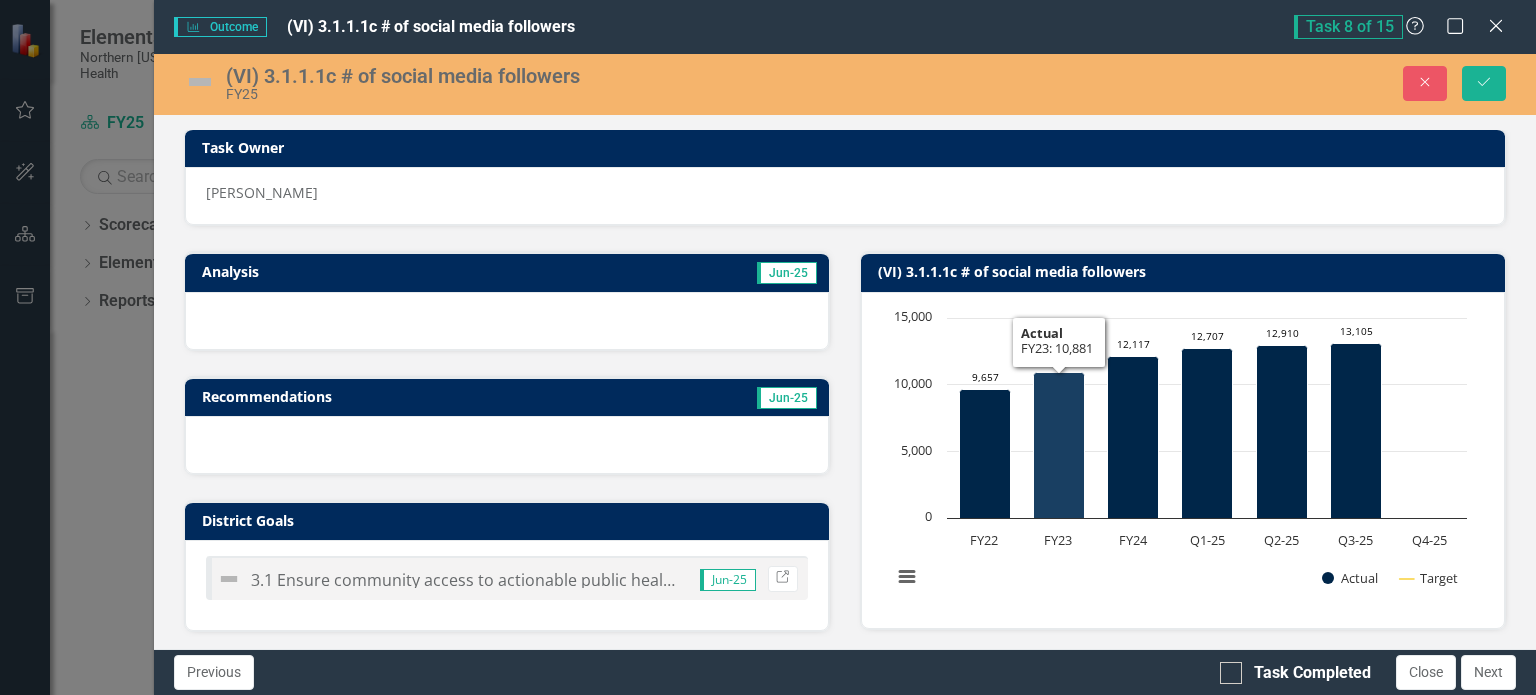 scroll, scrollTop: 0, scrollLeft: 0, axis: both 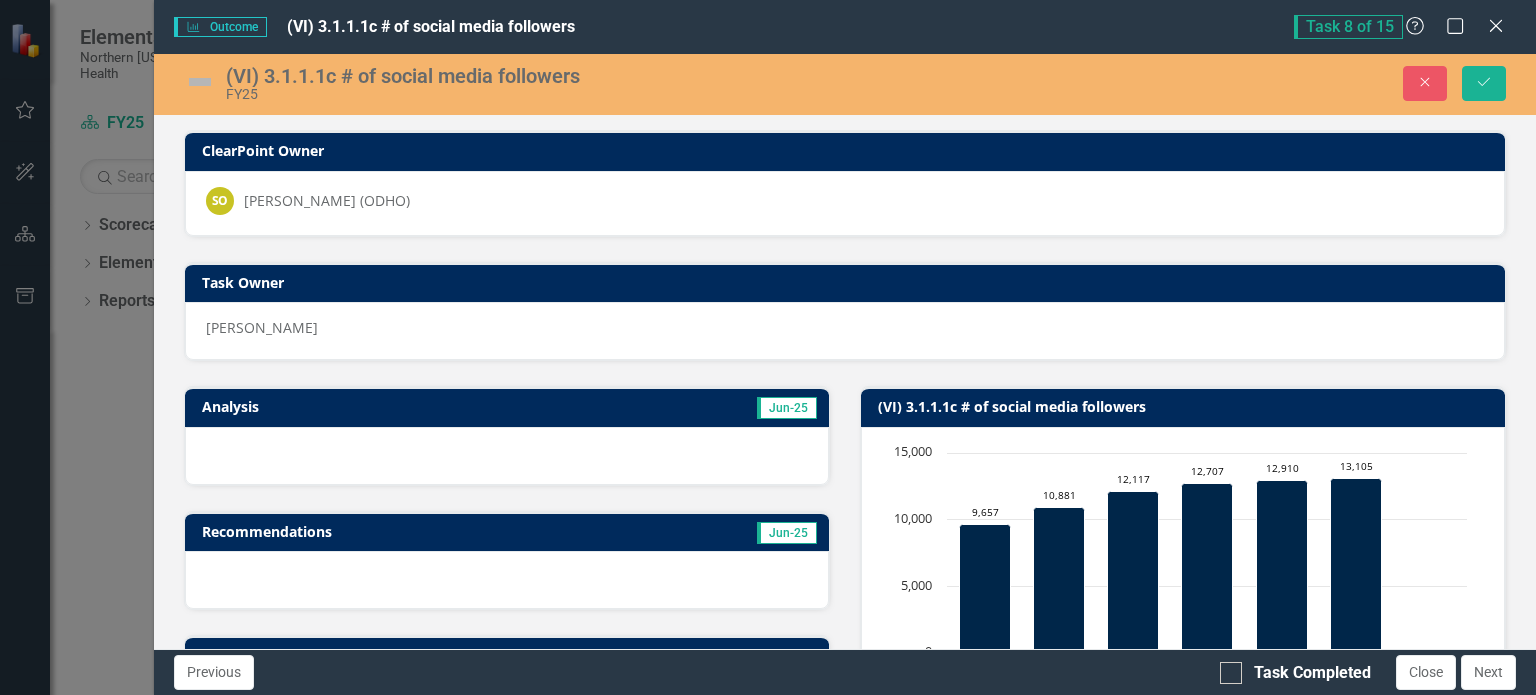 click at bounding box center [507, 456] 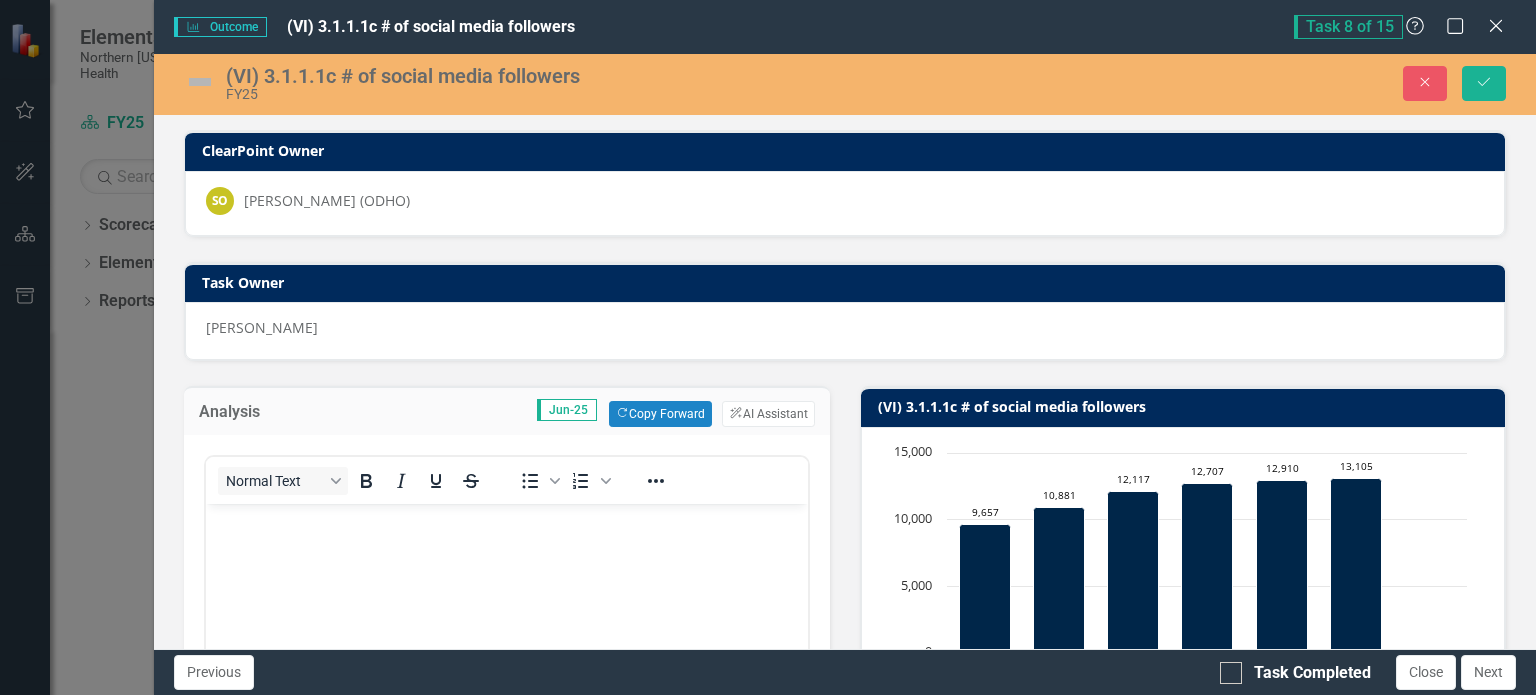 scroll, scrollTop: 0, scrollLeft: 0, axis: both 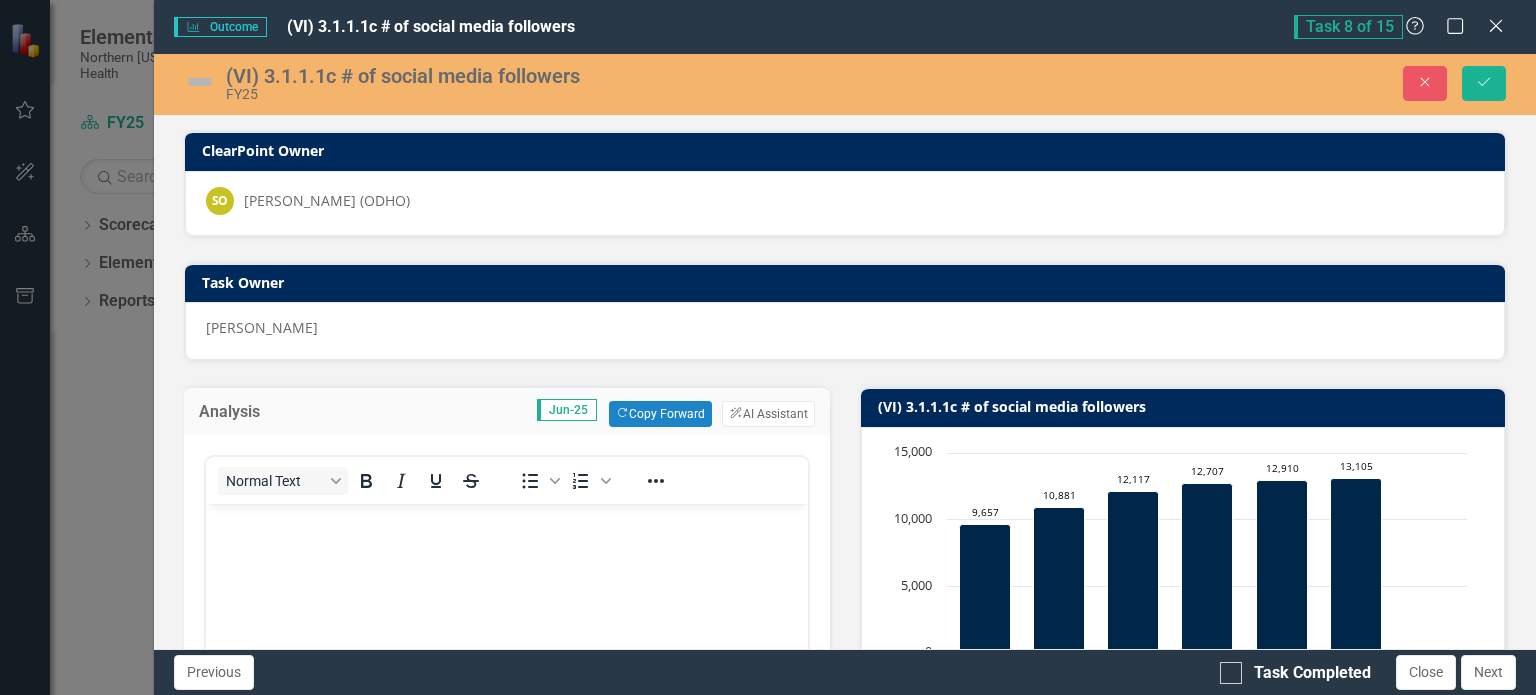 click at bounding box center (506, 654) 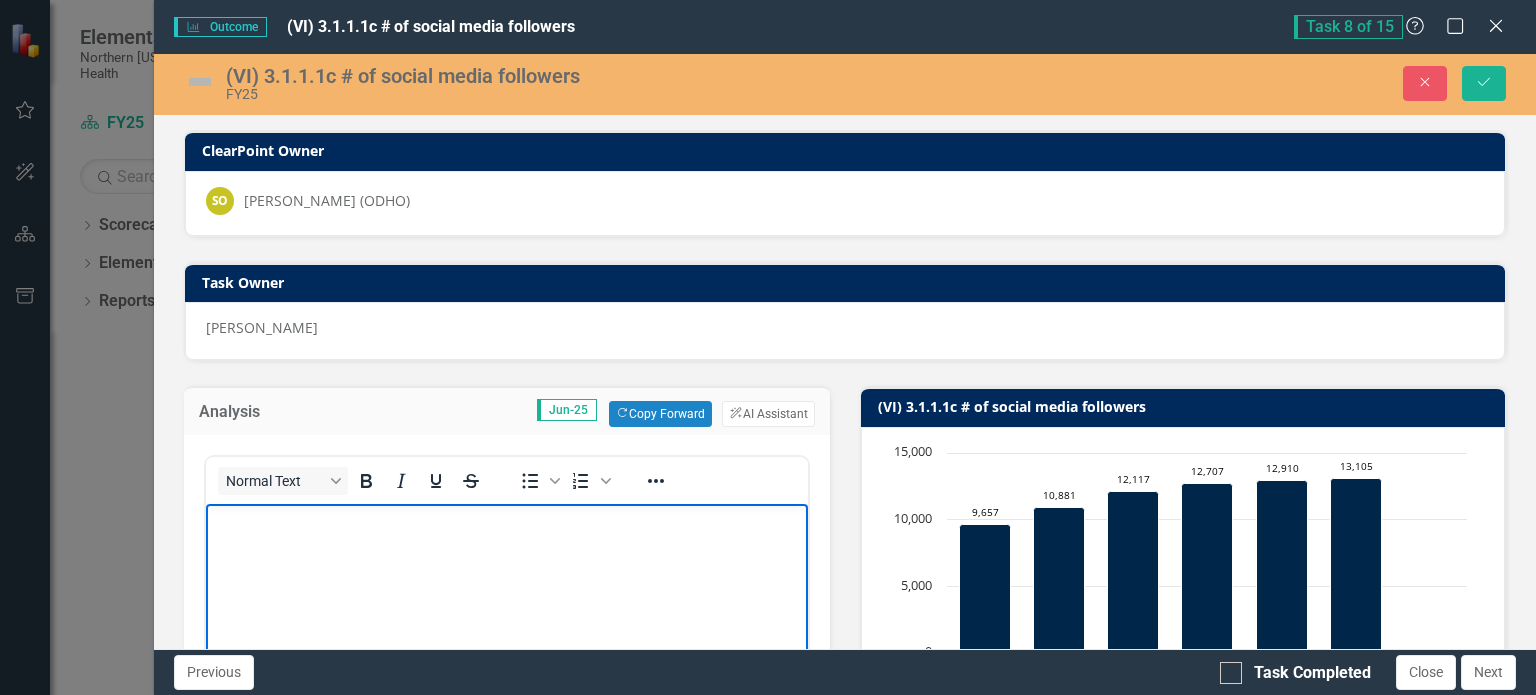 type 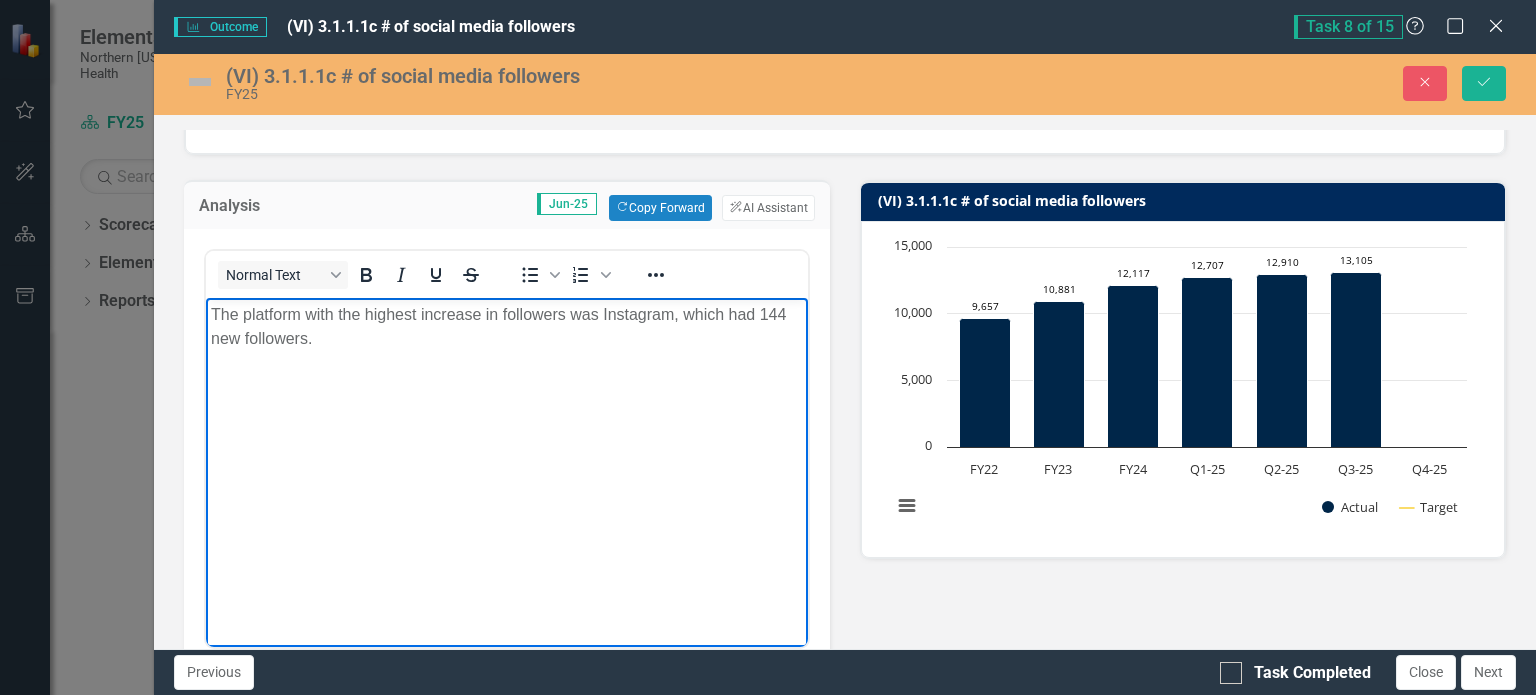 scroll, scrollTop: 0, scrollLeft: 0, axis: both 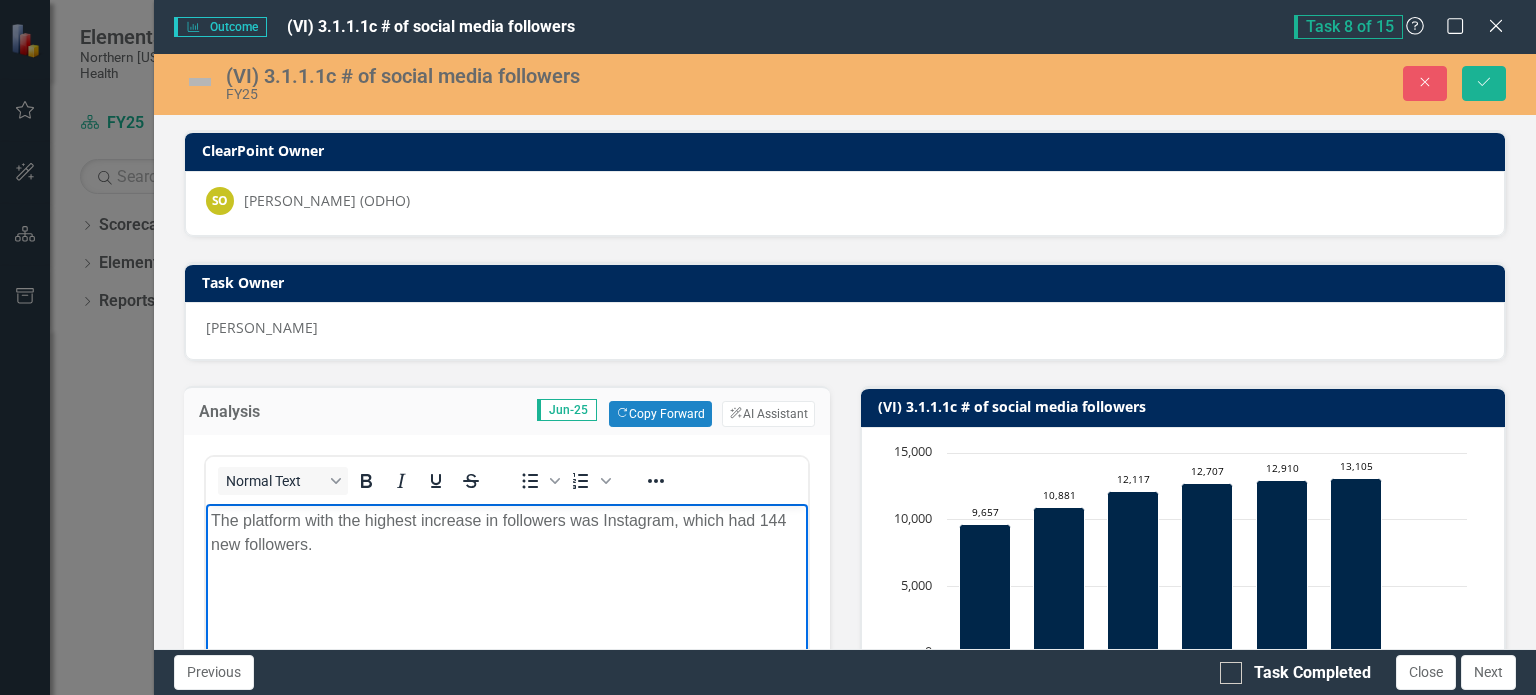 click at bounding box center [200, 82] 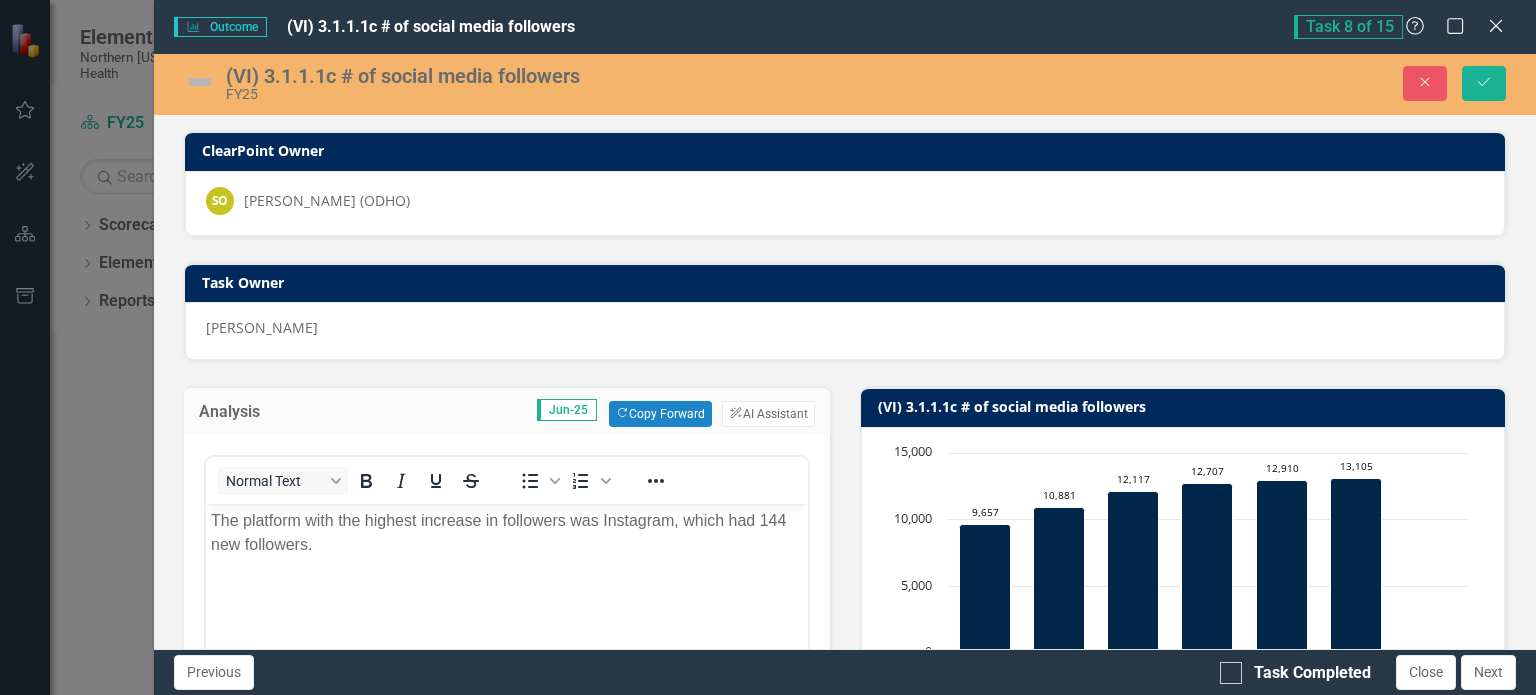 click at bounding box center [200, 82] 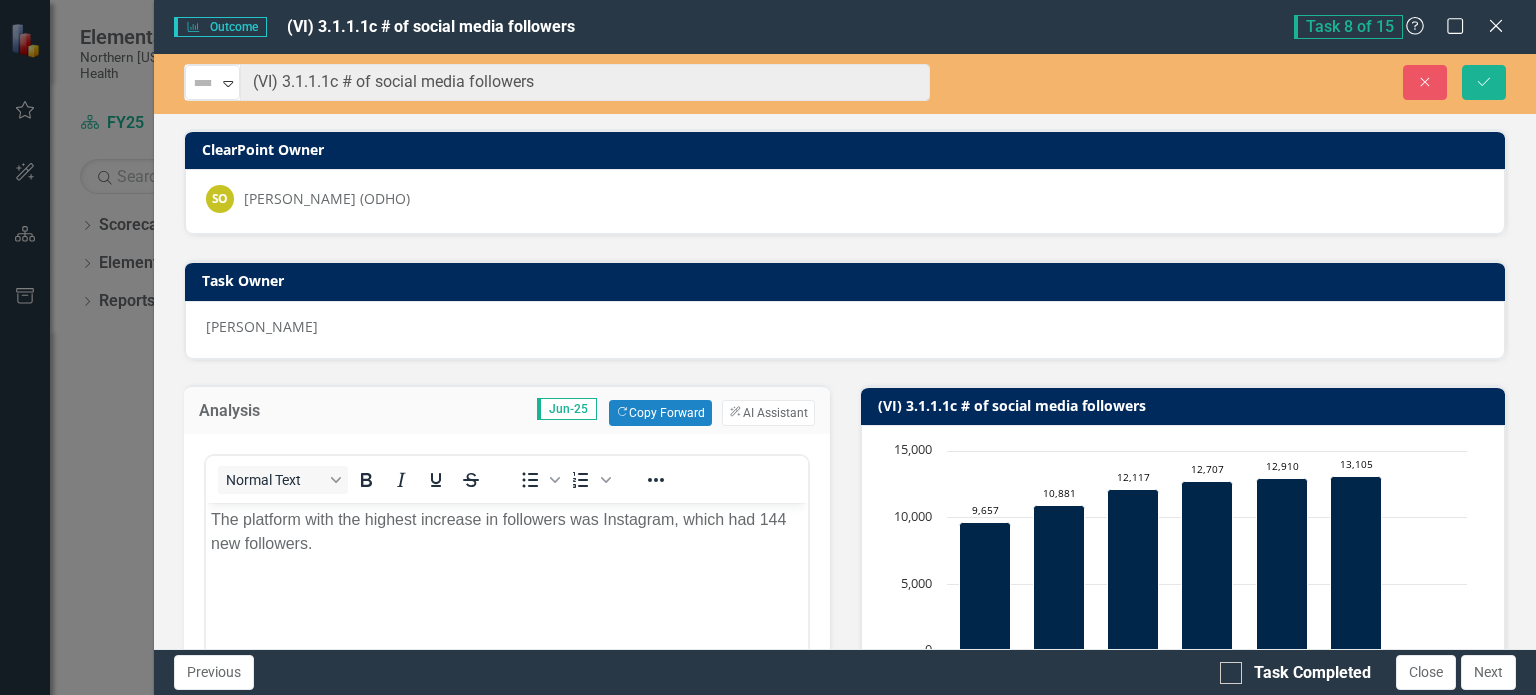 click at bounding box center (203, 83) 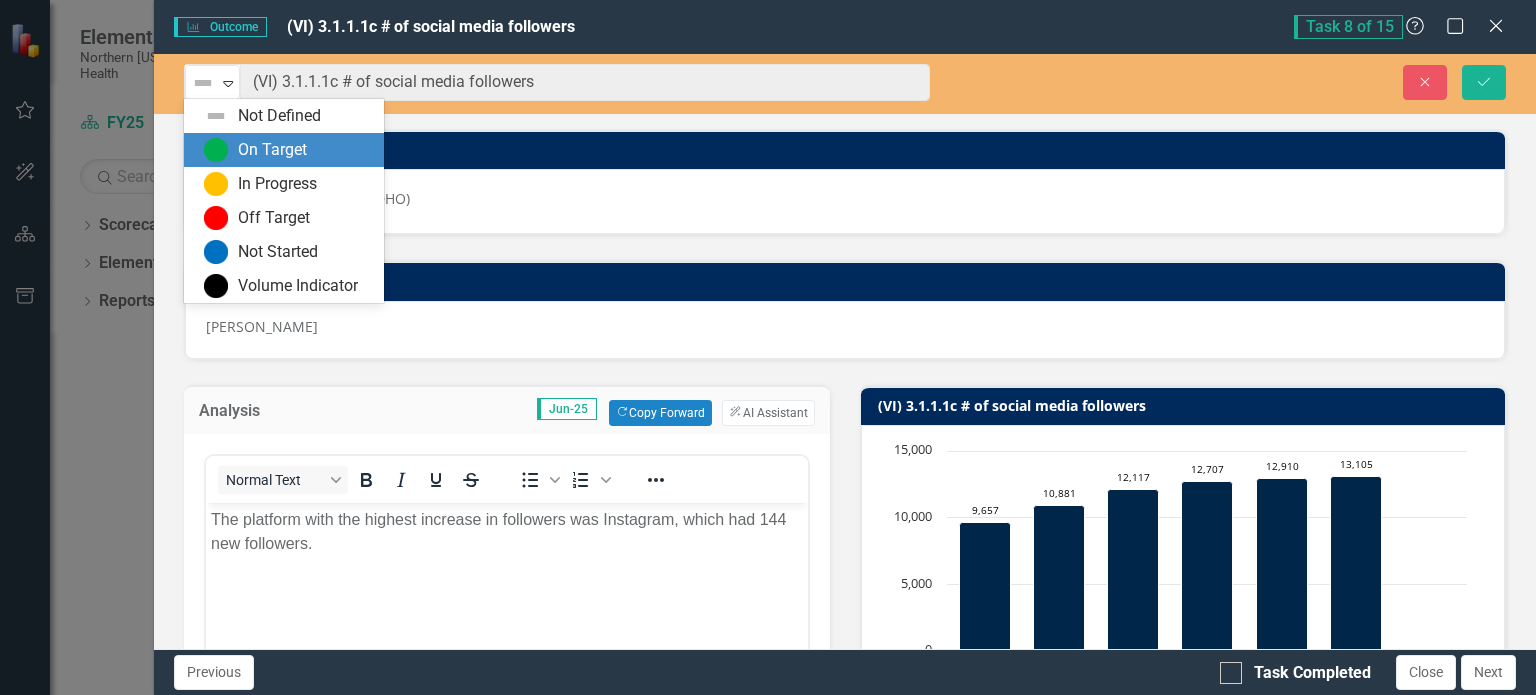 click on "On Target" at bounding box center [288, 150] 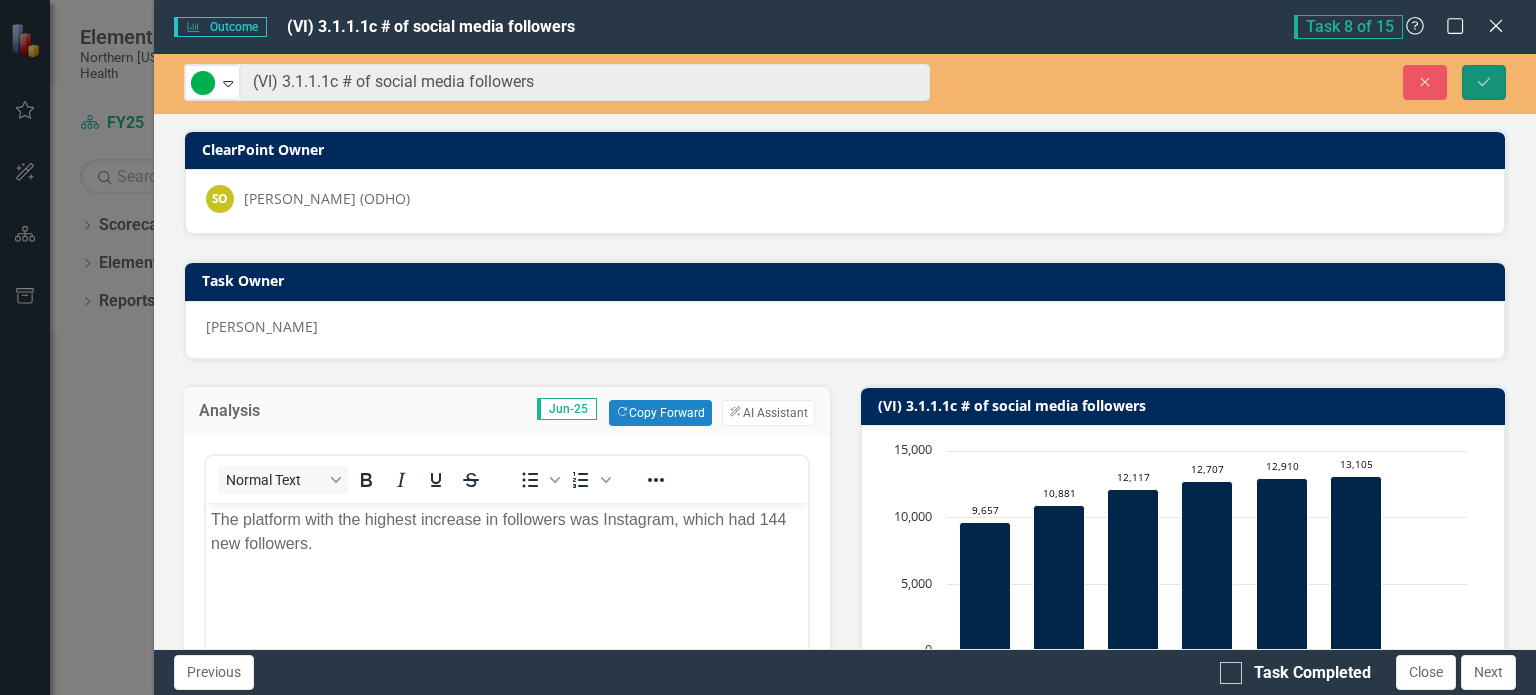 click on "Save" 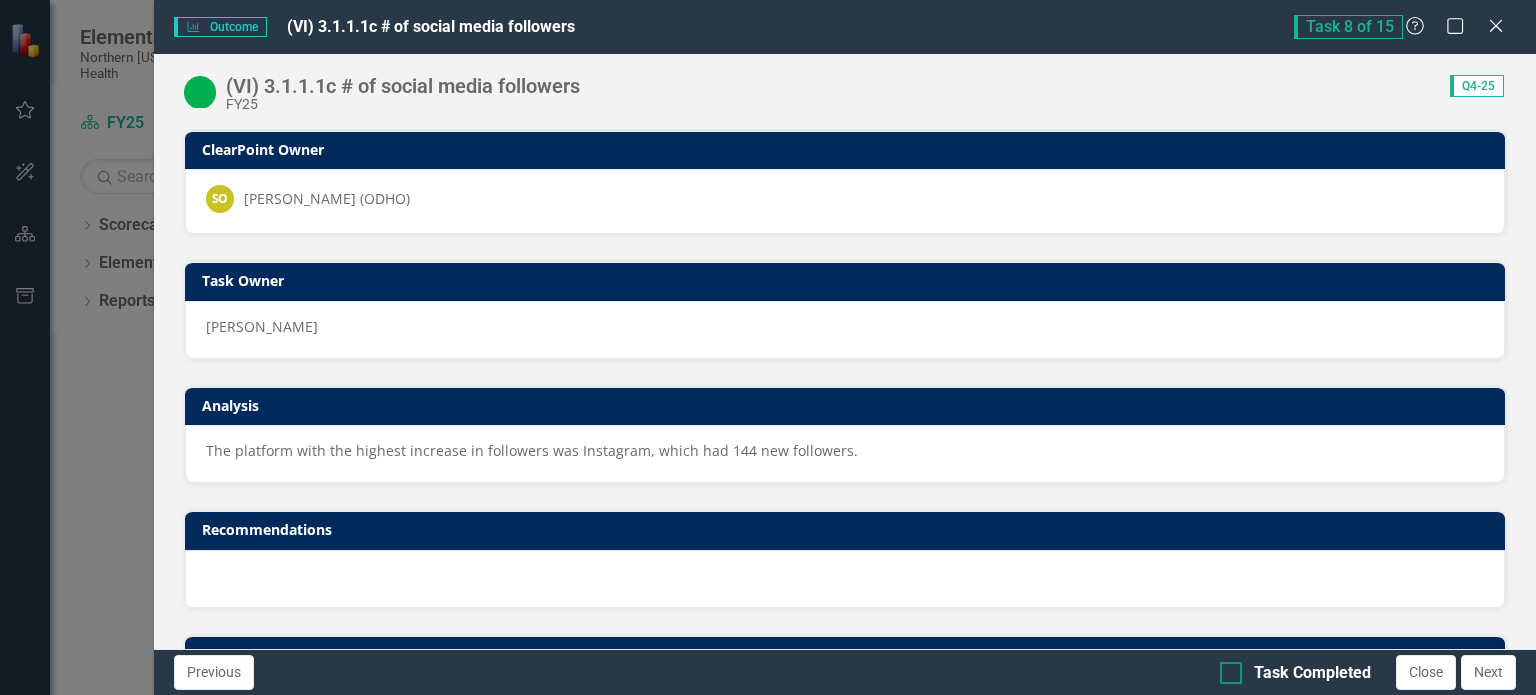 click on "Task Completed" at bounding box center (1312, 673) 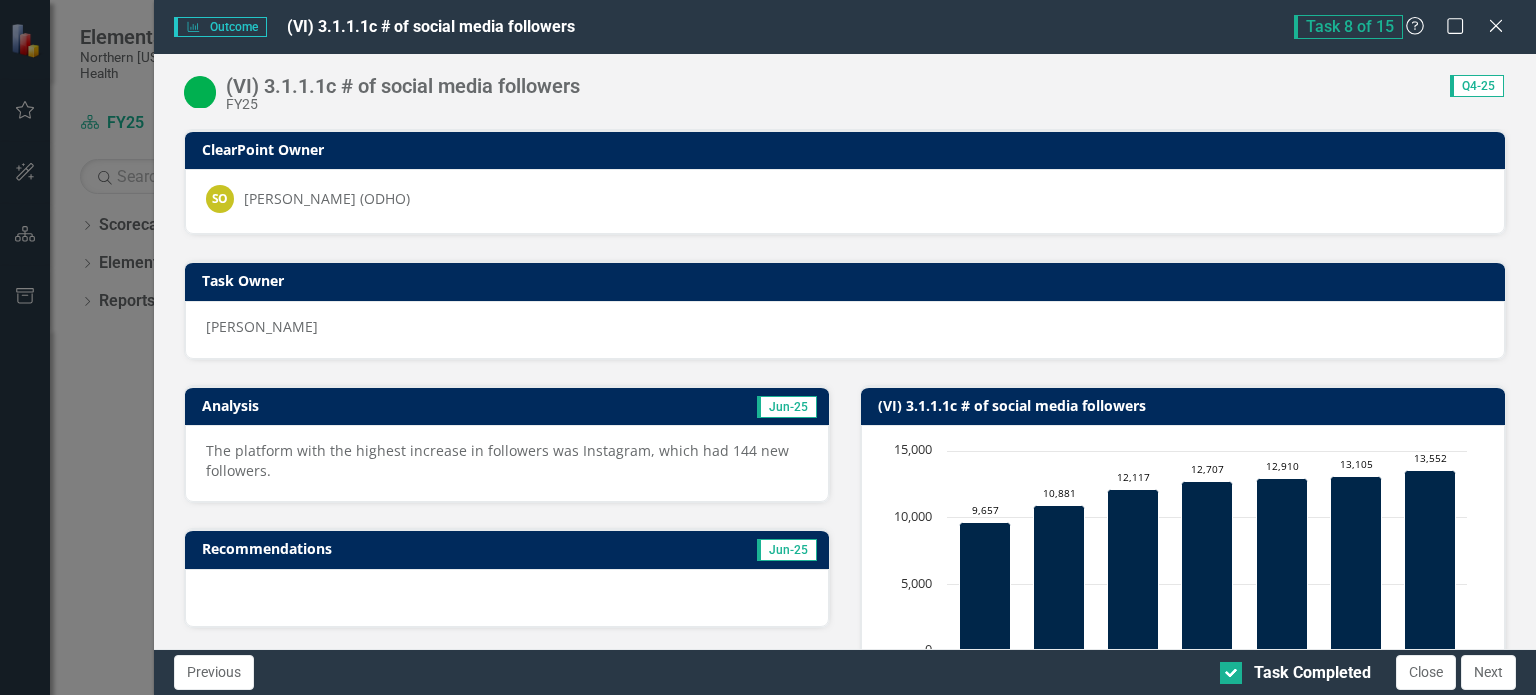checkbox on "true" 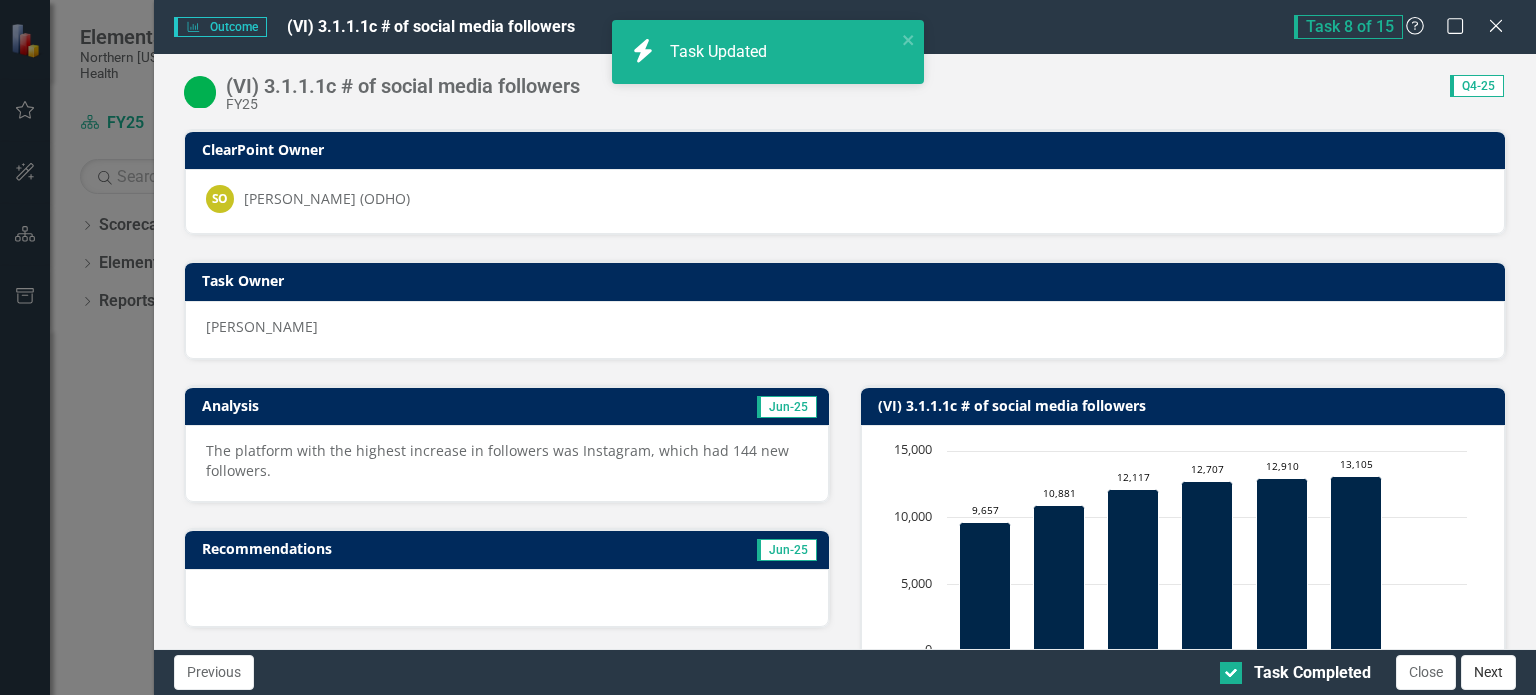 click on "Next" at bounding box center (1488, 672) 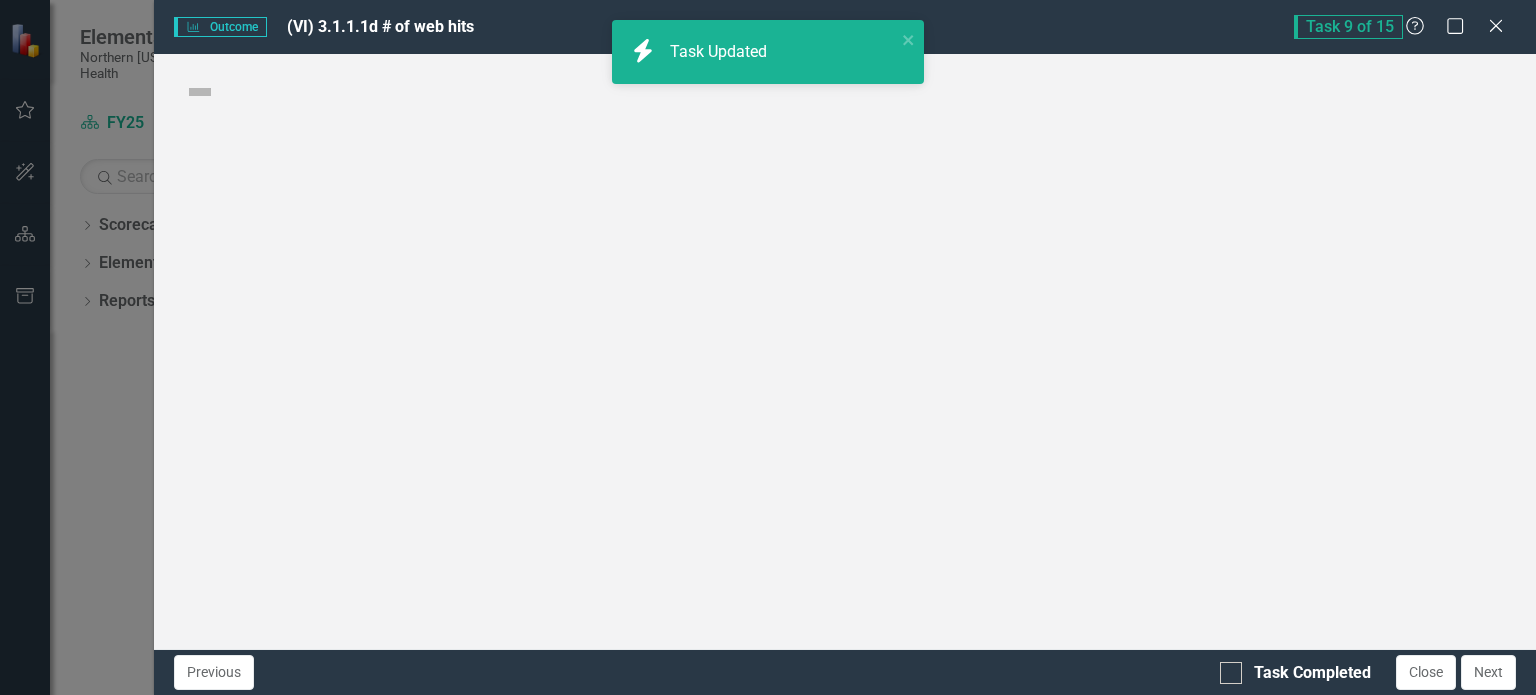 checkbox on "true" 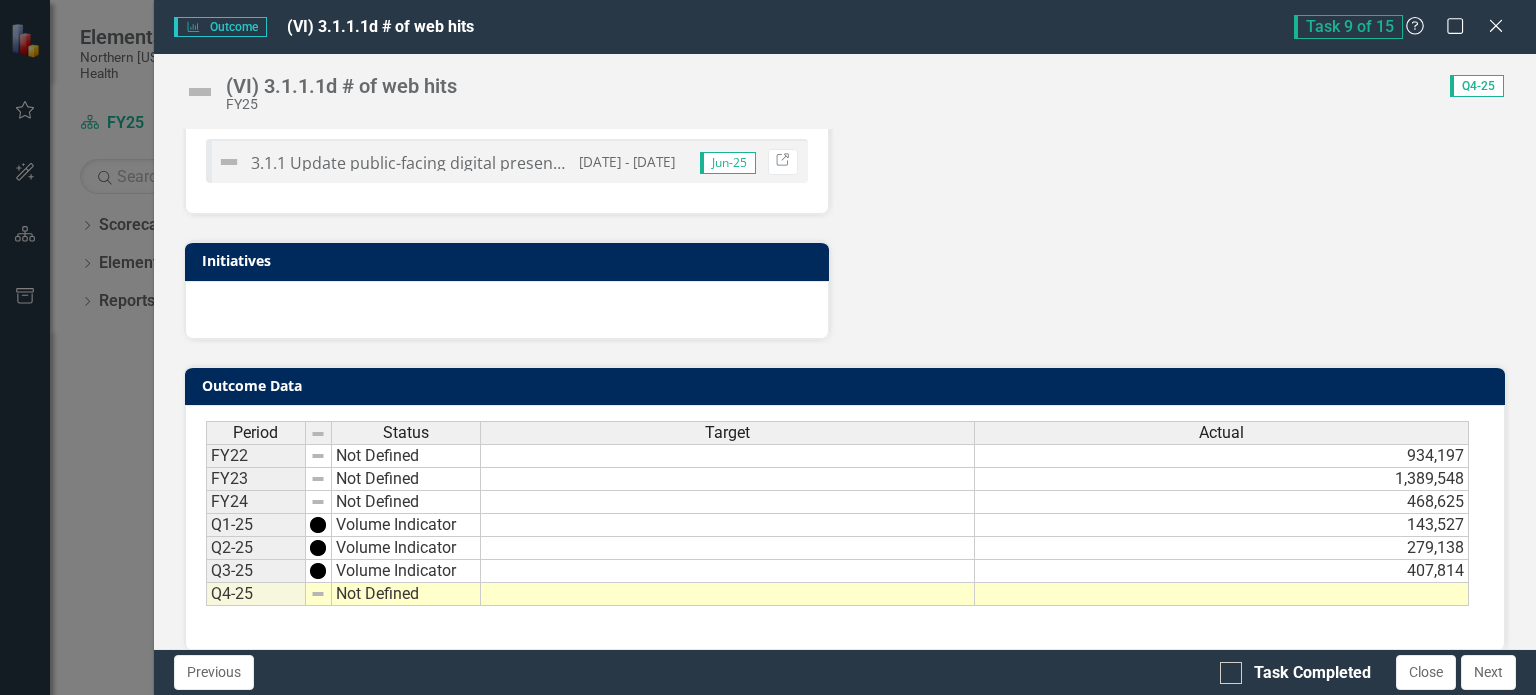 scroll, scrollTop: 722, scrollLeft: 0, axis: vertical 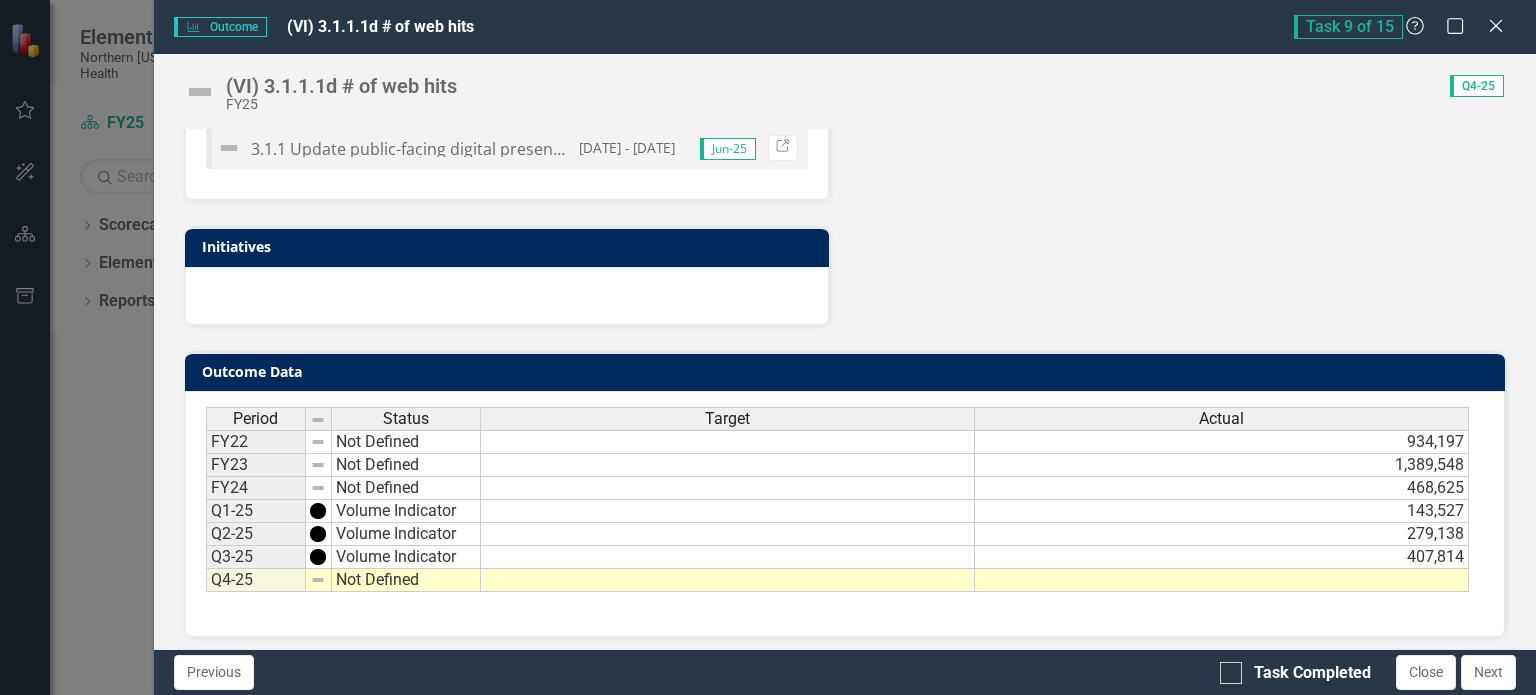 click on "Period Status Target Actual FY22 Not Defined 934,197 FY23 Not Defined 1,389,548 FY24 Not Defined 468,625 Q1-25 Volume Indicator 143,527 Q2-25 Volume Indicator 279,138 Q3-25 Volume Indicator 407,814 Q4-25 Not Defined" at bounding box center [206, 499] 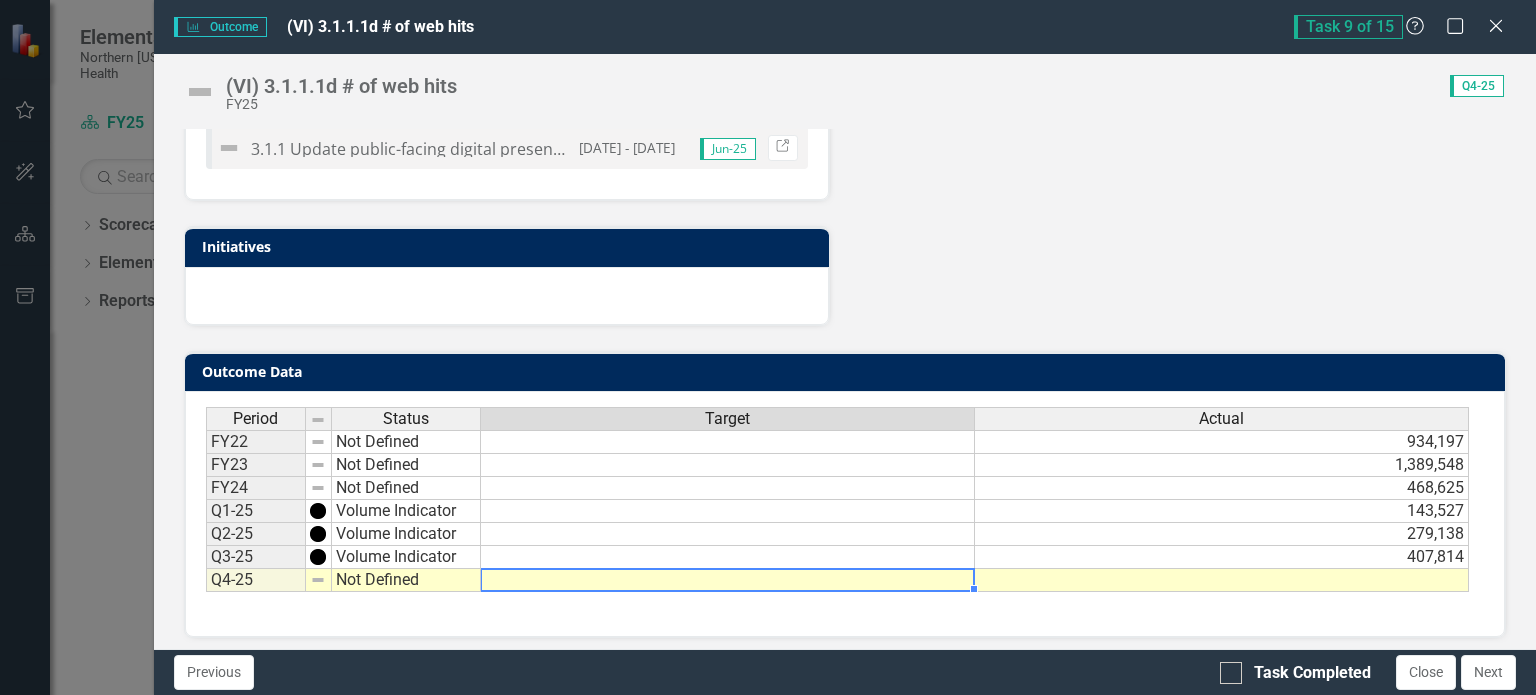 click at bounding box center [1222, 580] 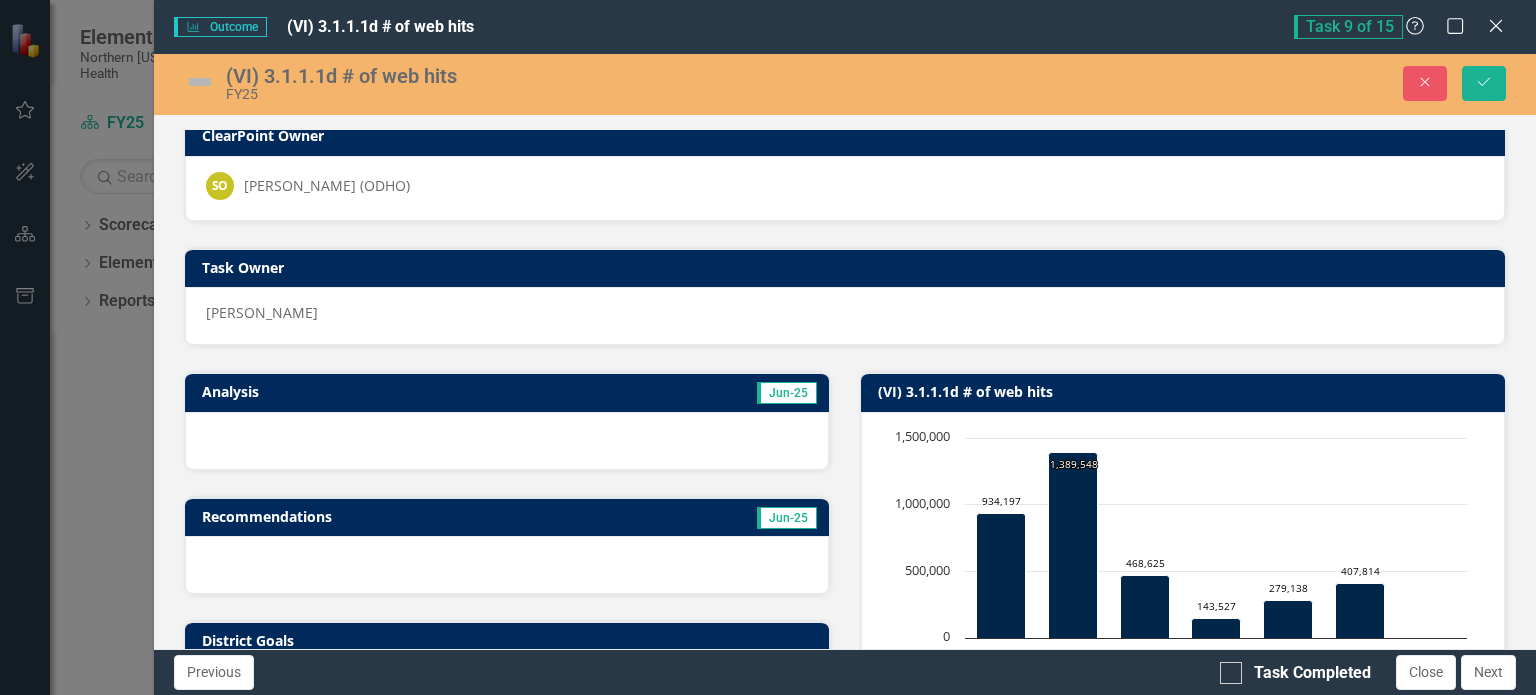 scroll, scrollTop: 0, scrollLeft: 0, axis: both 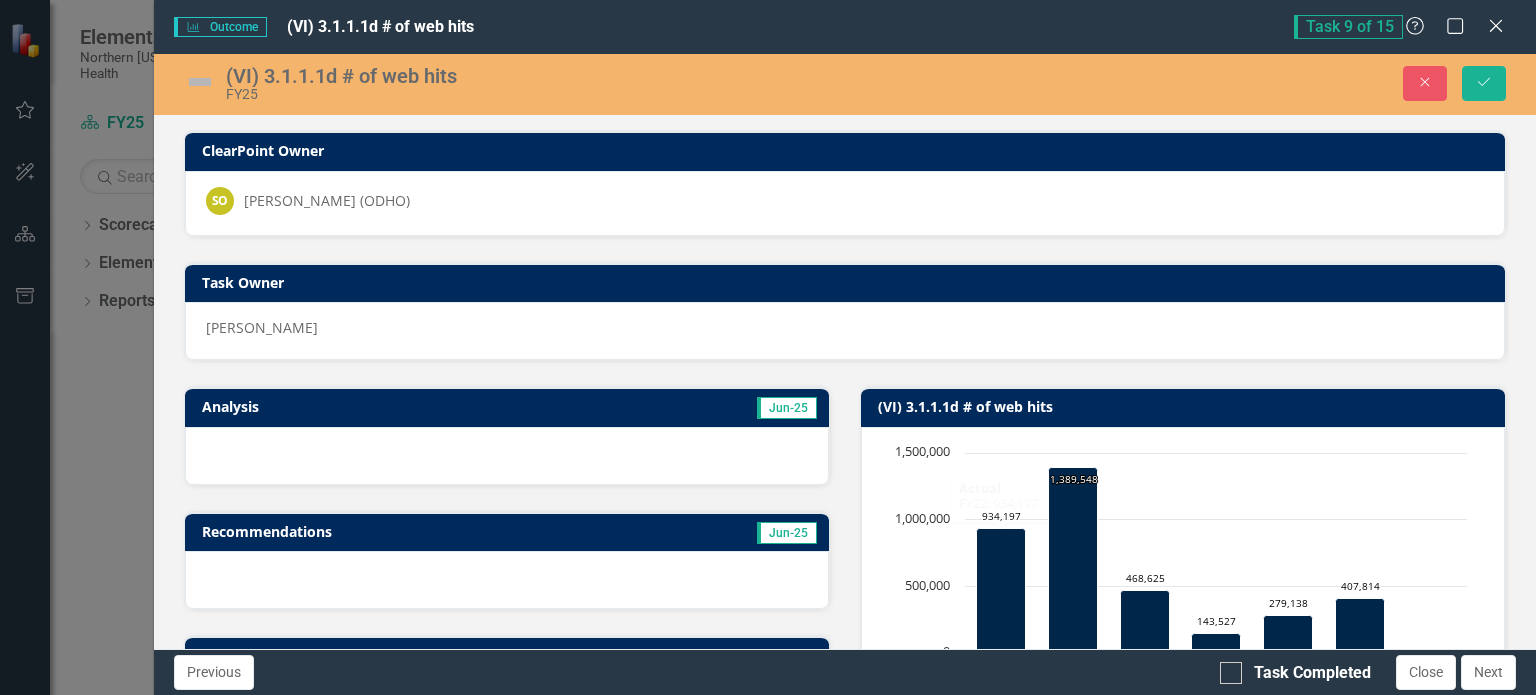 type on "522877" 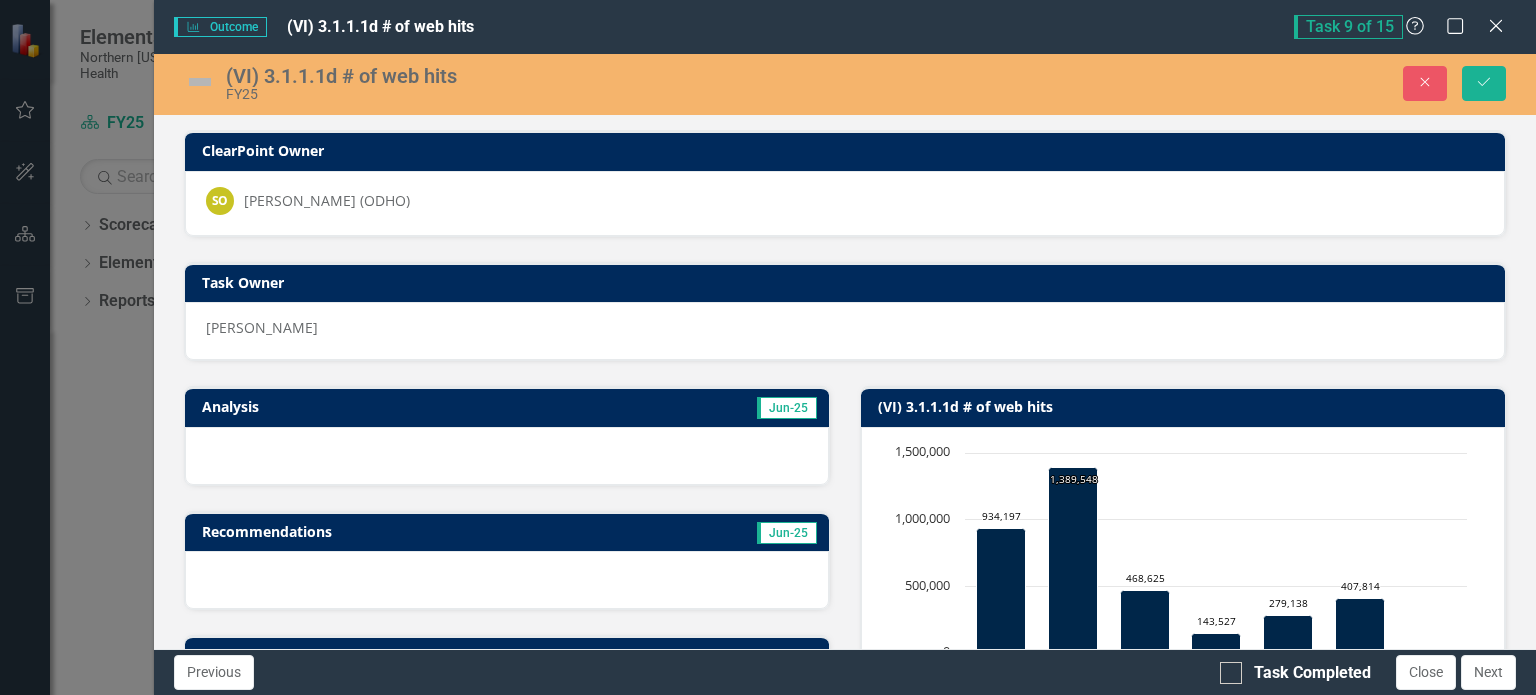 click at bounding box center (507, 456) 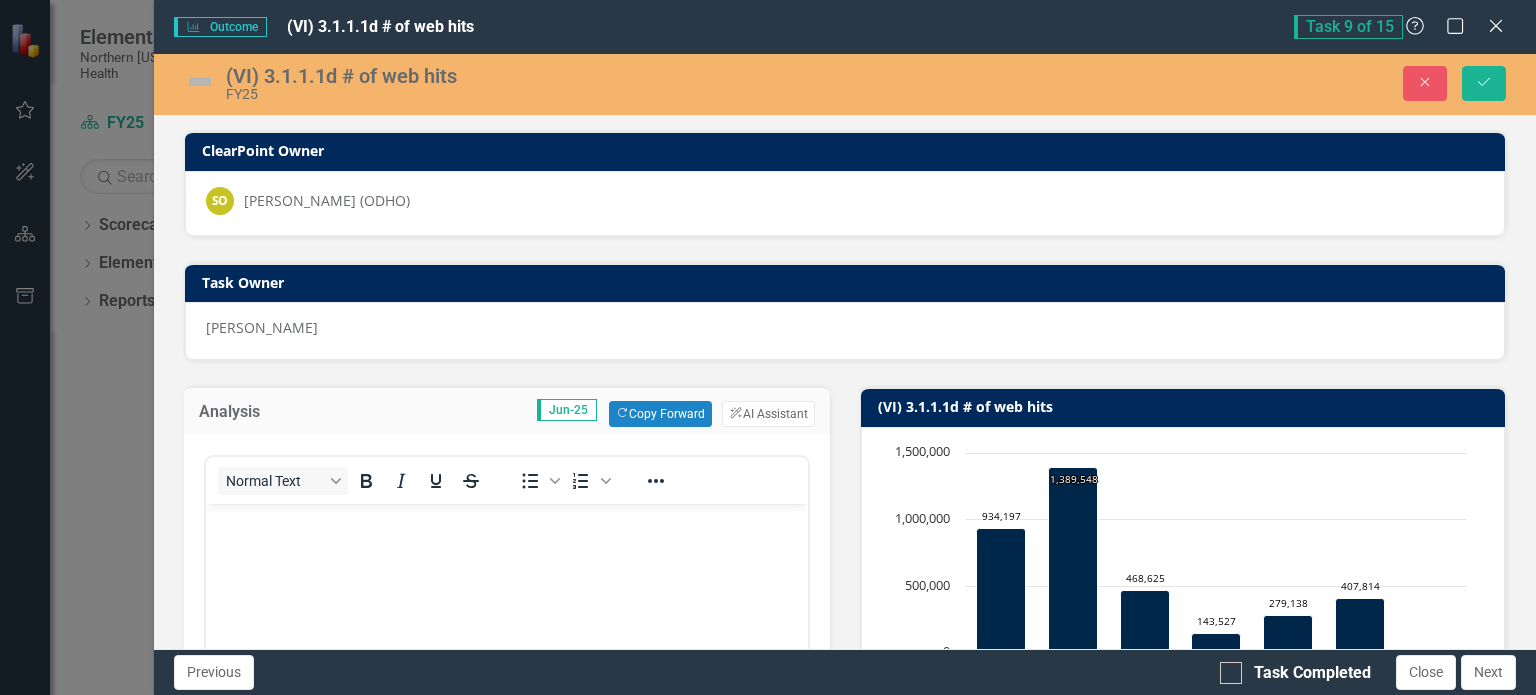 scroll, scrollTop: 0, scrollLeft: 0, axis: both 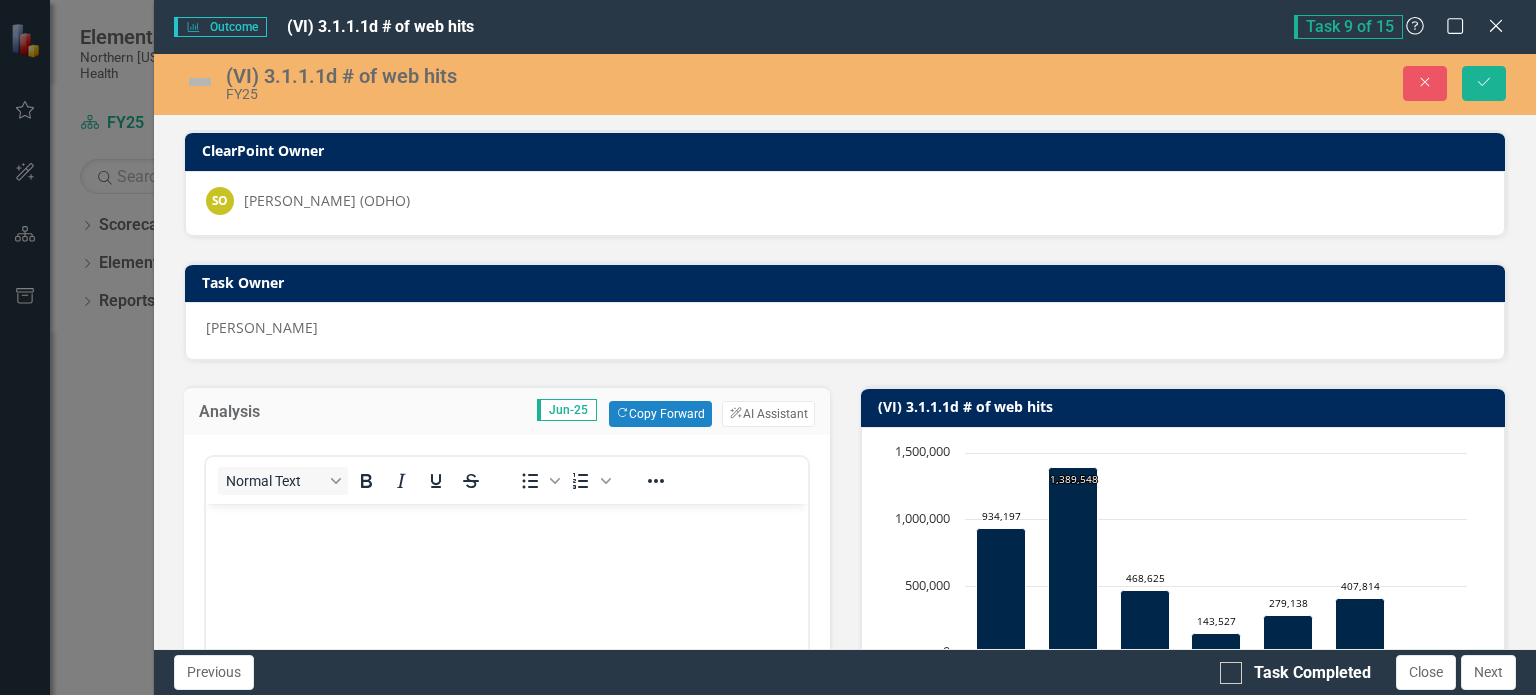 click at bounding box center [506, 654] 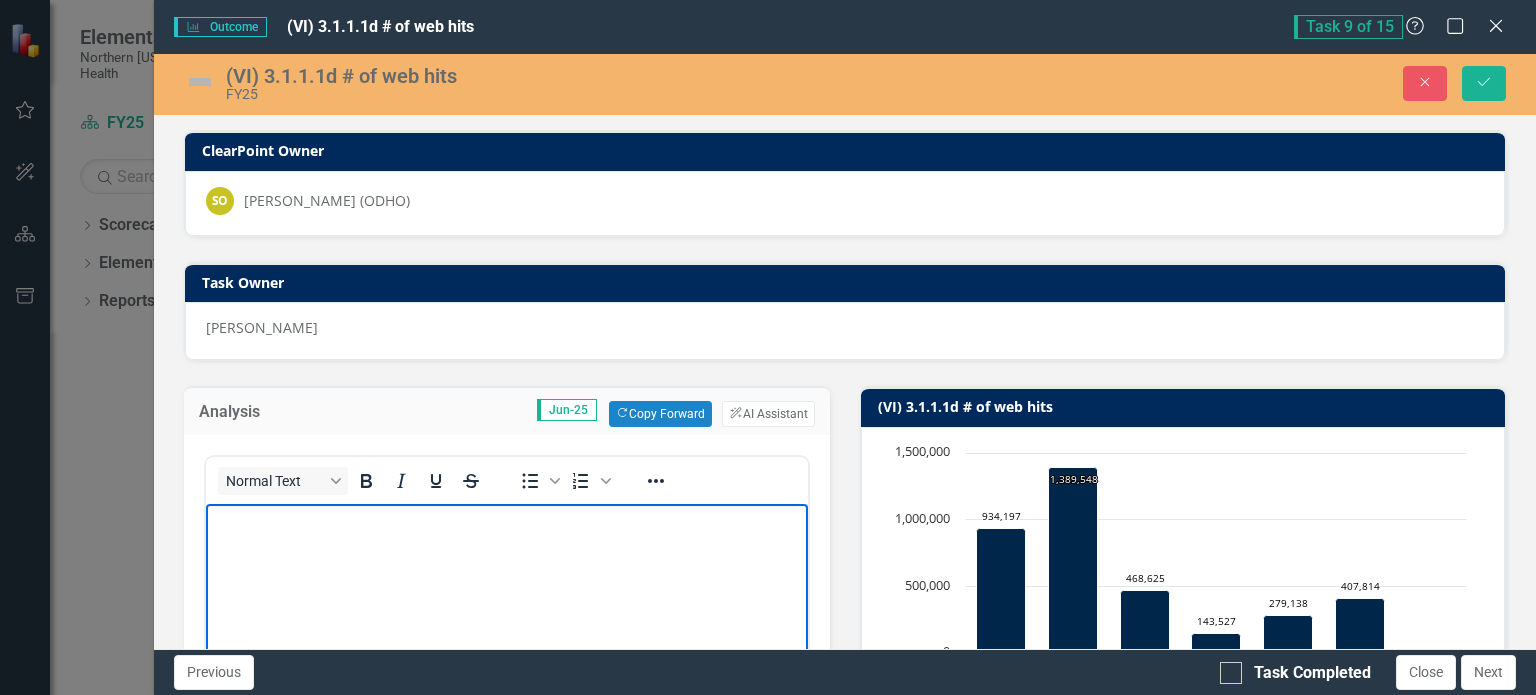 click at bounding box center [506, 654] 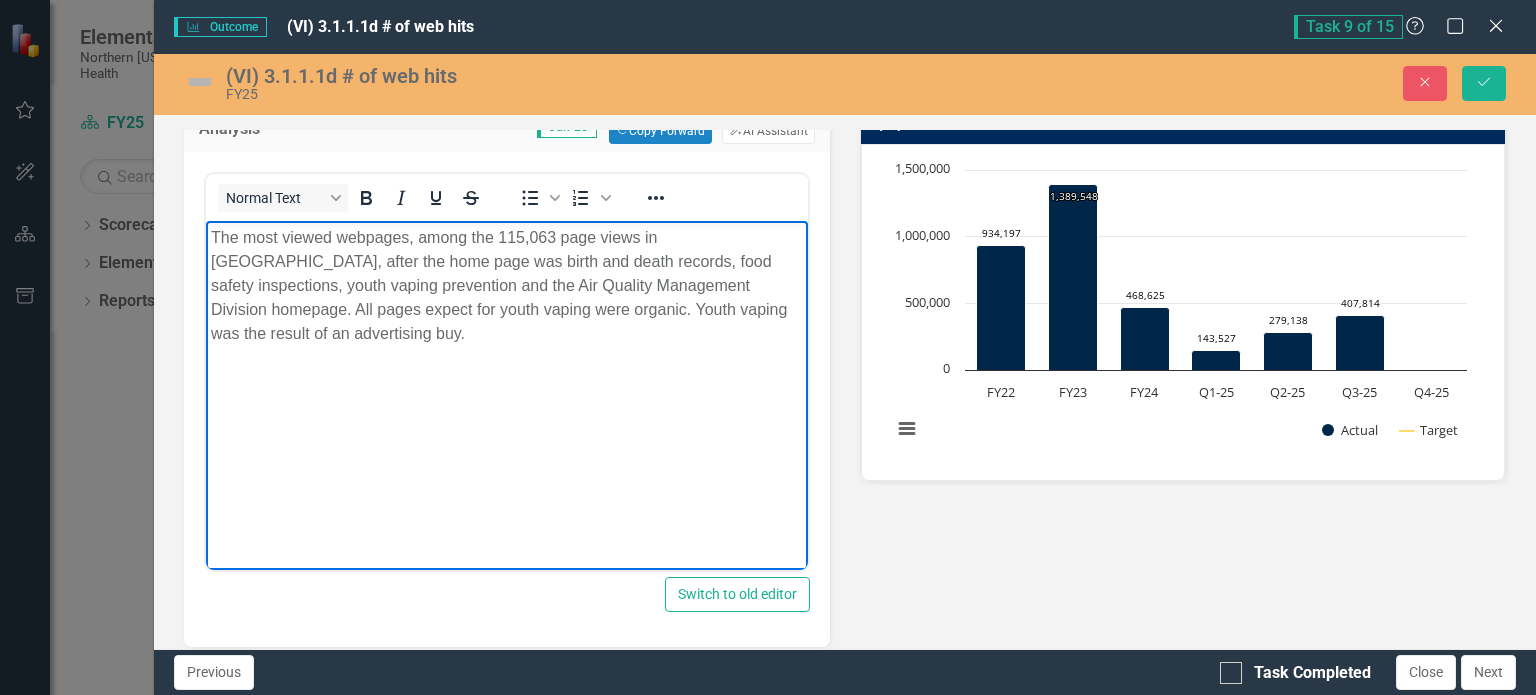 scroll, scrollTop: 294, scrollLeft: 0, axis: vertical 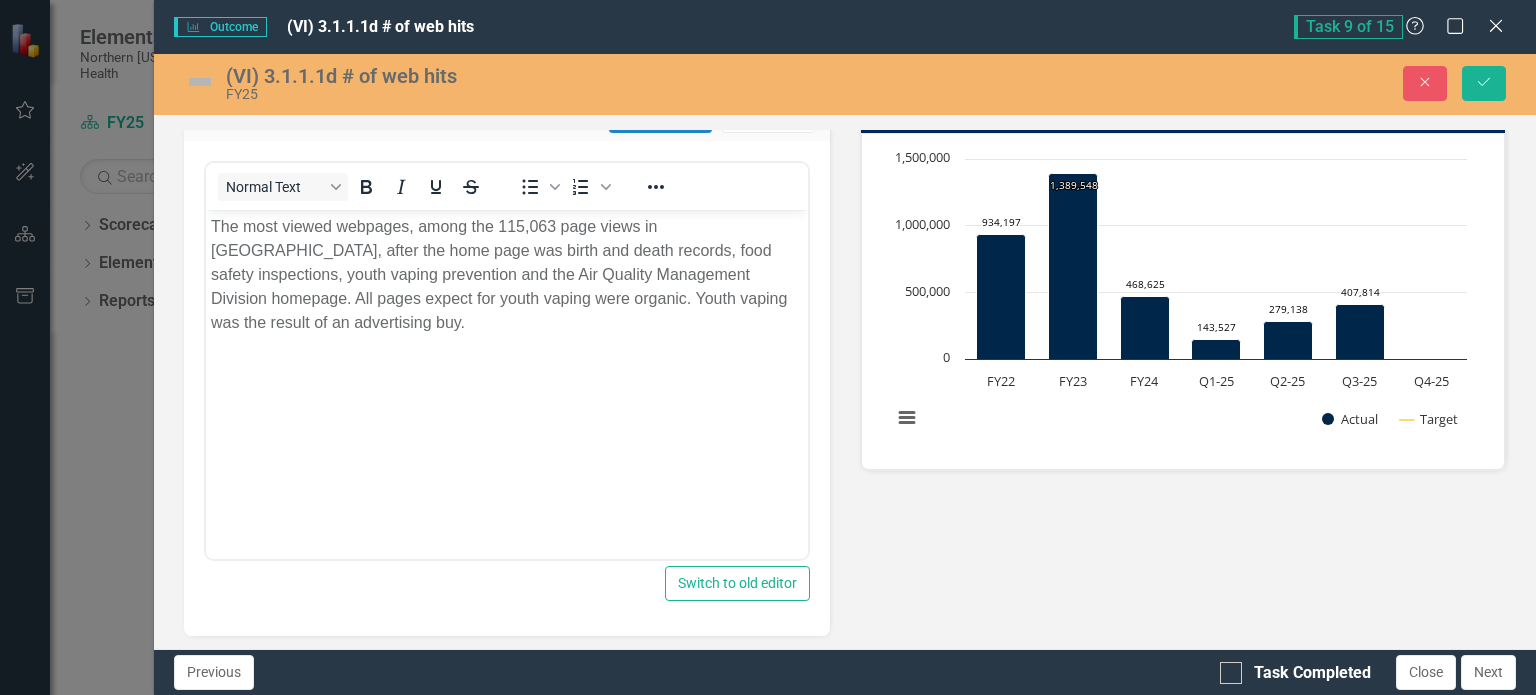 click at bounding box center [200, 82] 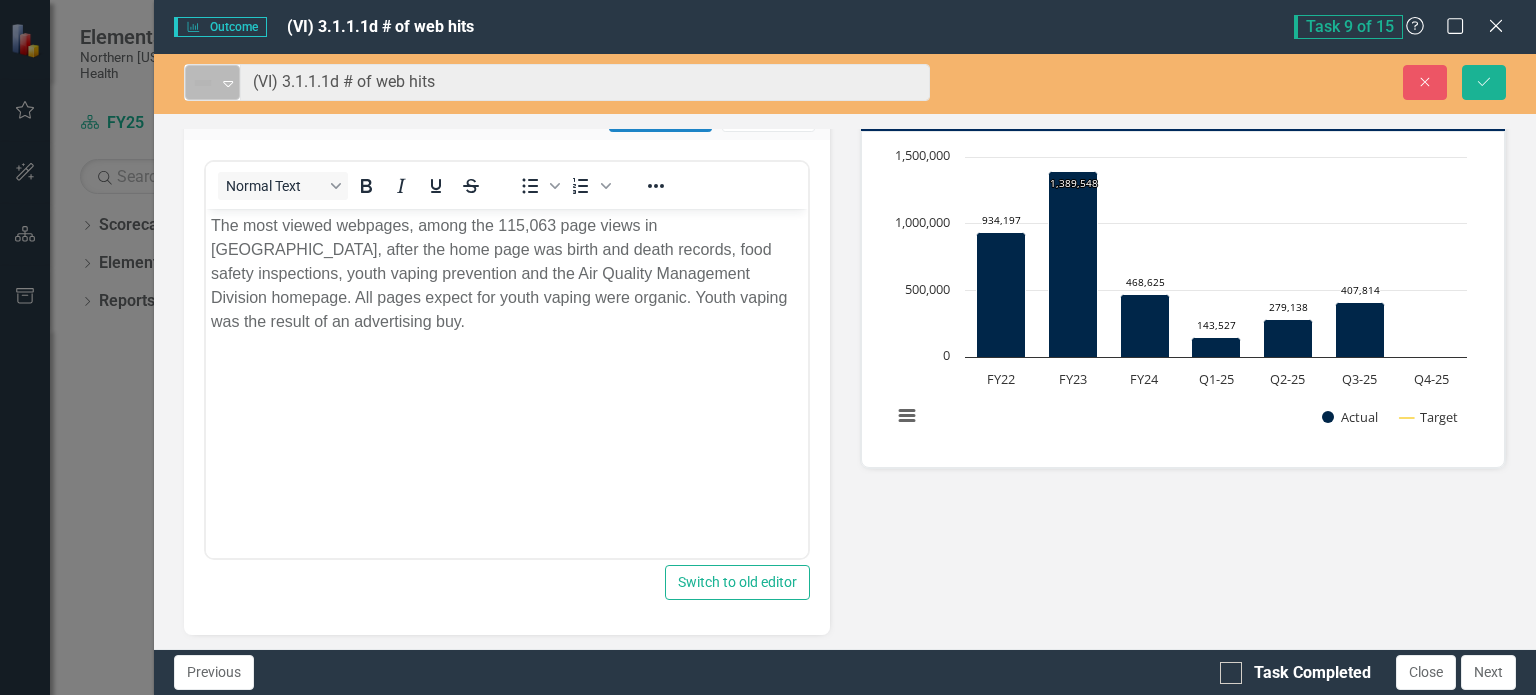 click on "Not Defined" at bounding box center [204, 83] 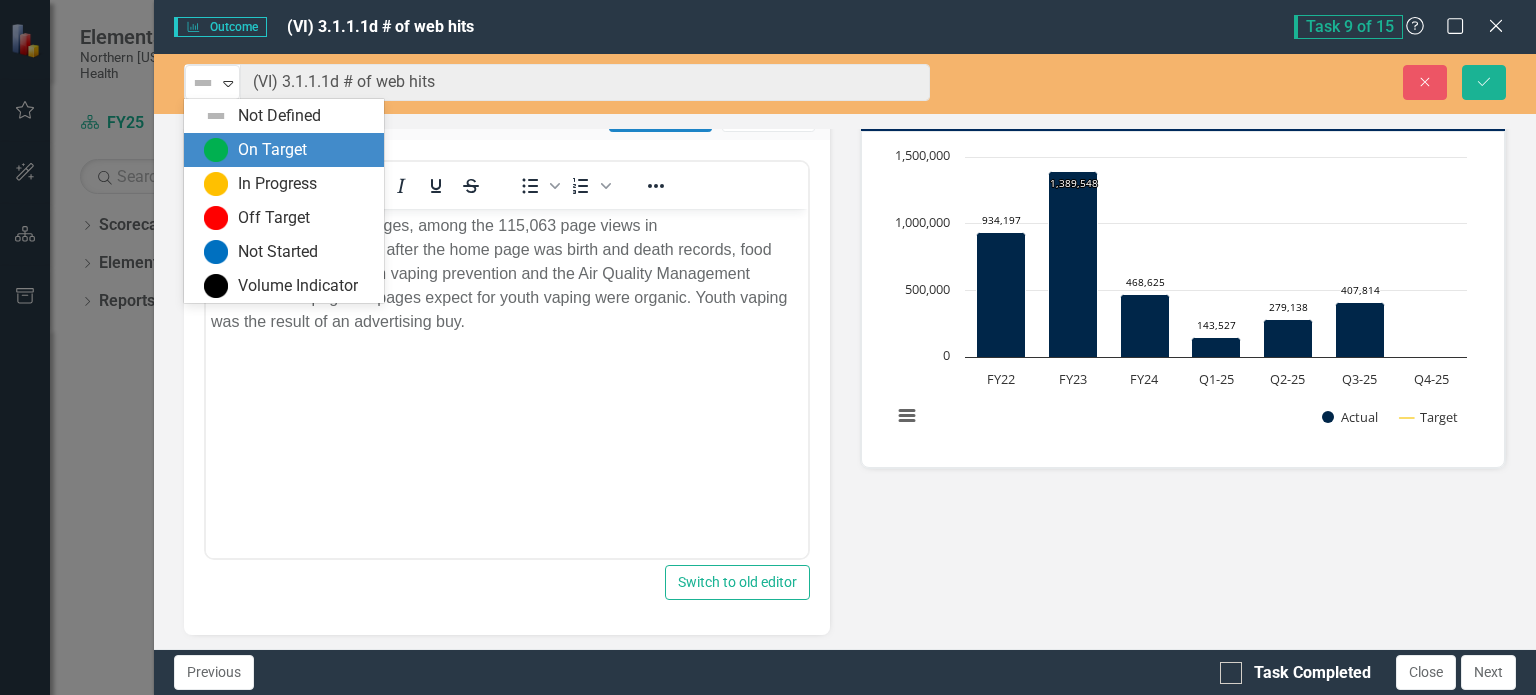 click on "On Target" at bounding box center (288, 150) 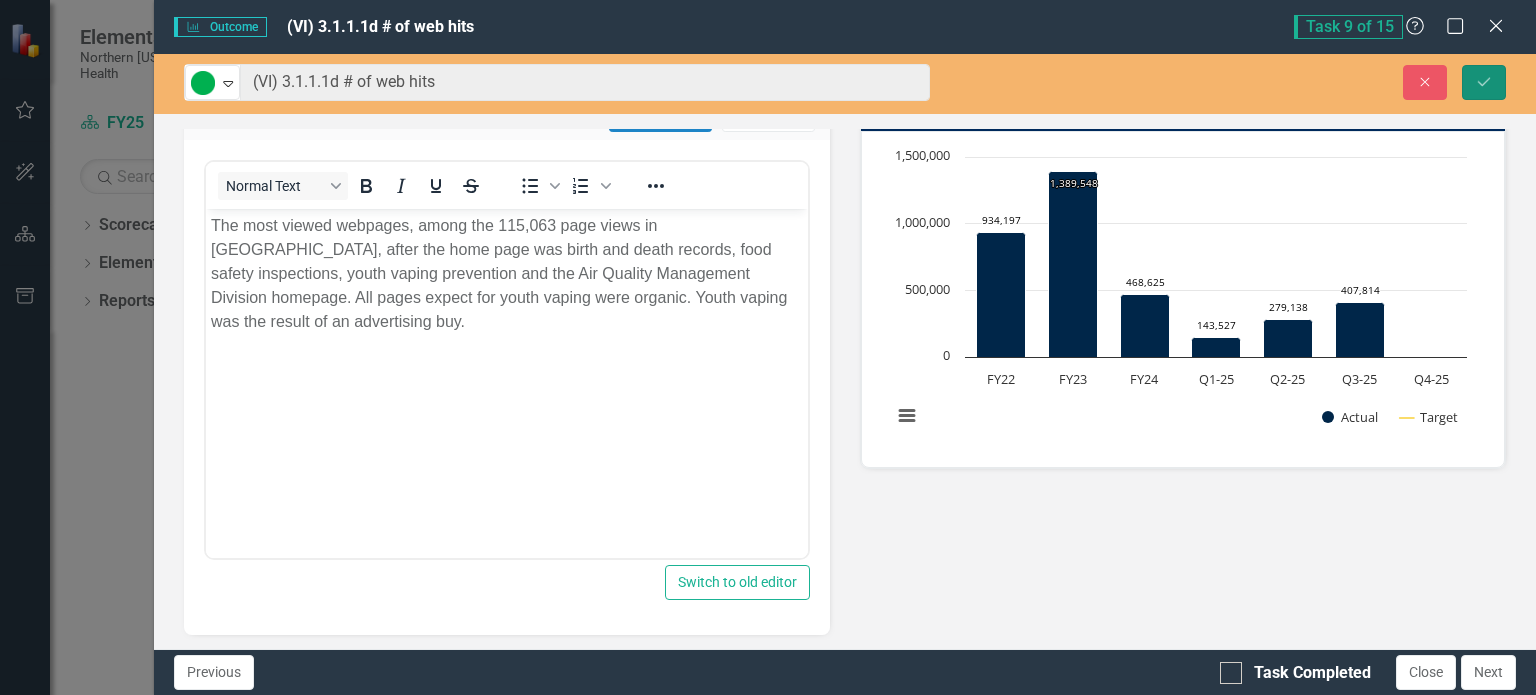 click on "Save" at bounding box center [1484, 82] 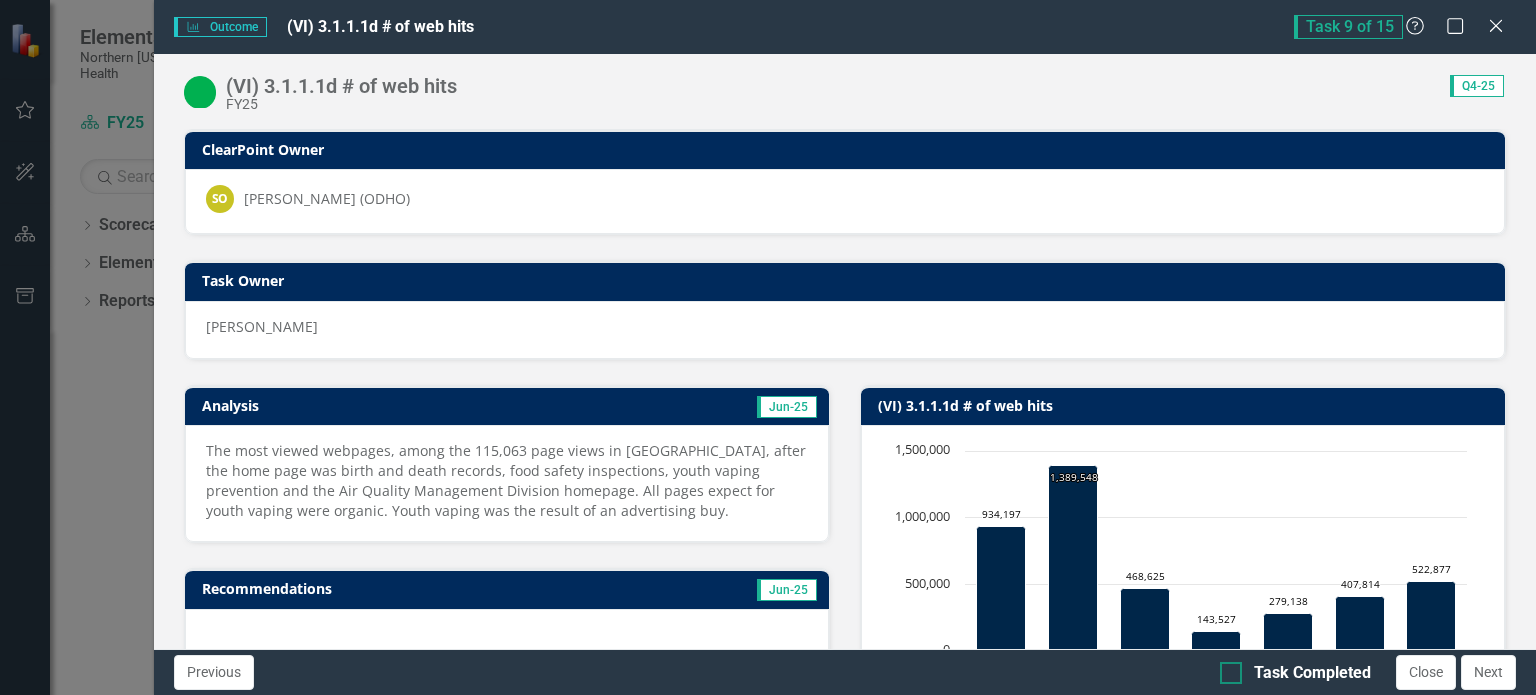 click at bounding box center [1231, 673] 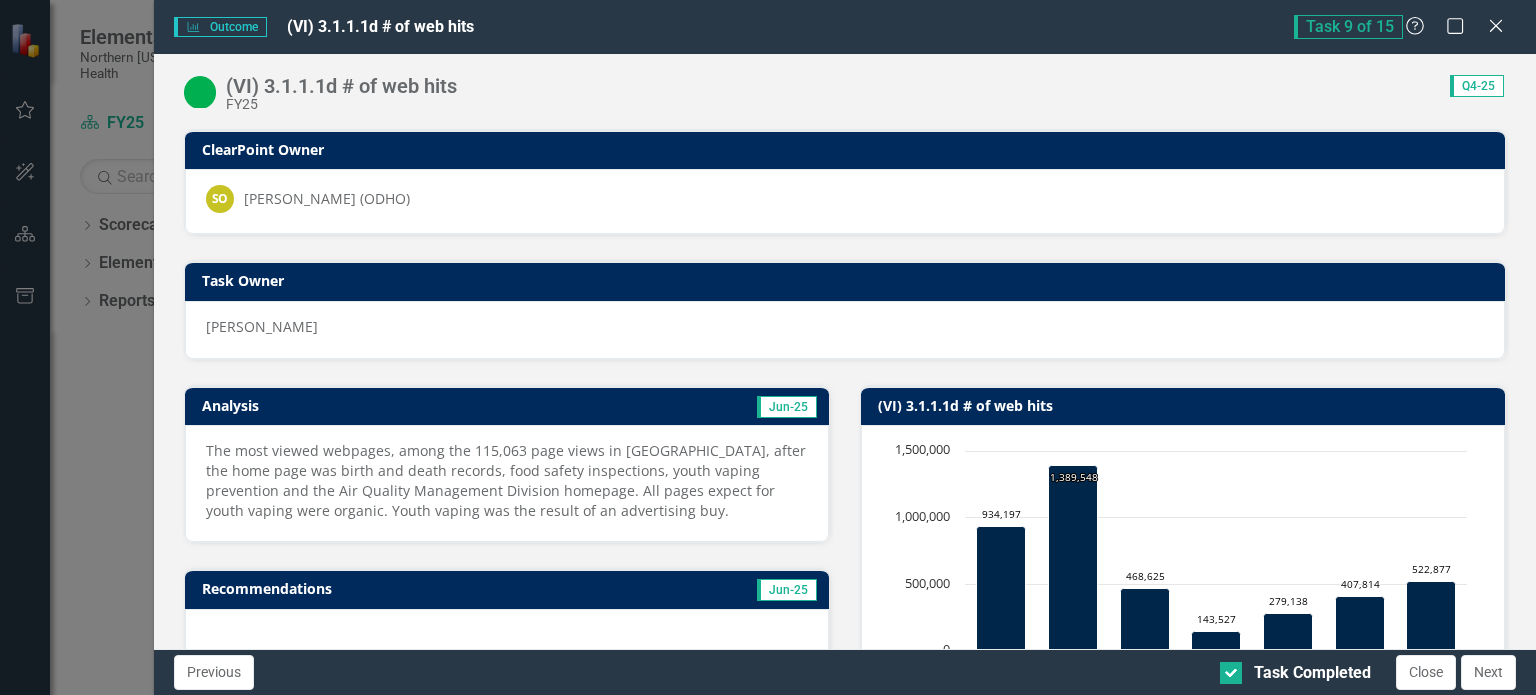 checkbox on "true" 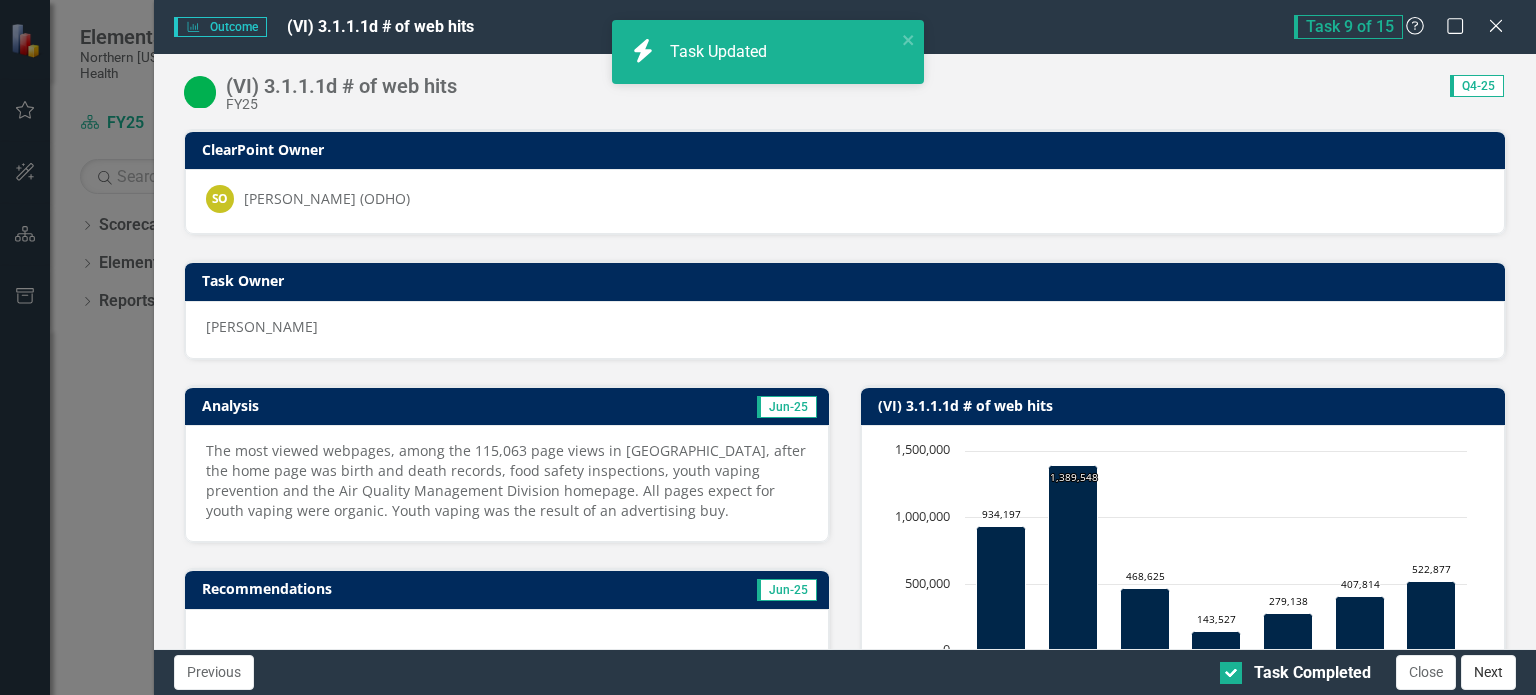 click on "Next" at bounding box center [1488, 672] 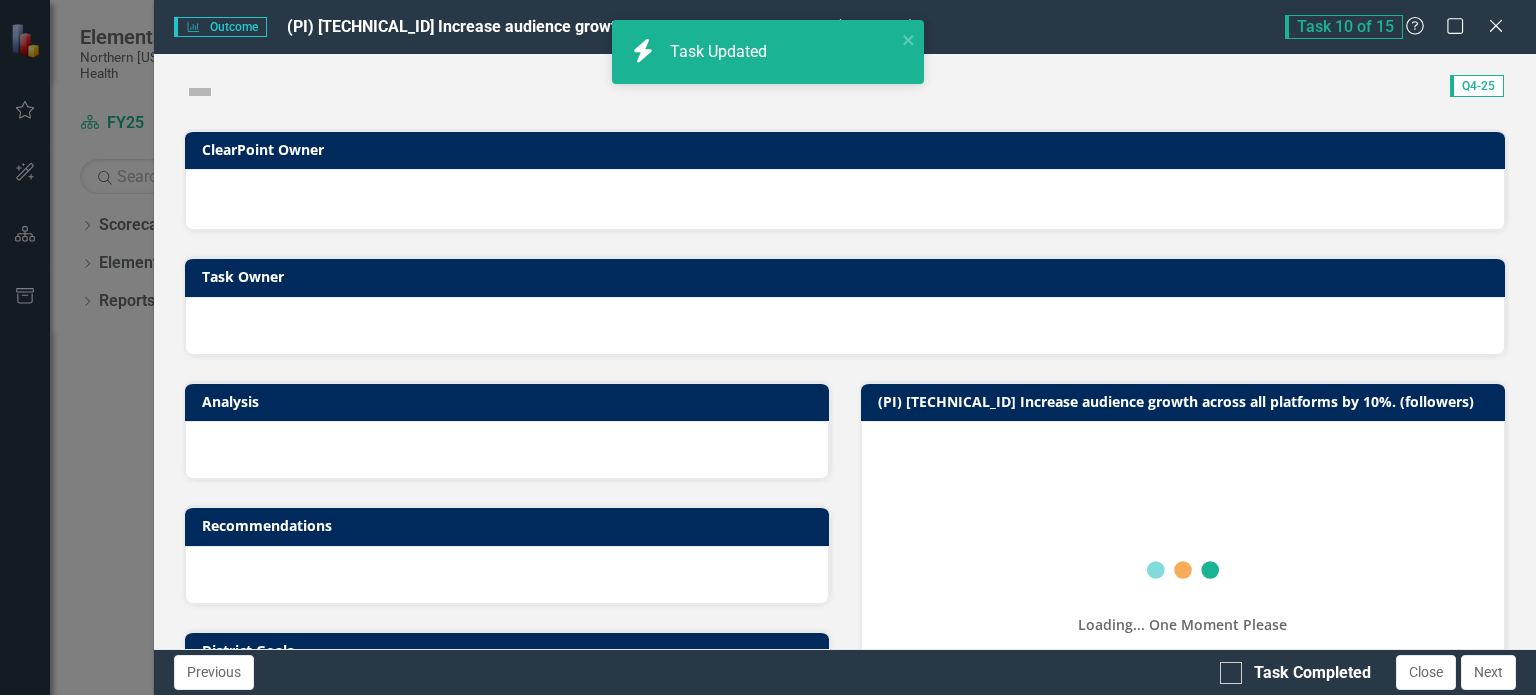 checkbox on "true" 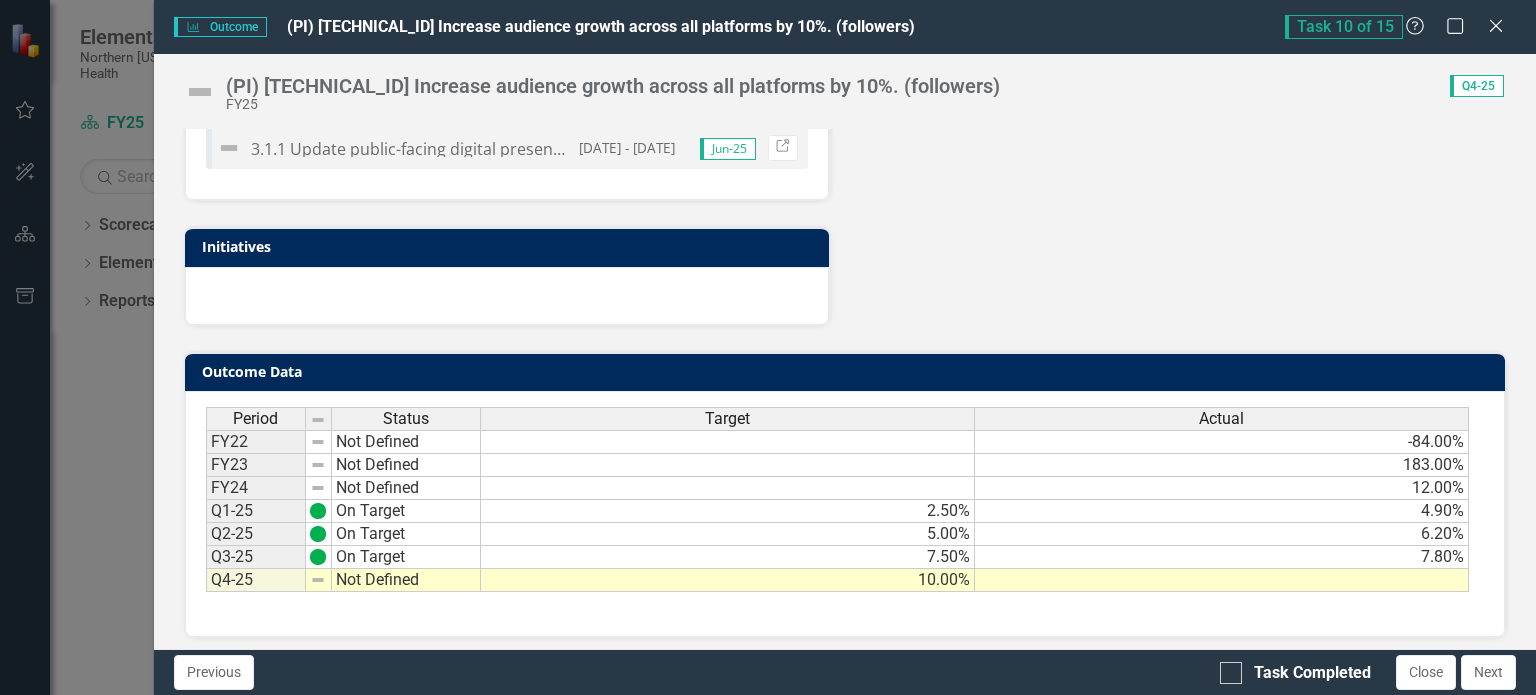 scroll, scrollTop: 0, scrollLeft: 0, axis: both 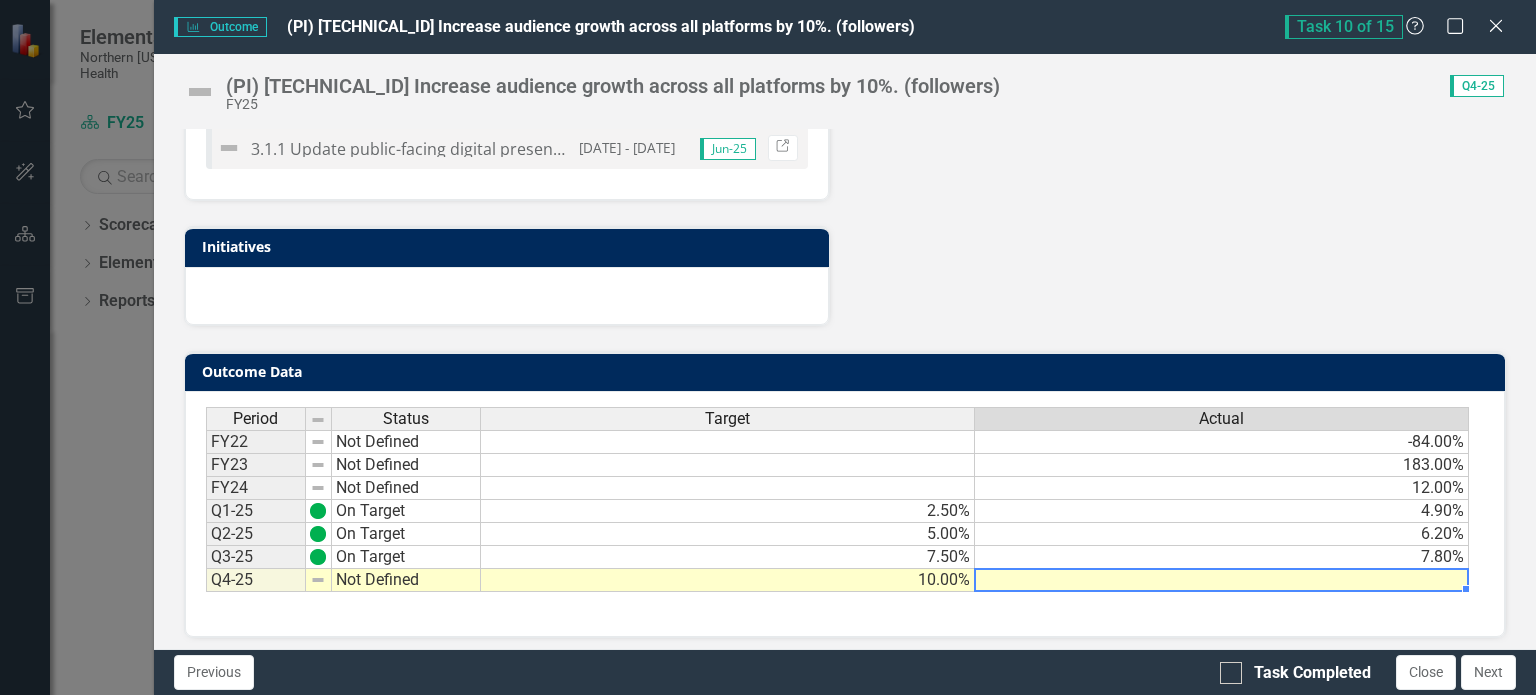 click at bounding box center (1222, 580) 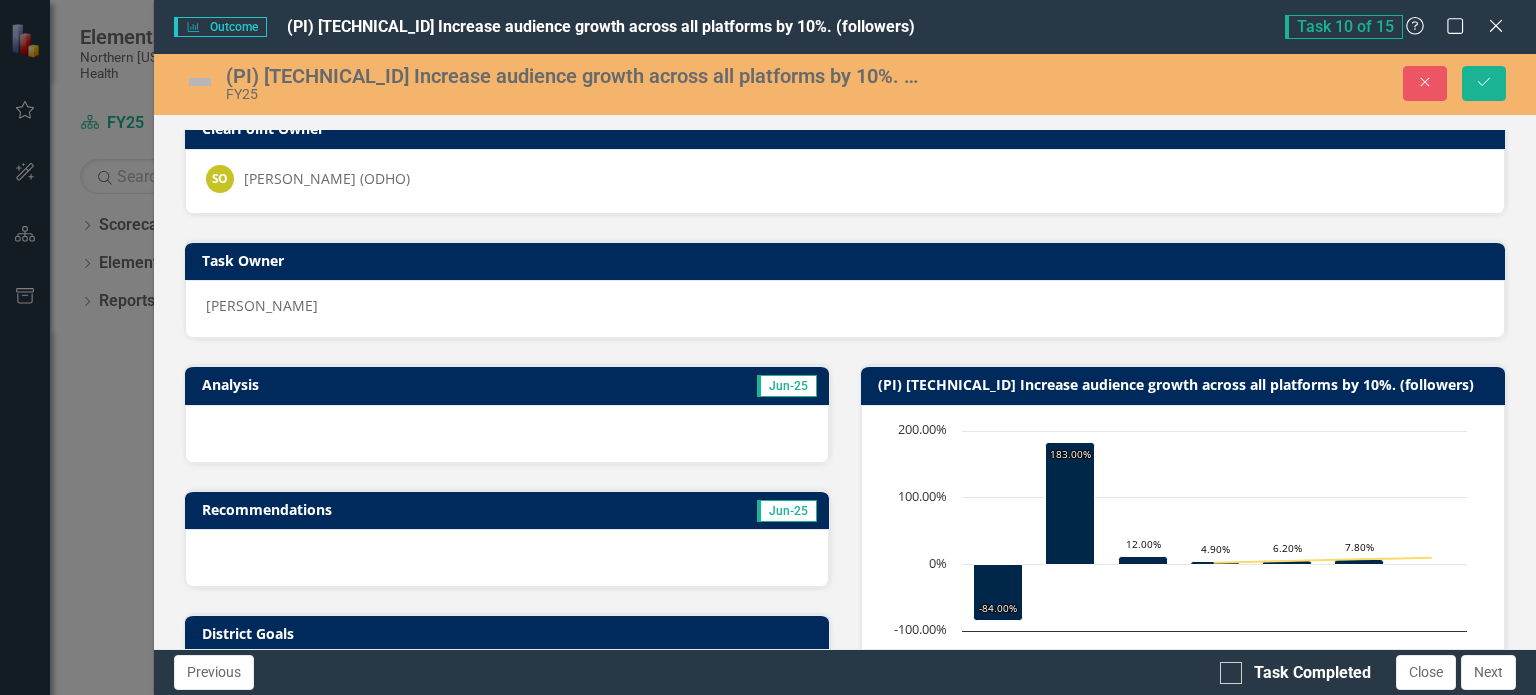 scroll, scrollTop: 15, scrollLeft: 0, axis: vertical 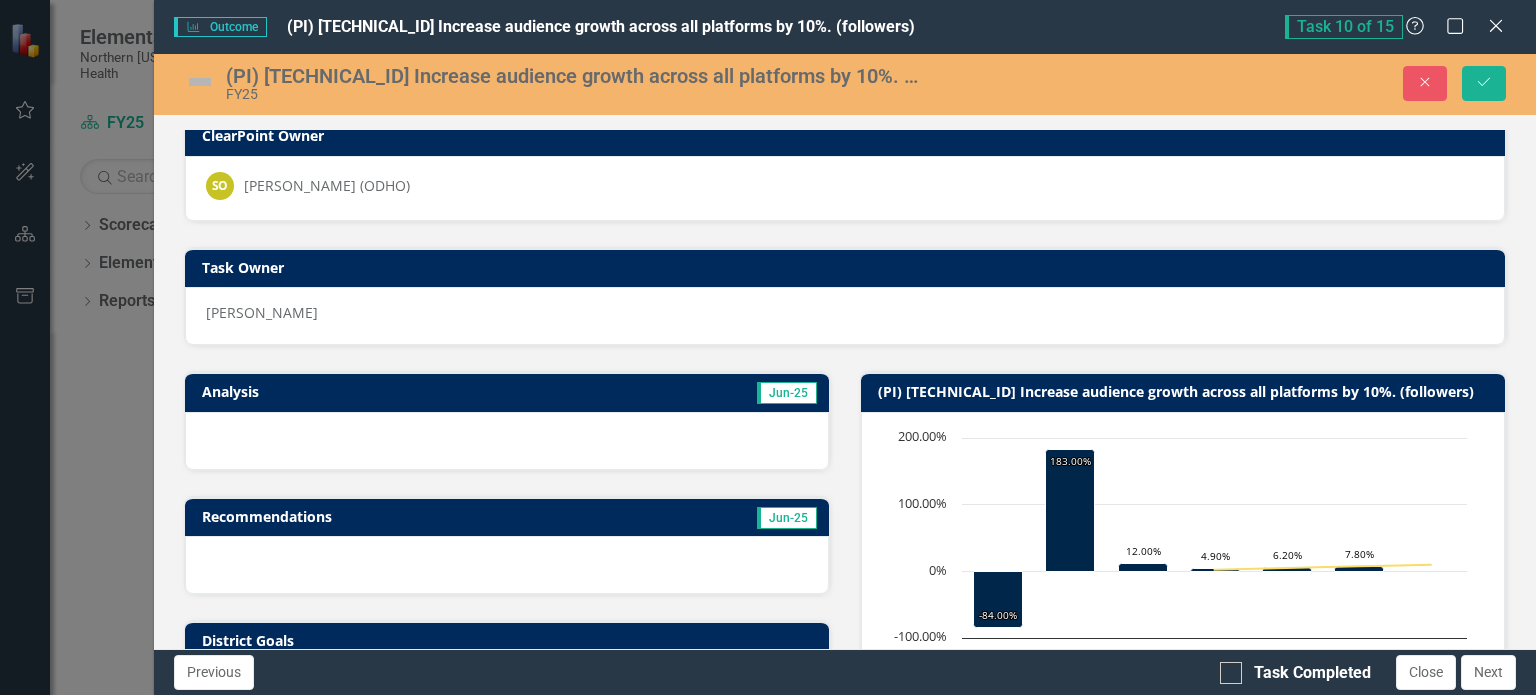 type on "10.9" 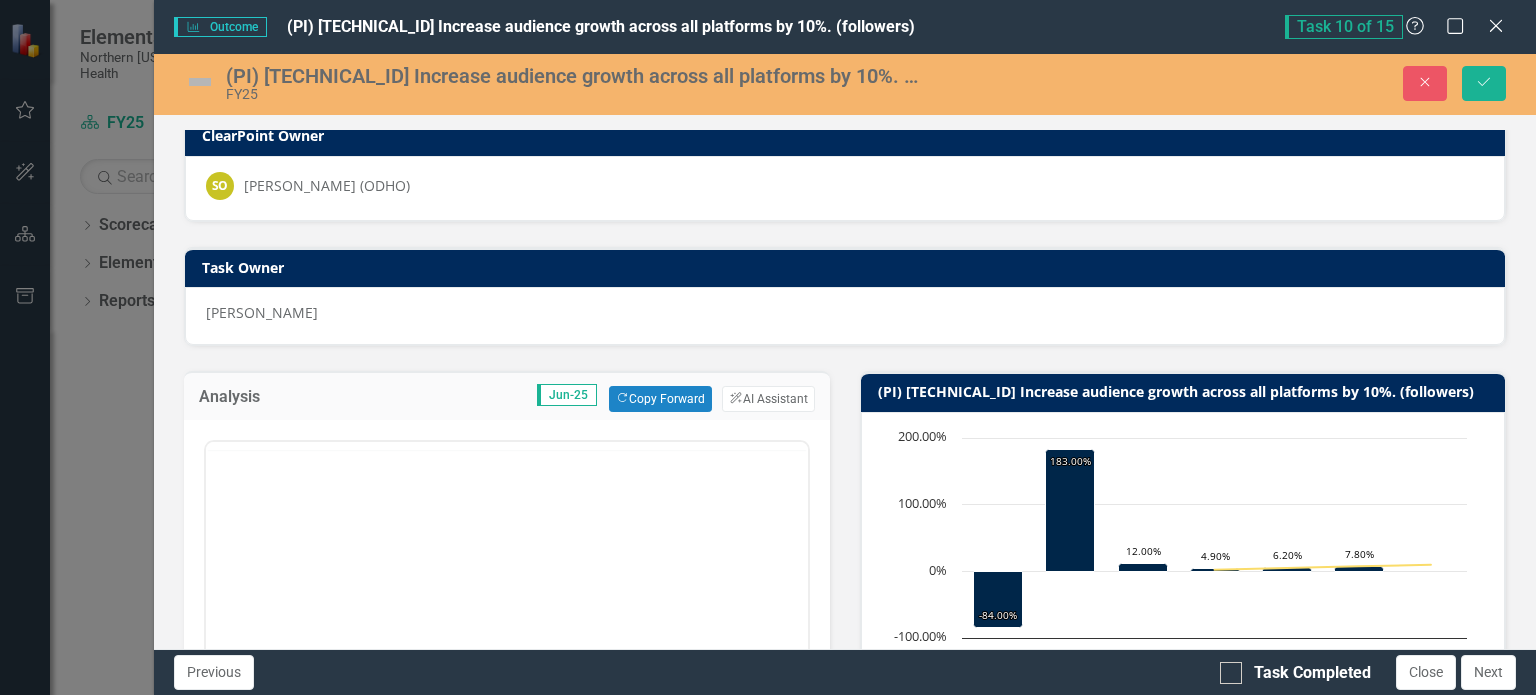 scroll, scrollTop: 0, scrollLeft: 0, axis: both 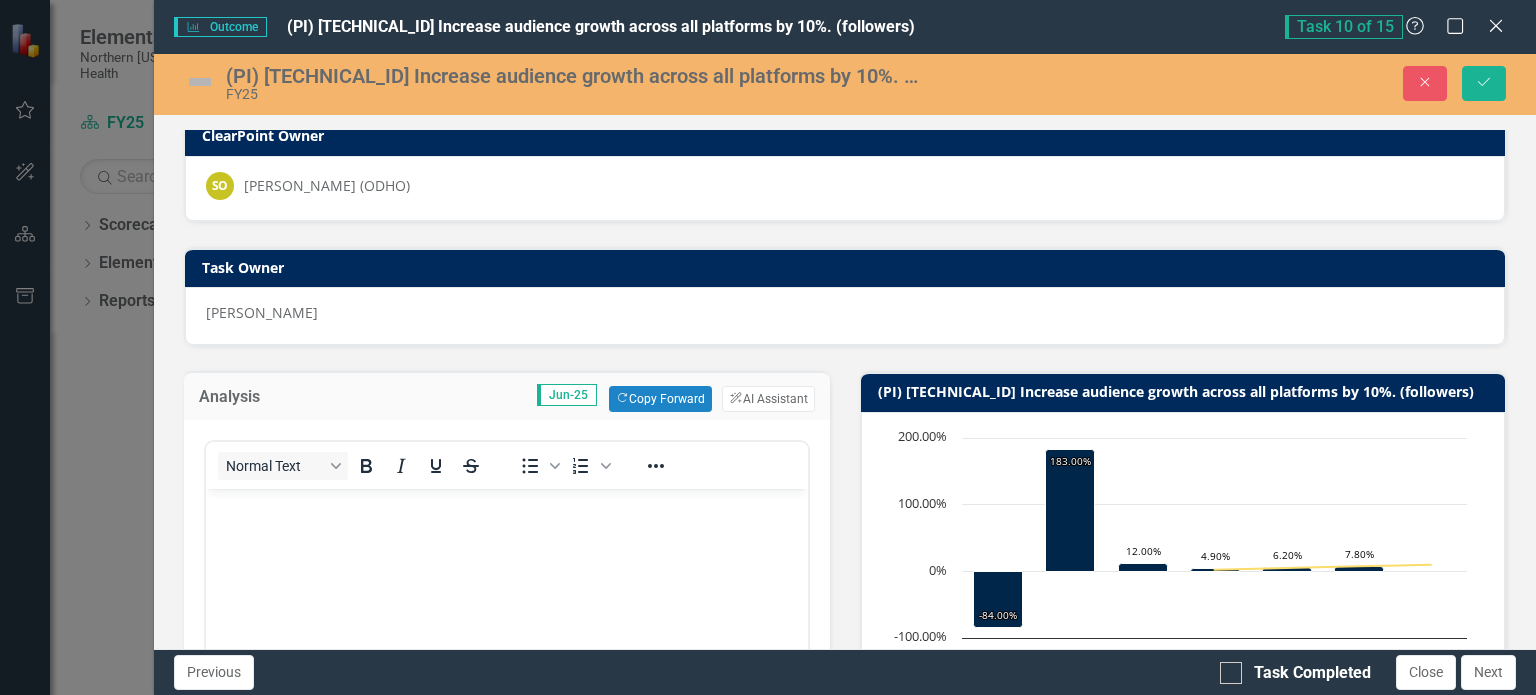click at bounding box center [506, 639] 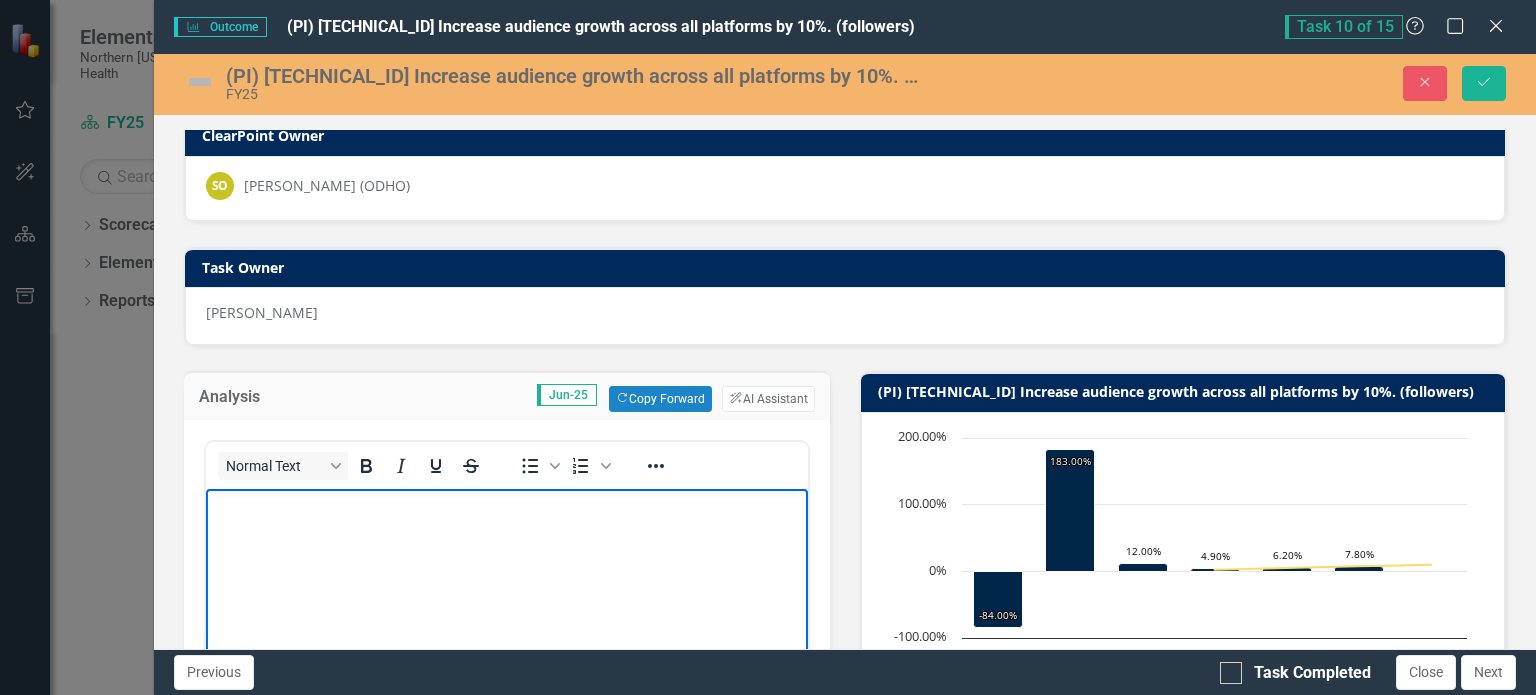 type 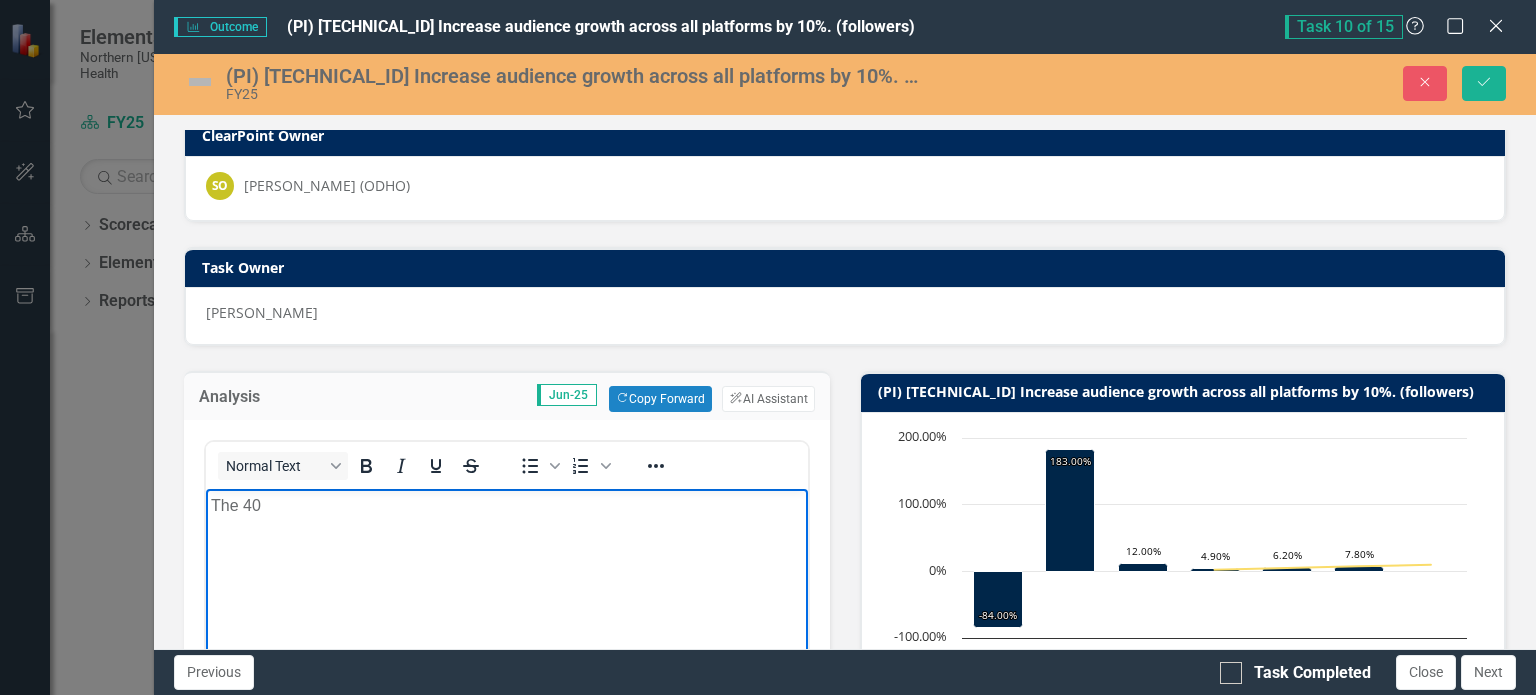 click on "The 40" at bounding box center [506, 506] 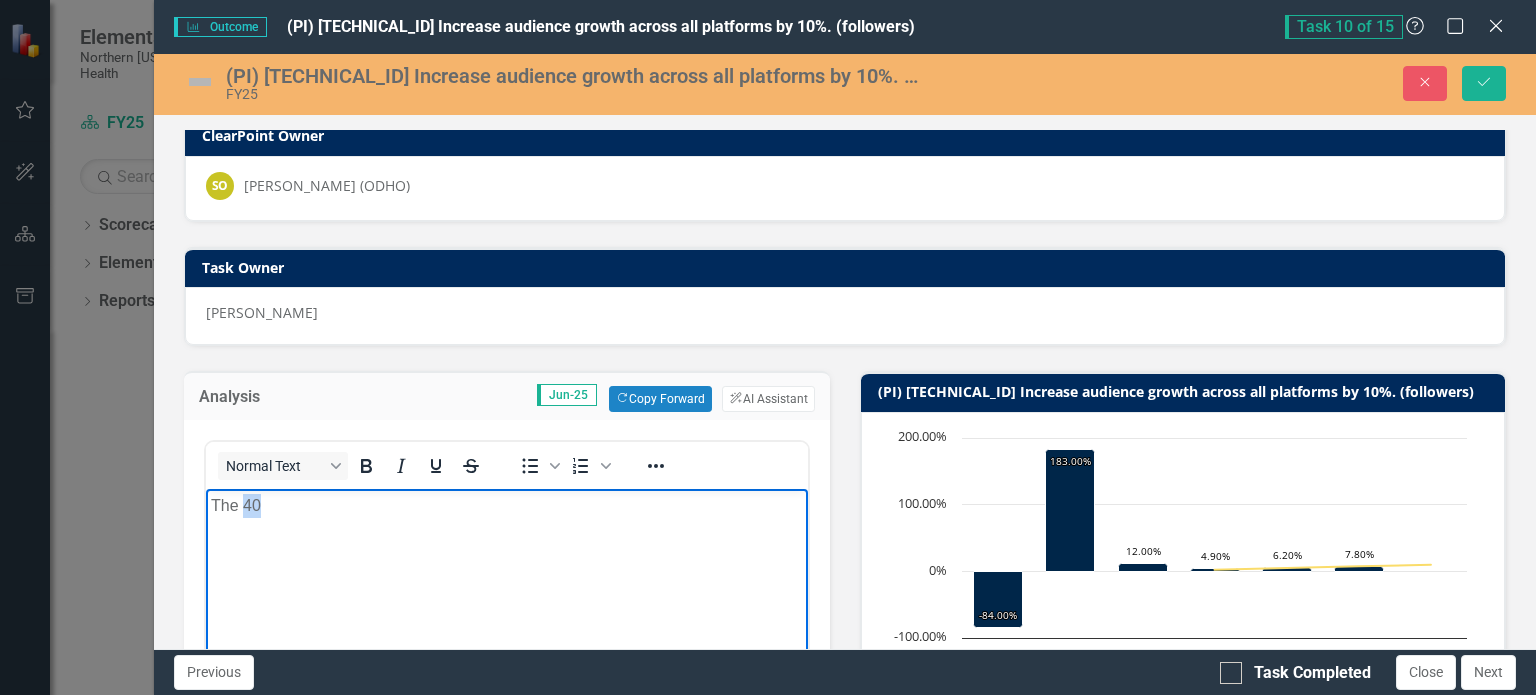 click on "The 40" at bounding box center (506, 506) 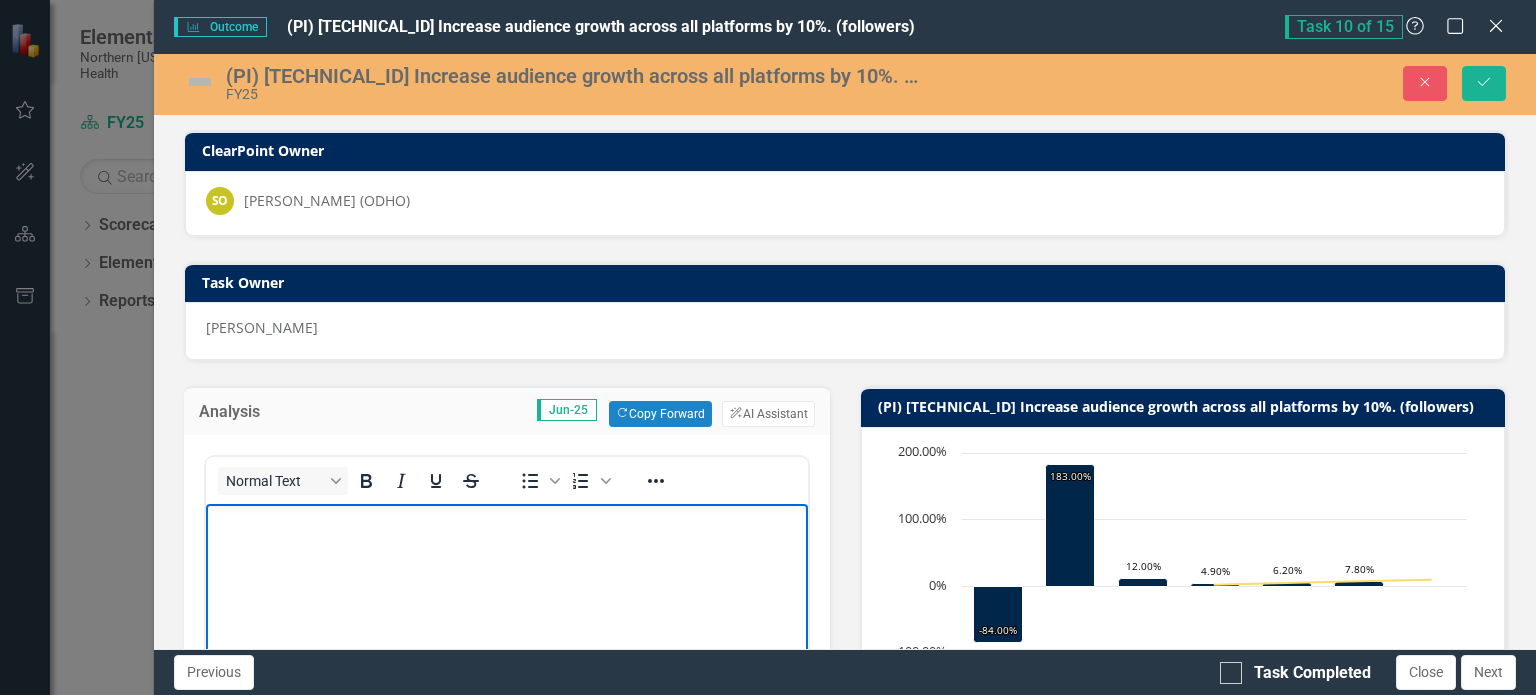 scroll, scrollTop: 0, scrollLeft: 0, axis: both 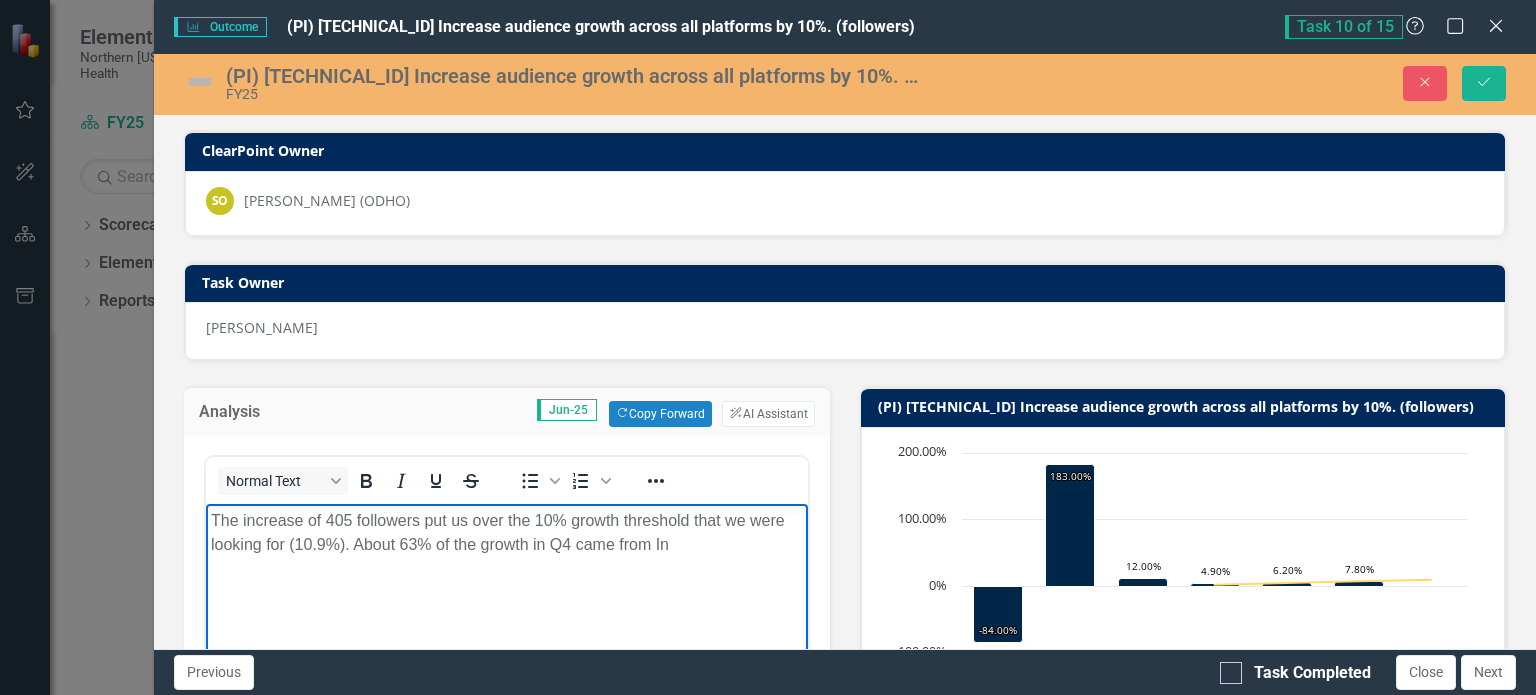 type 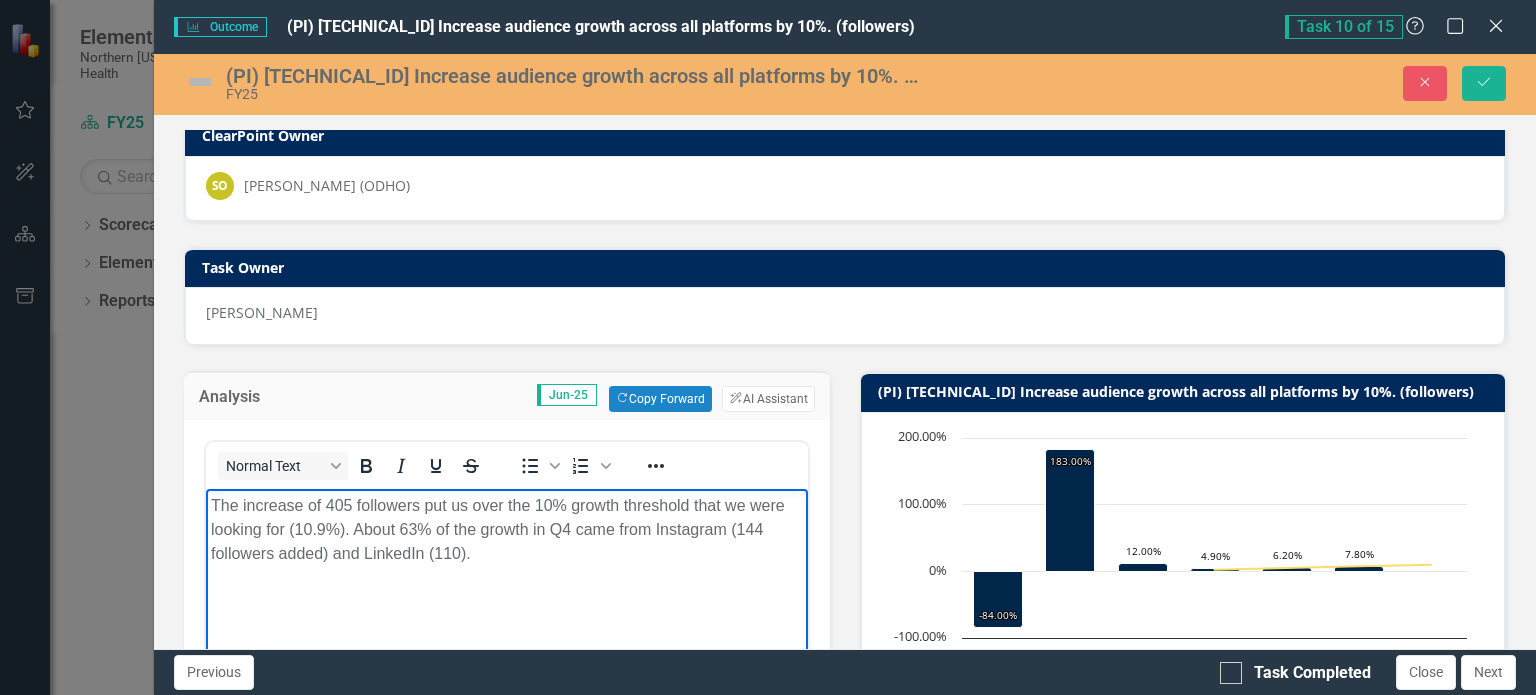 click at bounding box center (200, 82) 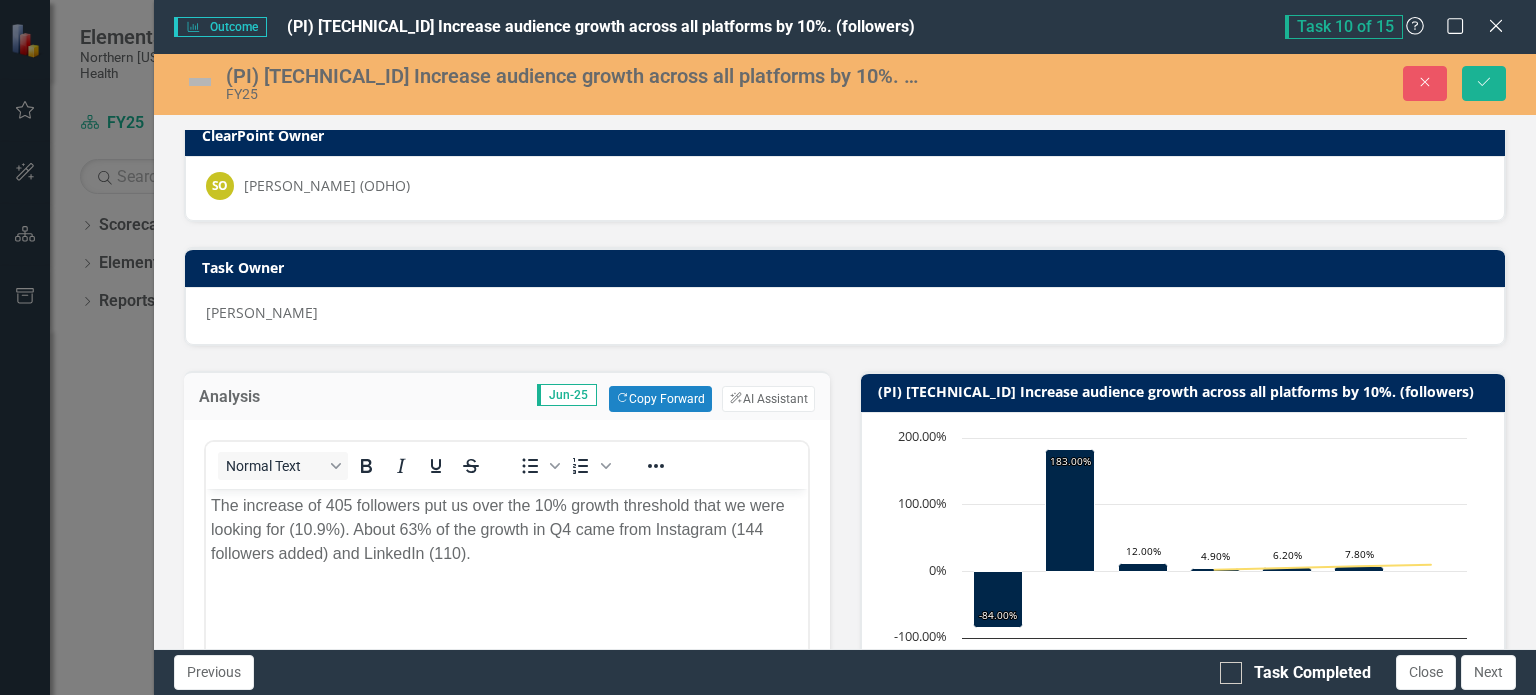 click at bounding box center (200, 82) 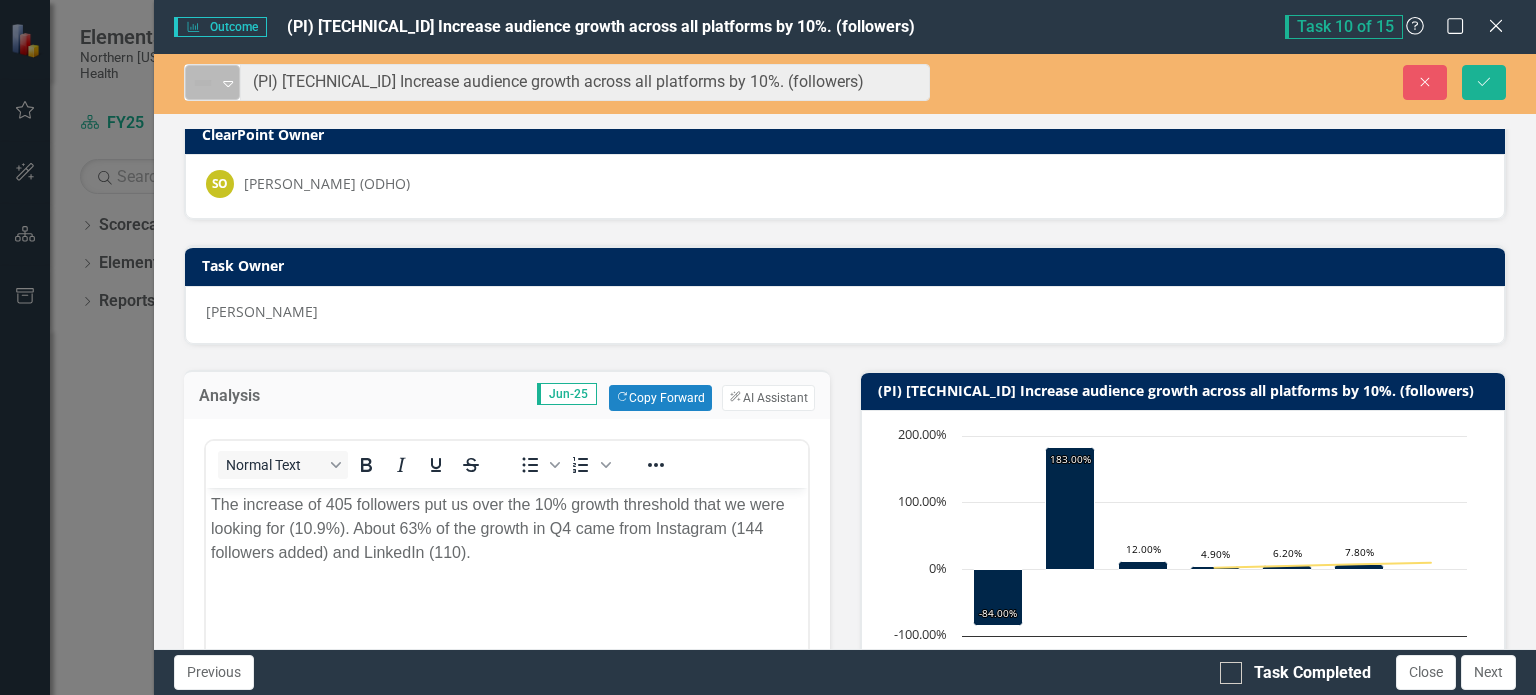 click on "Expand" 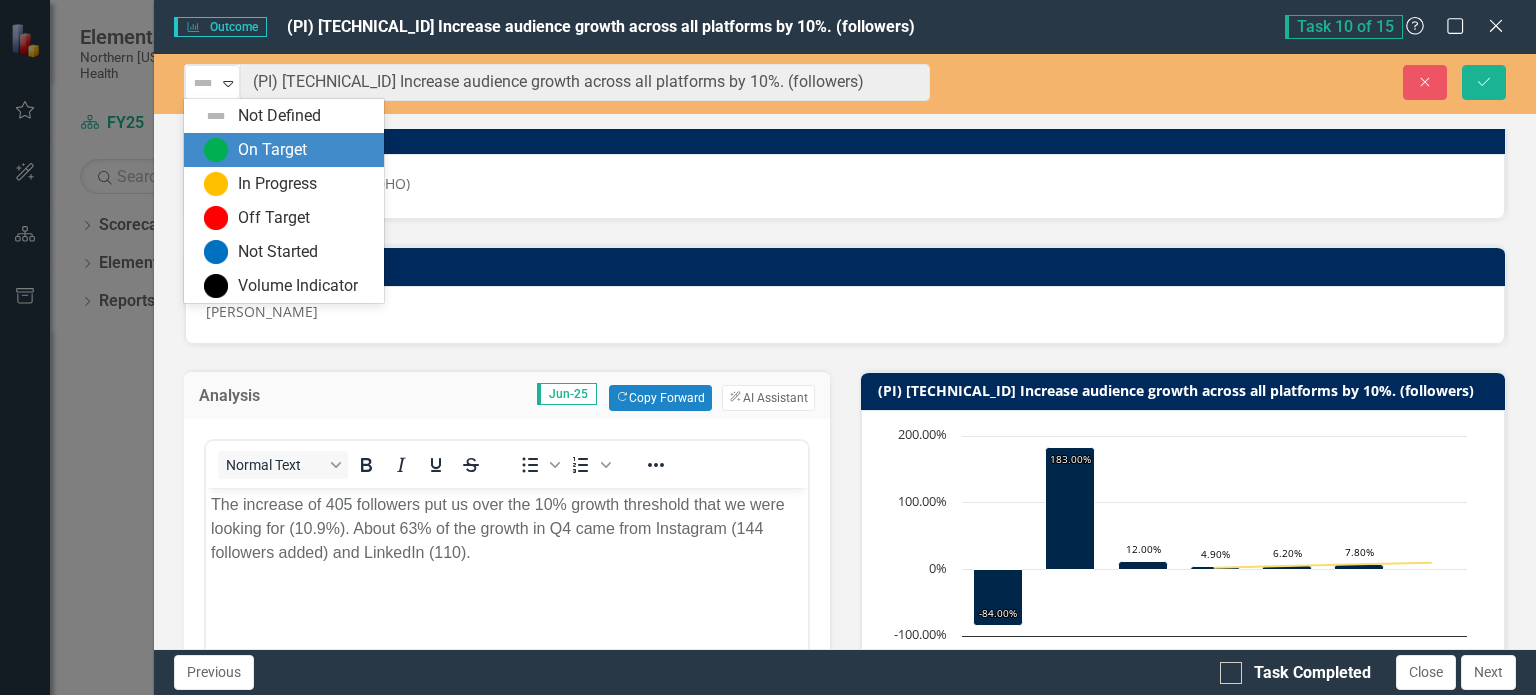 click on "On Target" at bounding box center (288, 150) 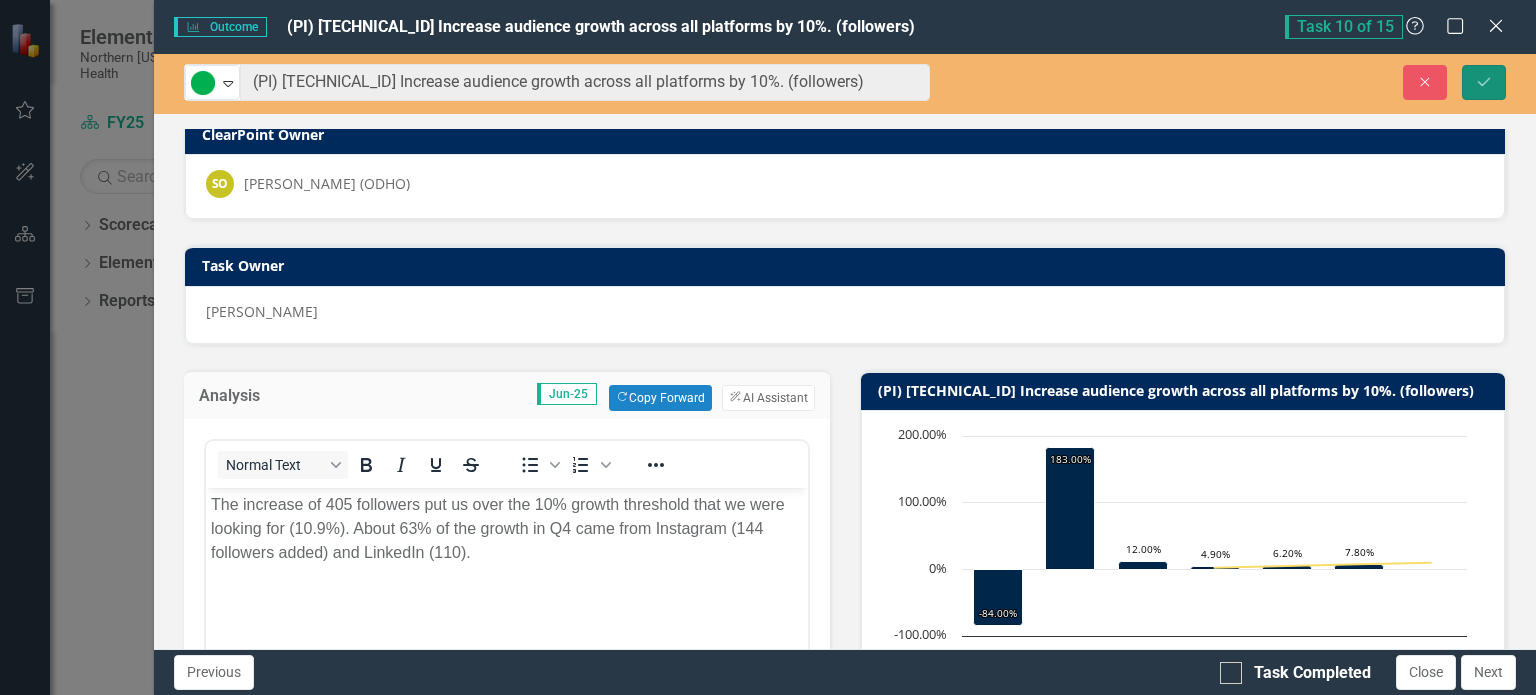 click on "Save" at bounding box center [1484, 82] 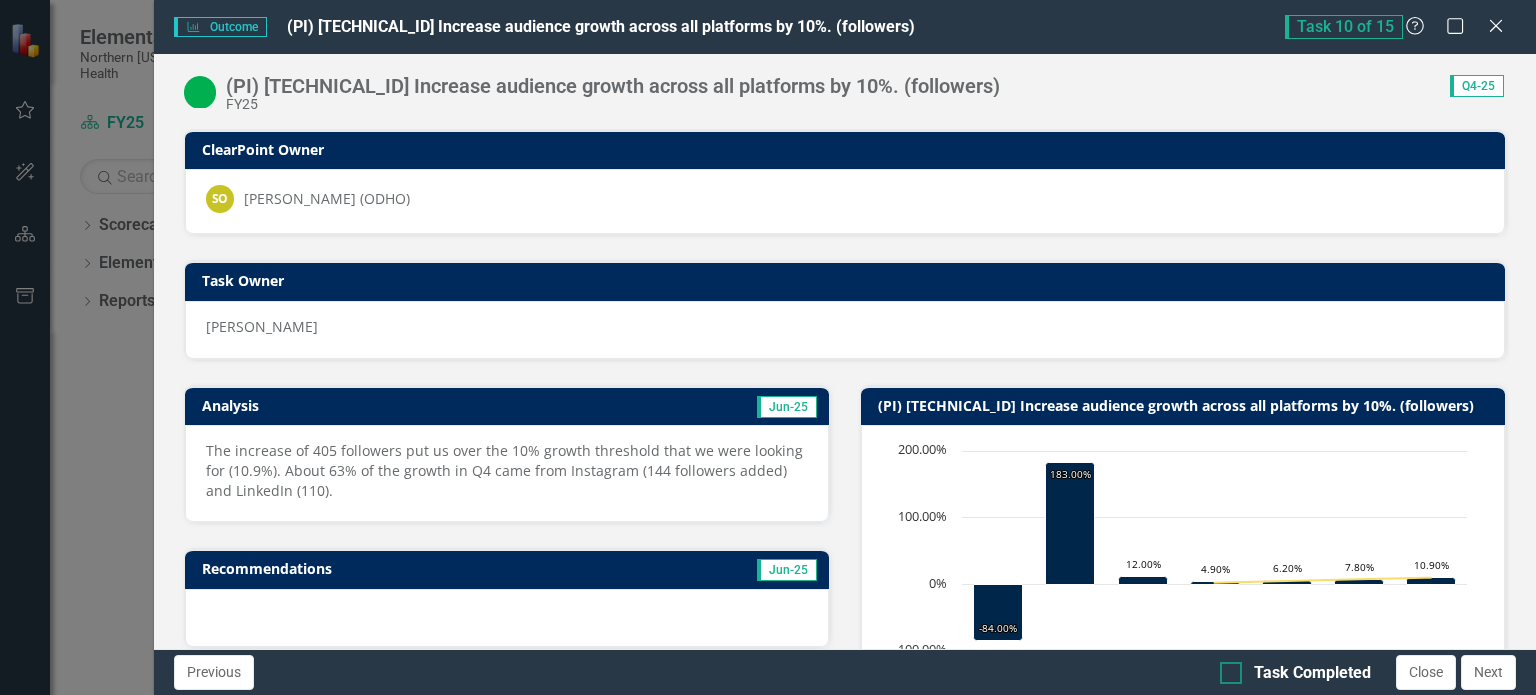 click on "Task Completed" at bounding box center [1226, 668] 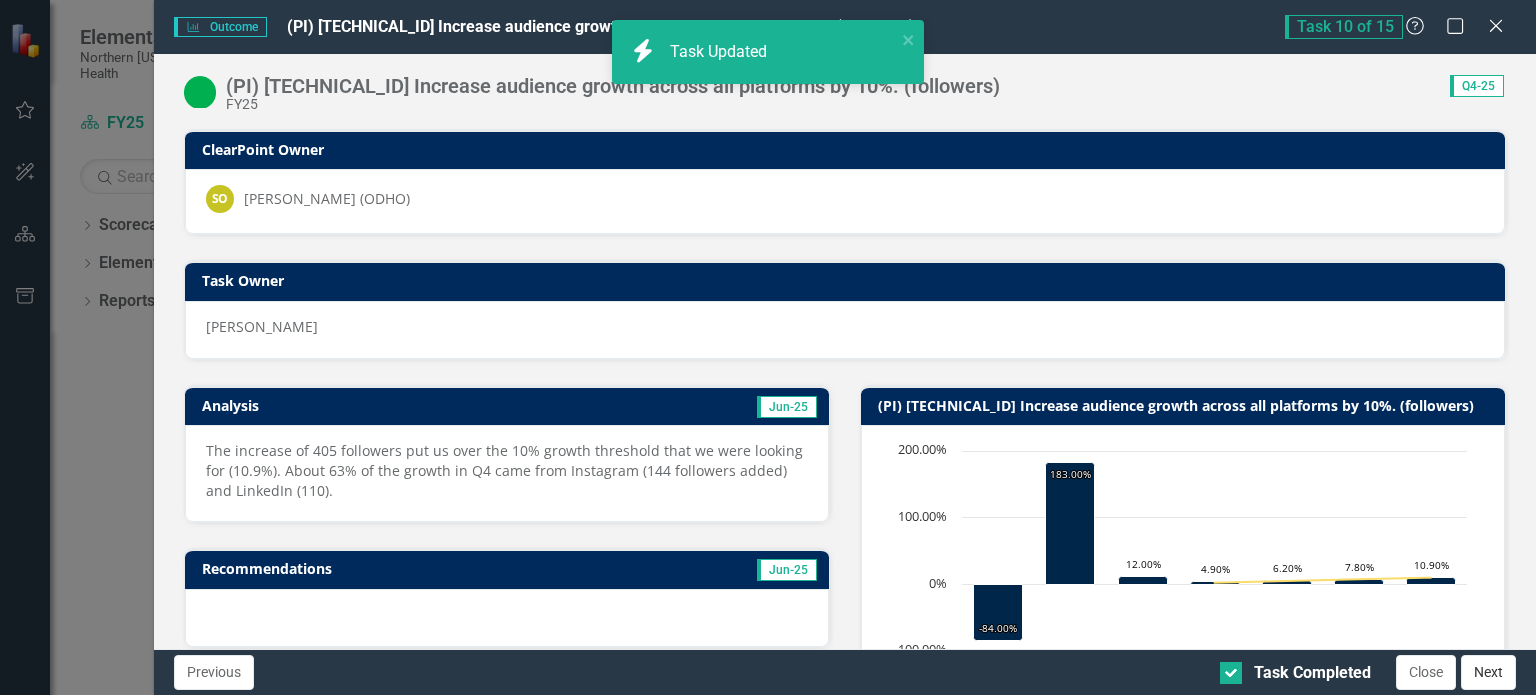 click on "Next" at bounding box center (1488, 672) 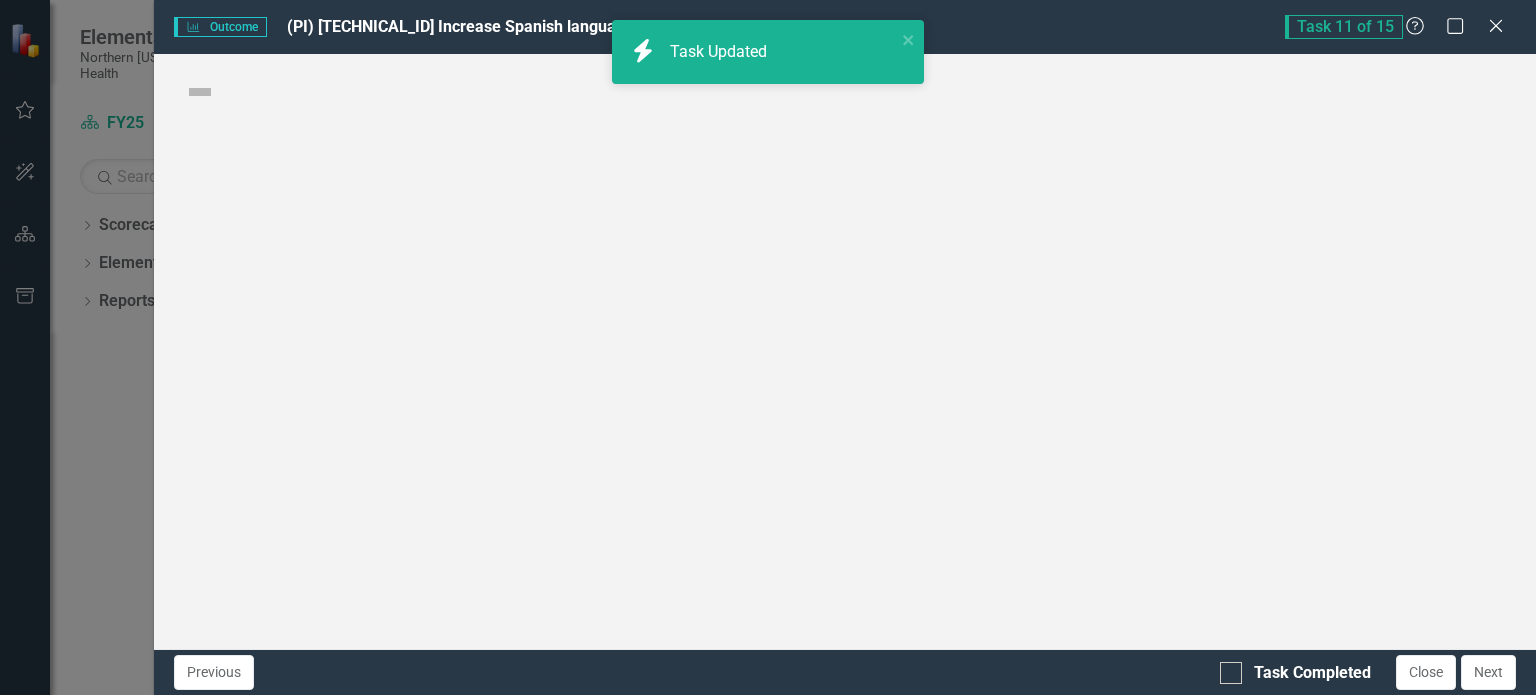 checkbox on "true" 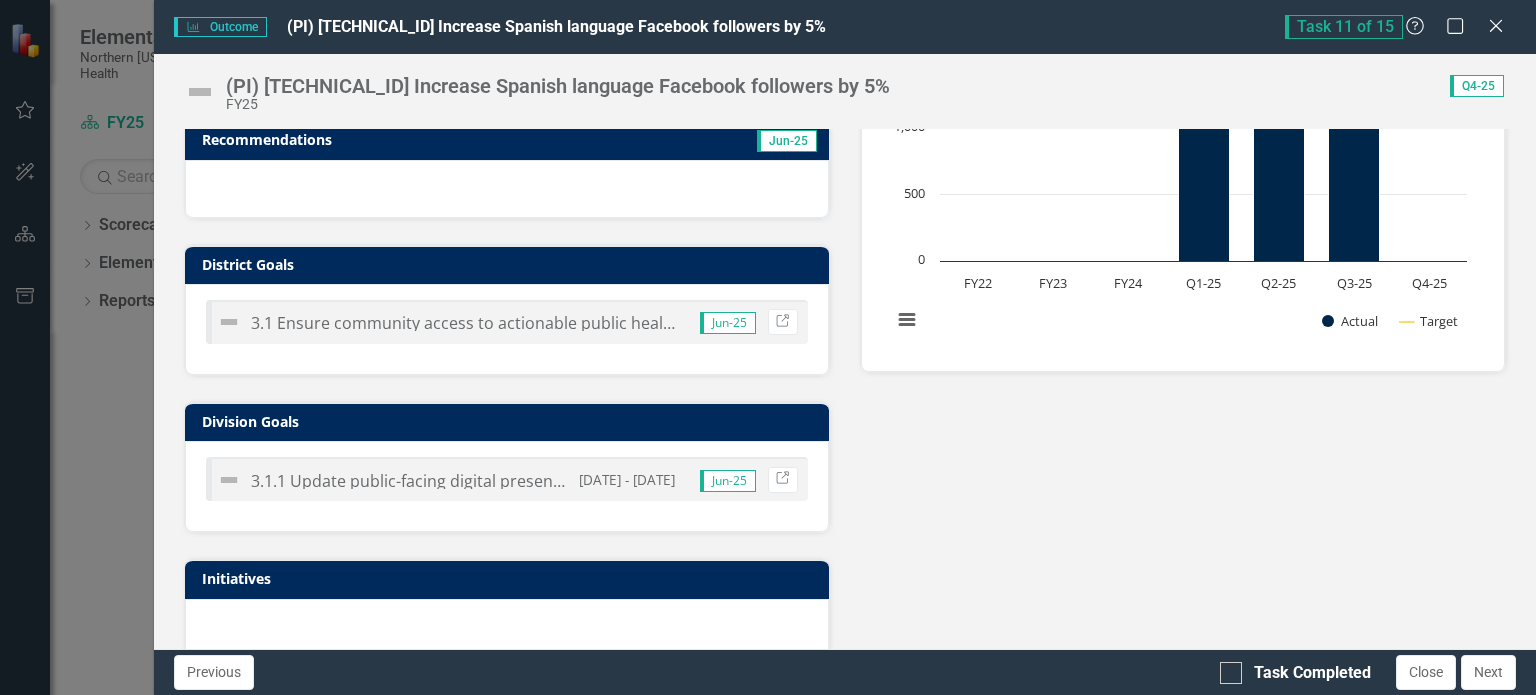 scroll, scrollTop: 722, scrollLeft: 0, axis: vertical 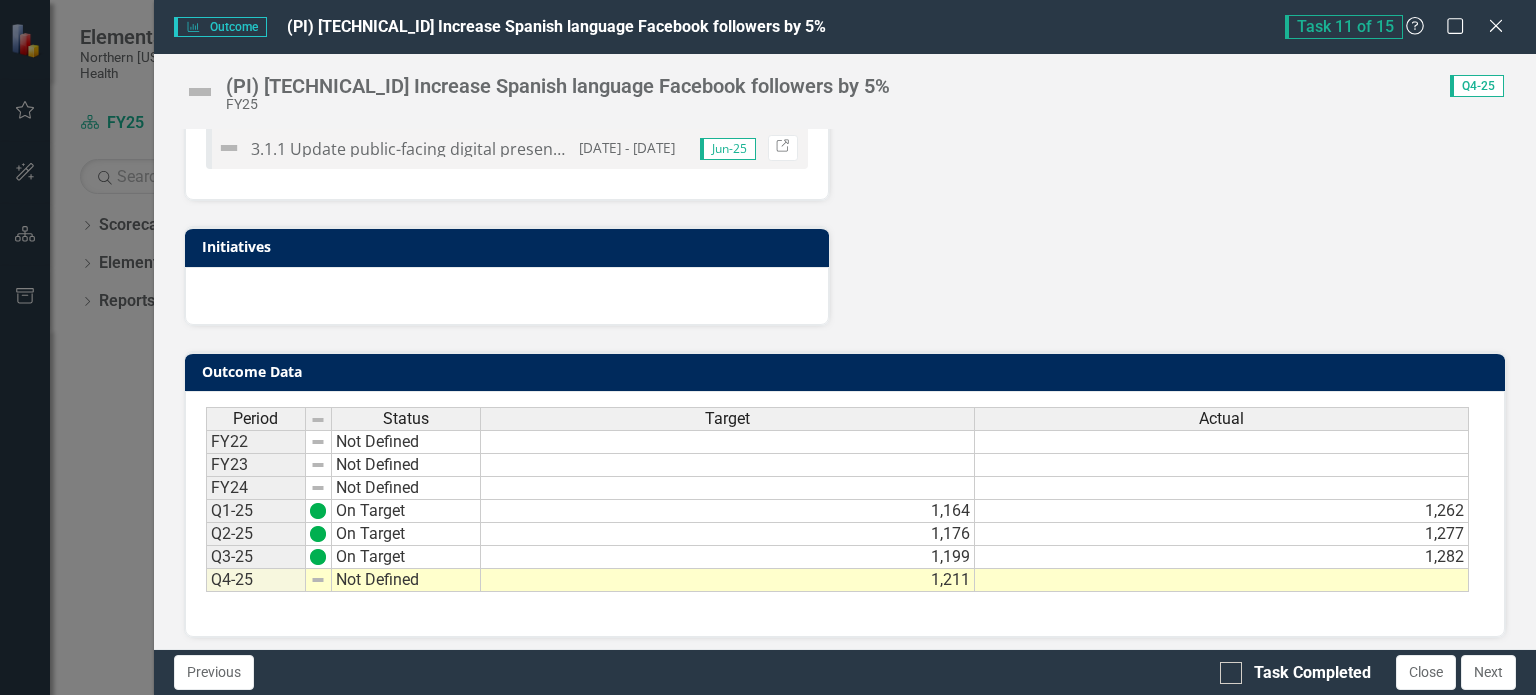 click at bounding box center (1222, 580) 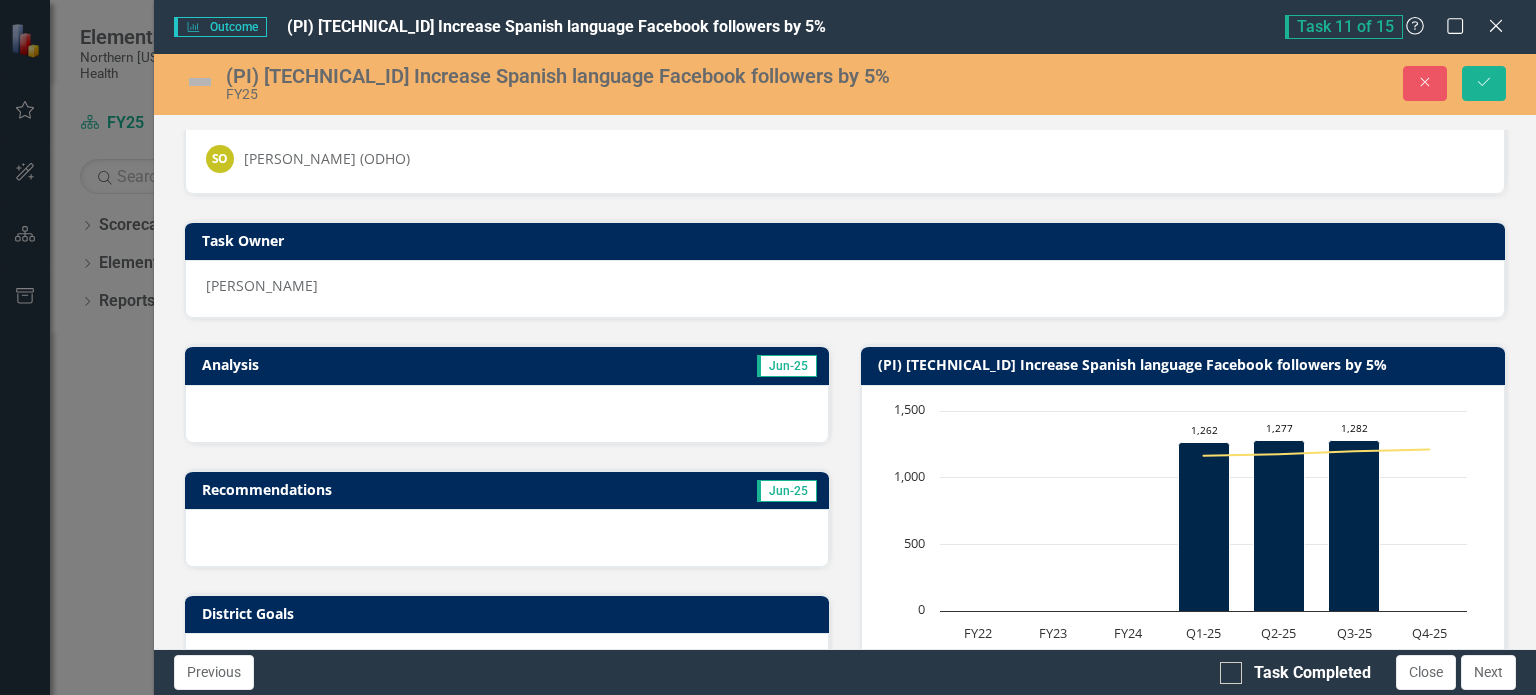 scroll, scrollTop: 32, scrollLeft: 0, axis: vertical 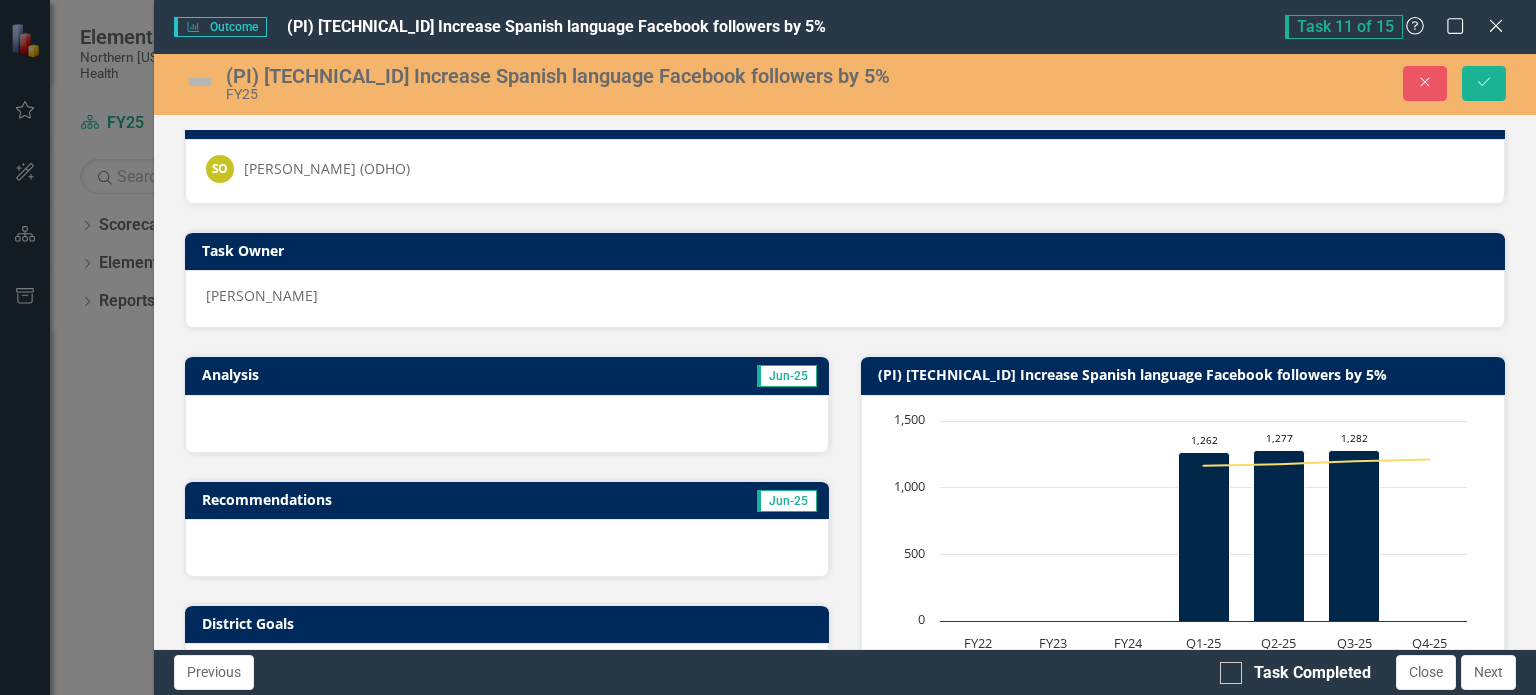 type on "1339" 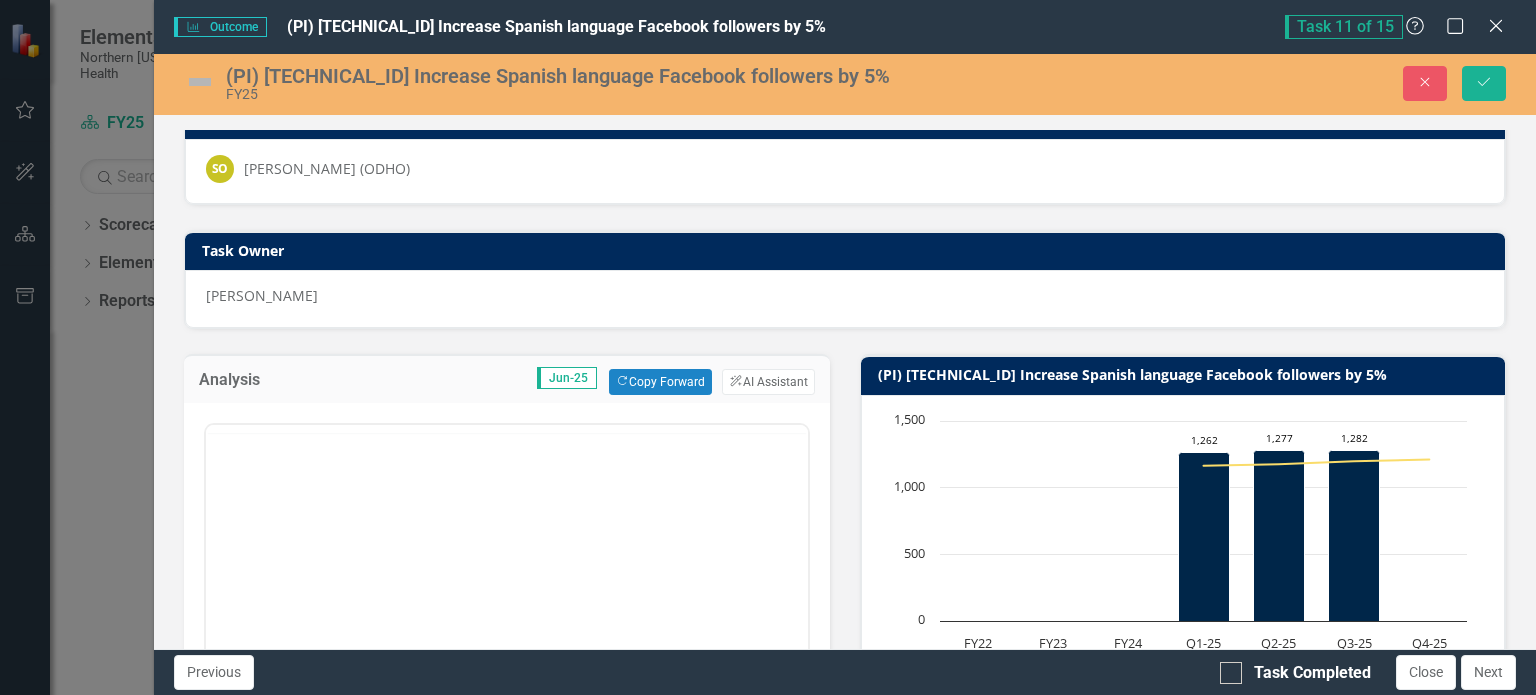 scroll, scrollTop: 0, scrollLeft: 0, axis: both 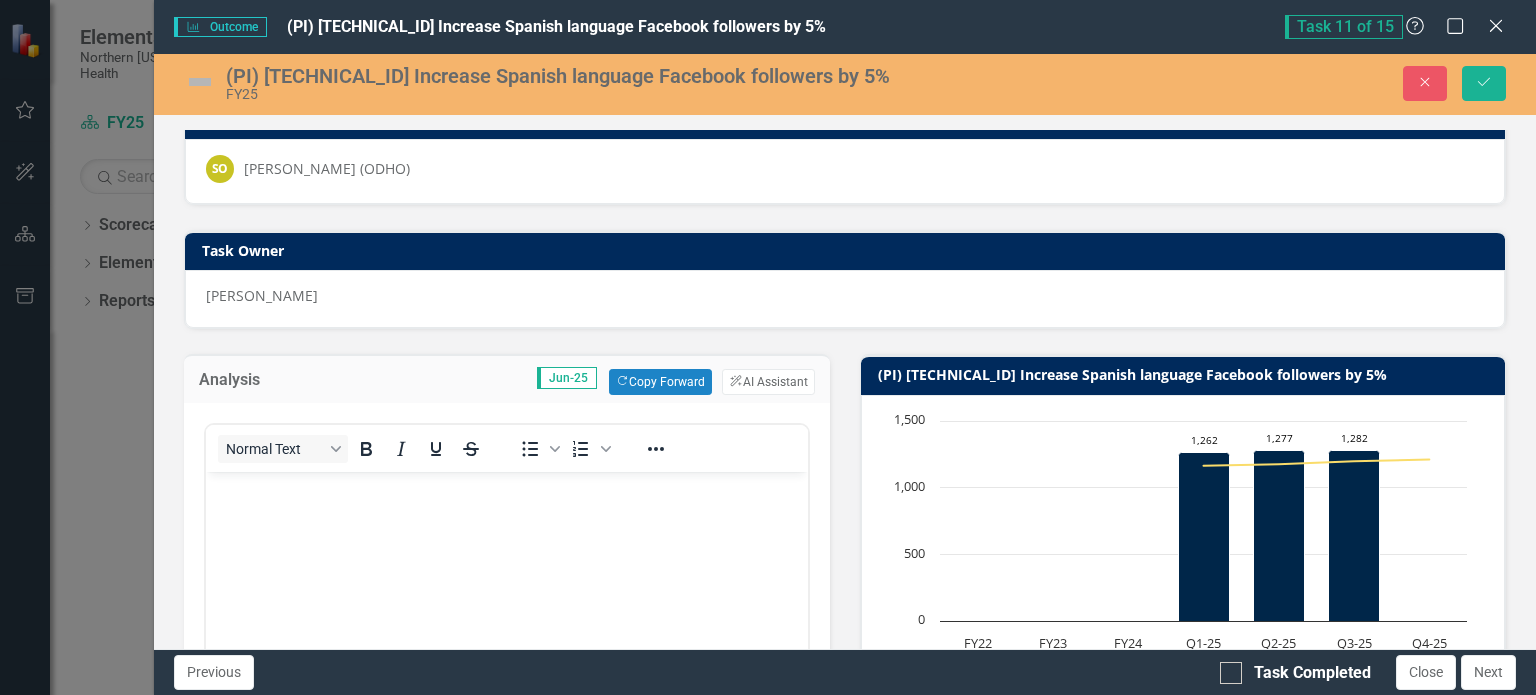 click at bounding box center [506, 622] 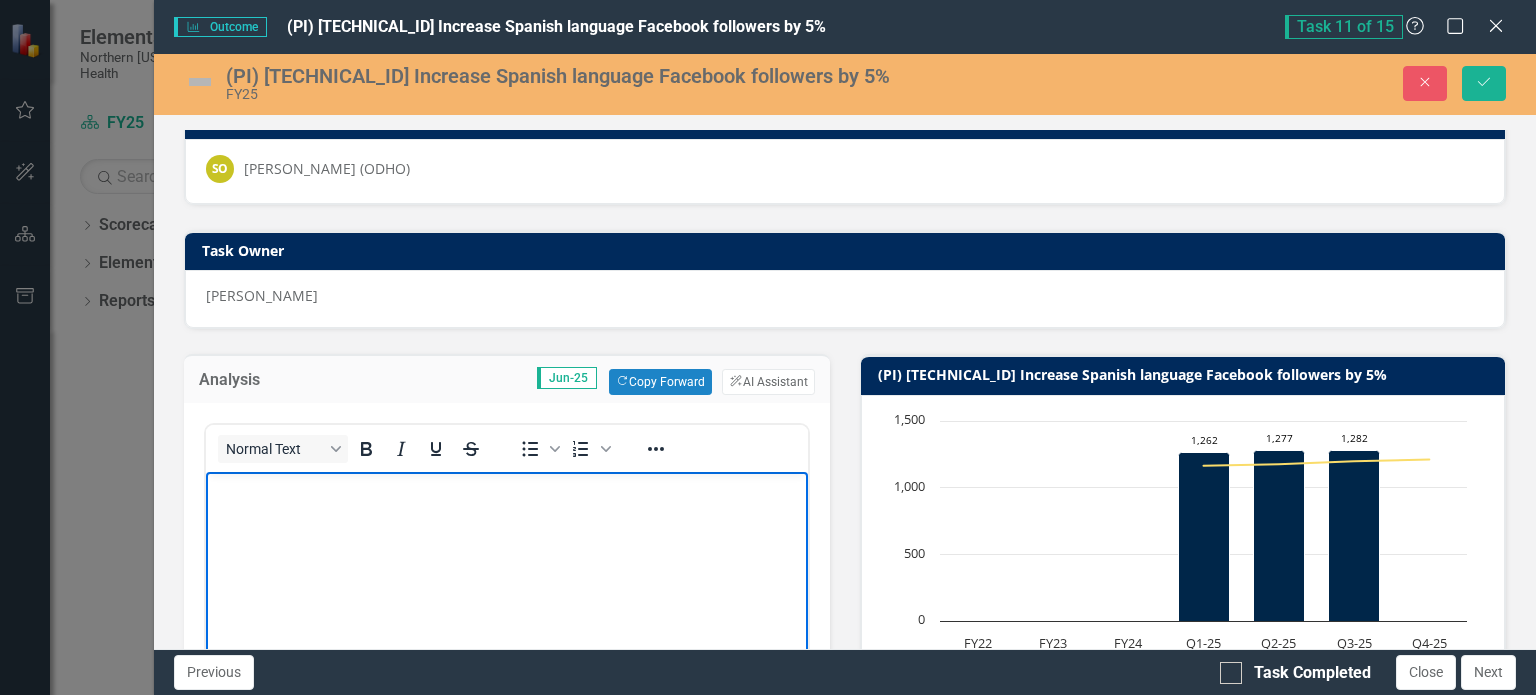 type 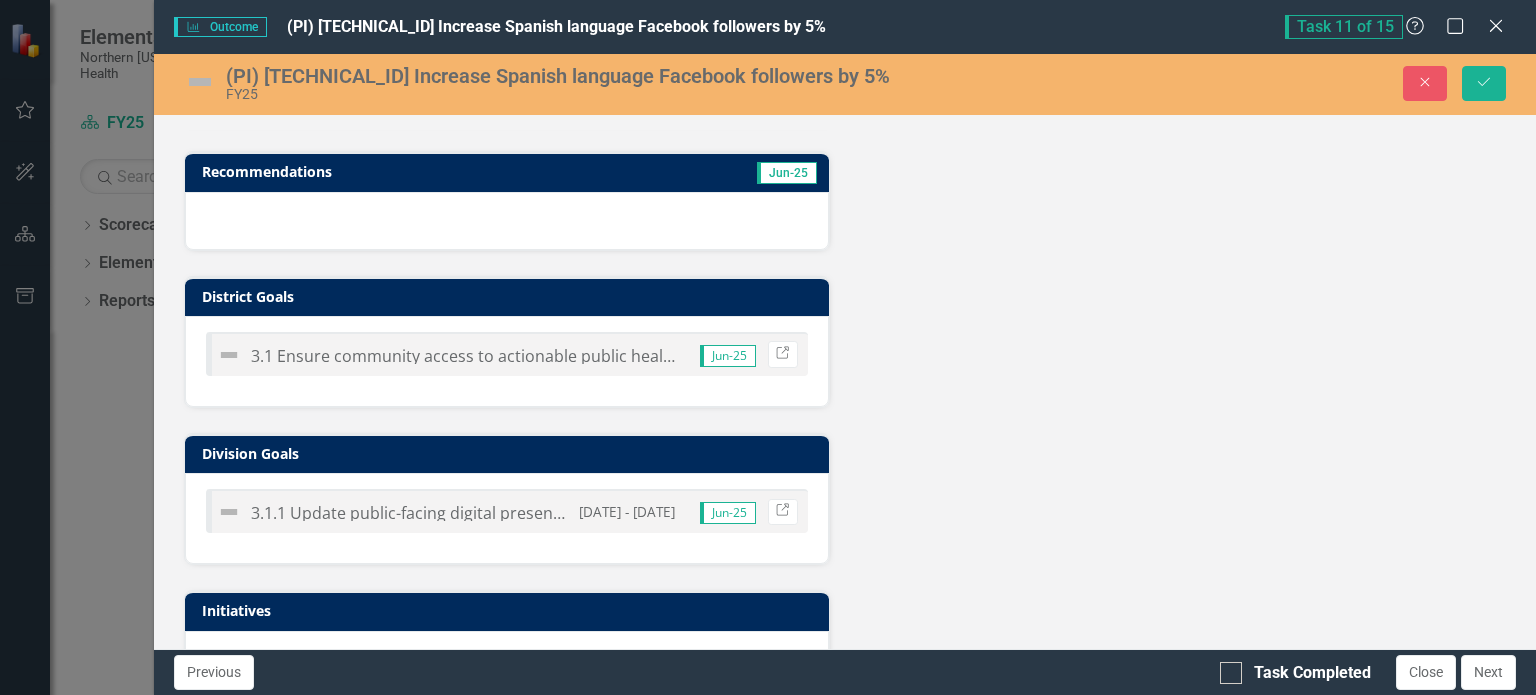 scroll, scrollTop: 780, scrollLeft: 0, axis: vertical 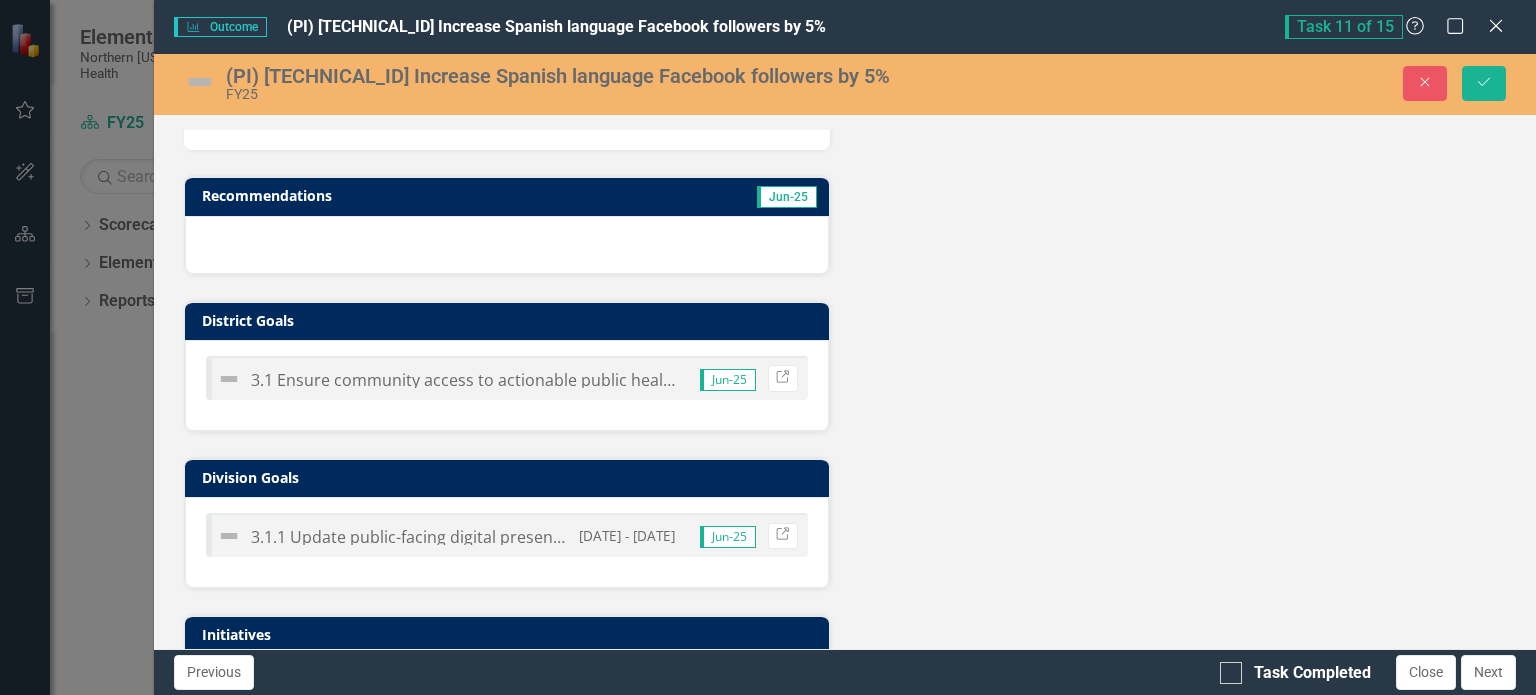 click on "3.1 Ensure community access to actionable public health information via website, media and social media. Jun-25 Link" at bounding box center (507, 385) 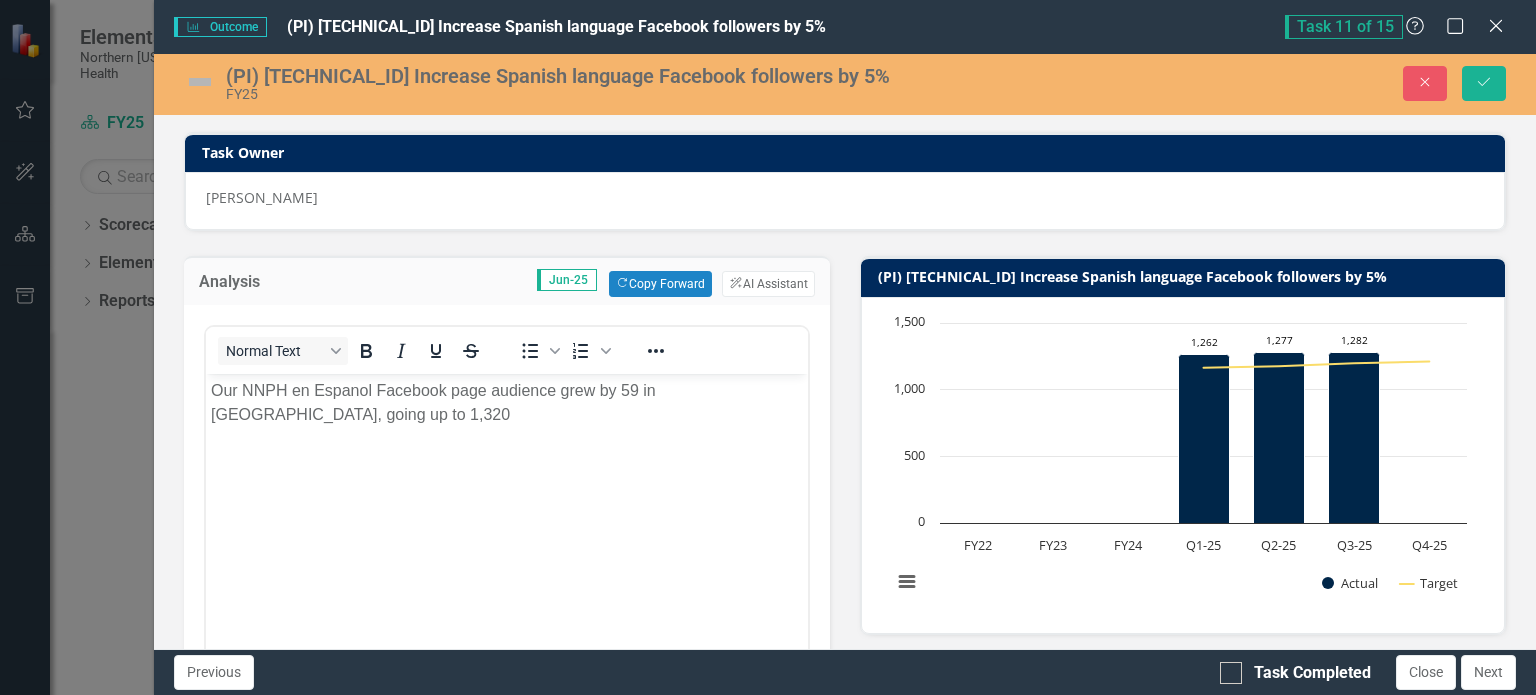 scroll, scrollTop: 0, scrollLeft: 0, axis: both 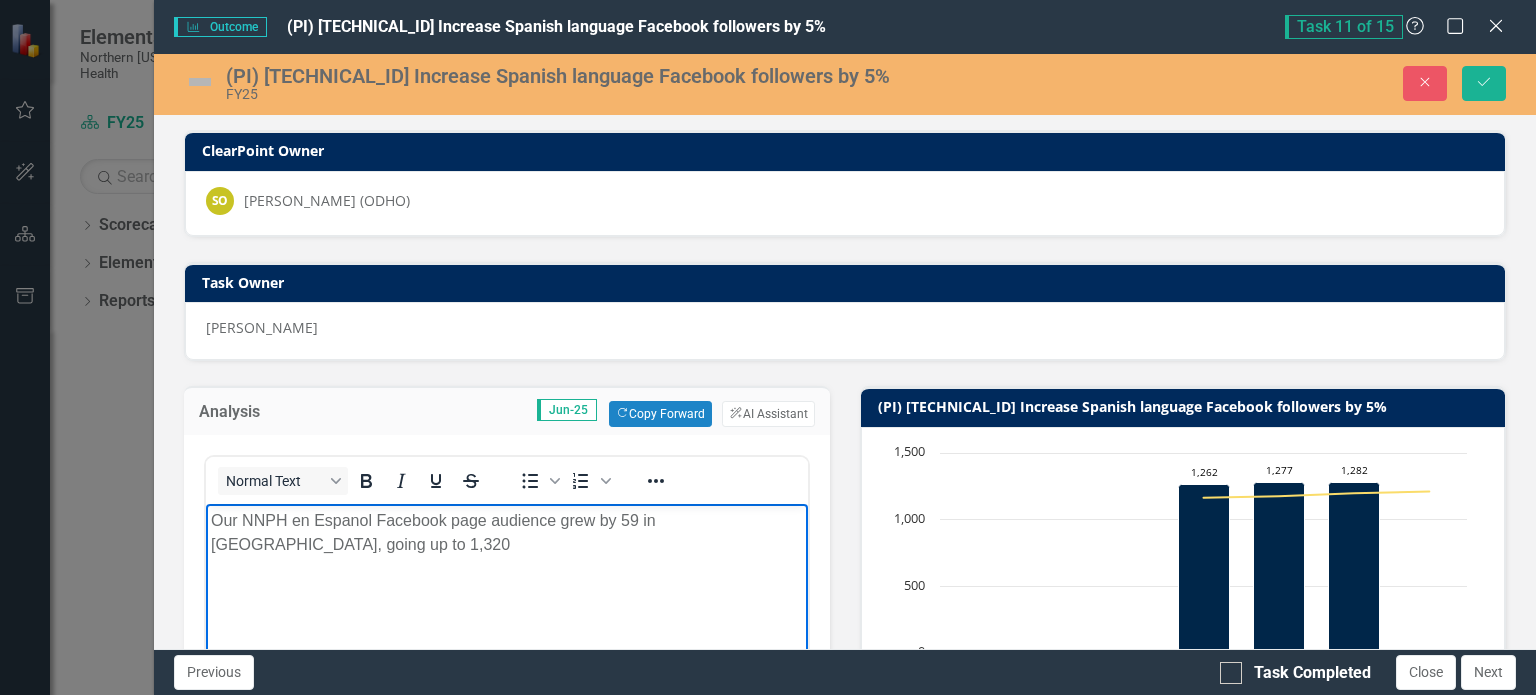 click on "Our NNPH en Espanol Facebook page audience grew by 59 in Q4, going up to 1,320" at bounding box center [506, 533] 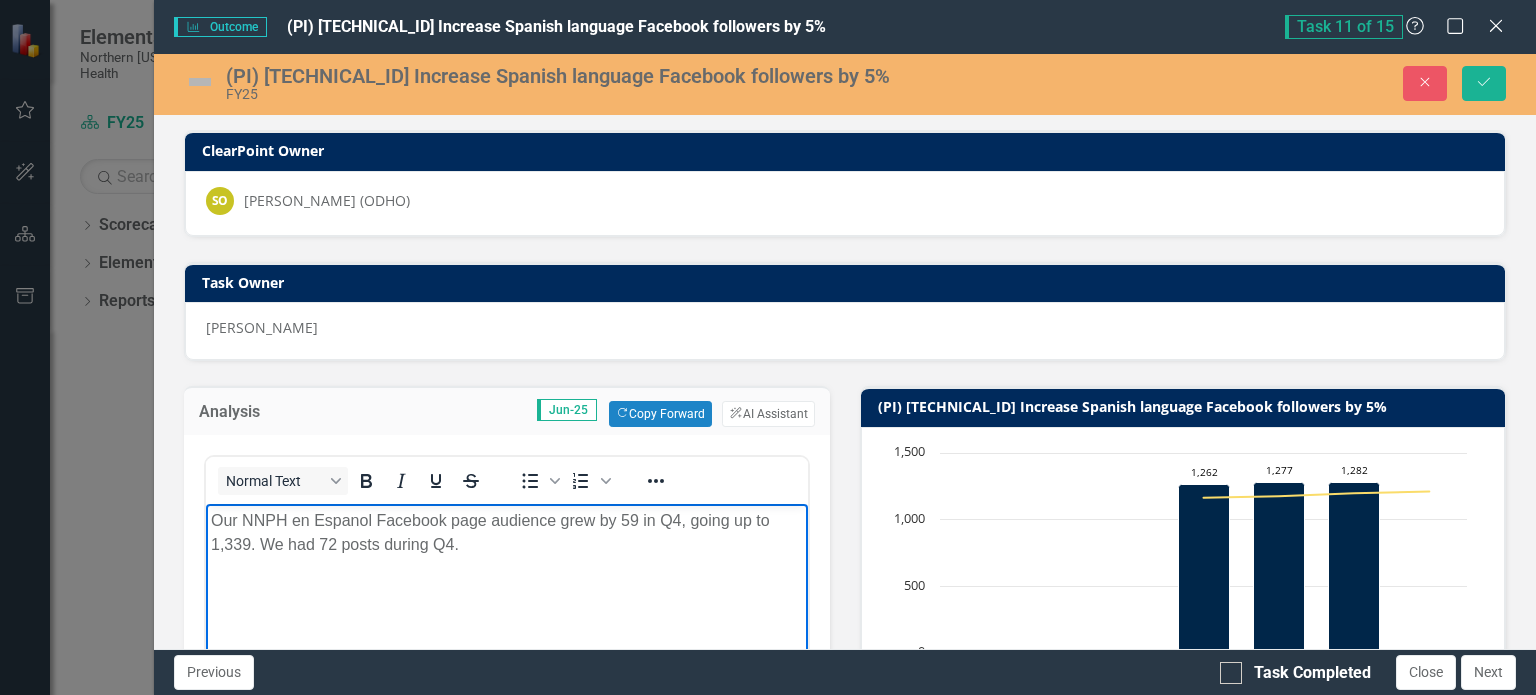 click at bounding box center [200, 82] 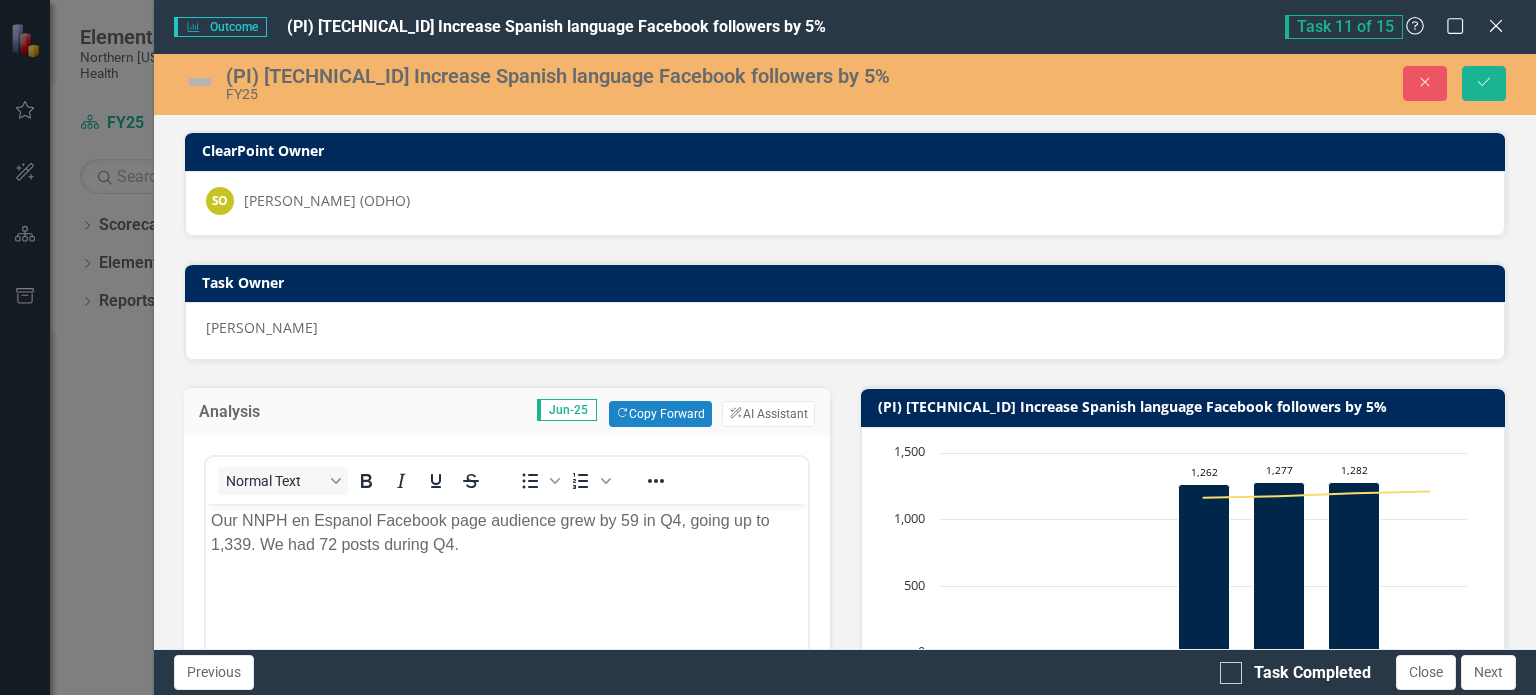 click at bounding box center (200, 82) 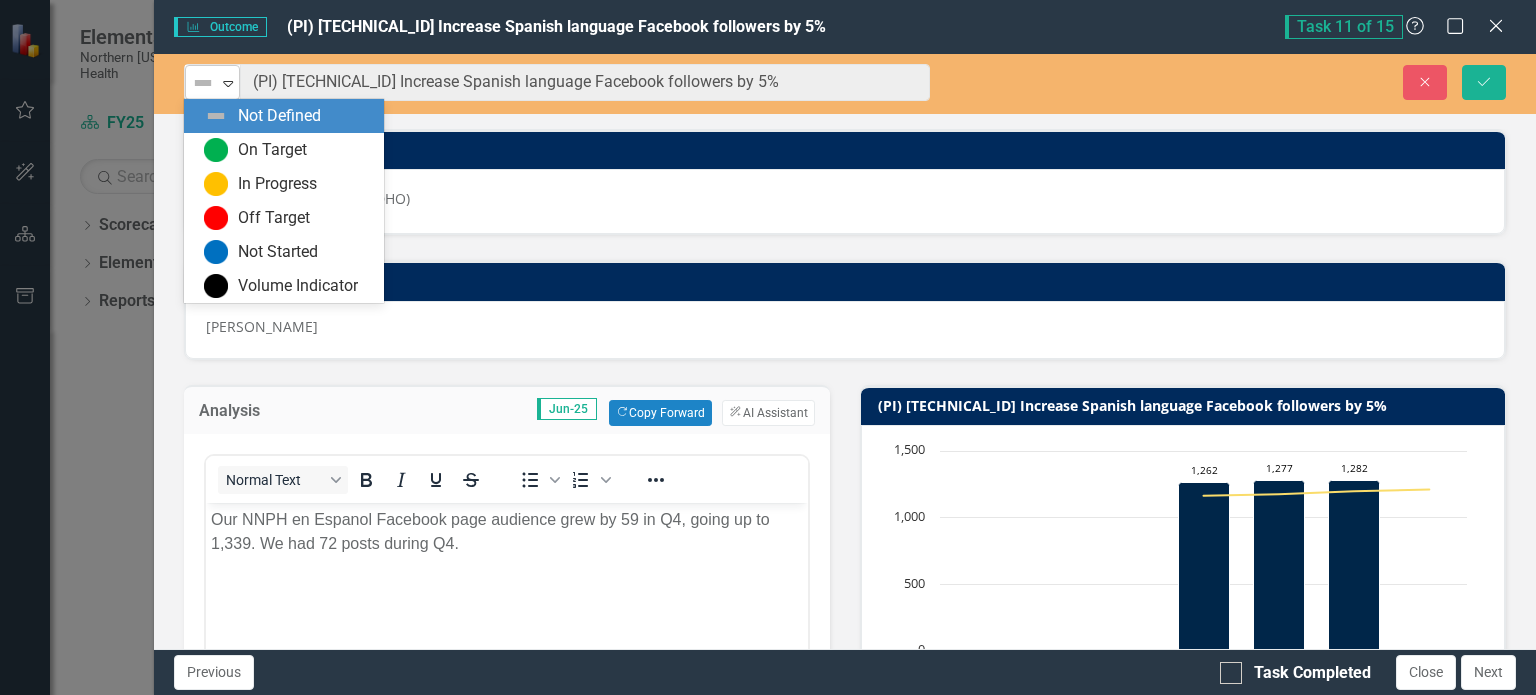 click on "Expand" 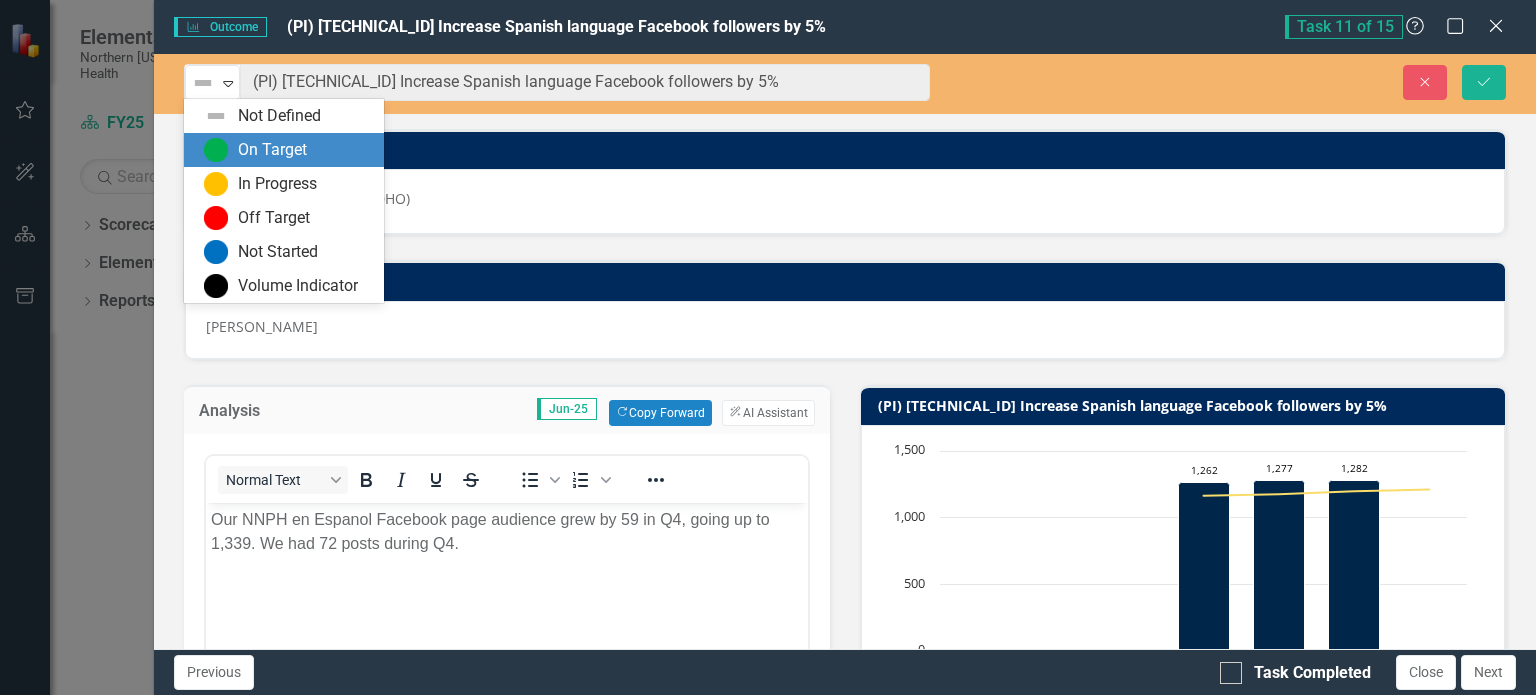 click on "On Target" at bounding box center (272, 150) 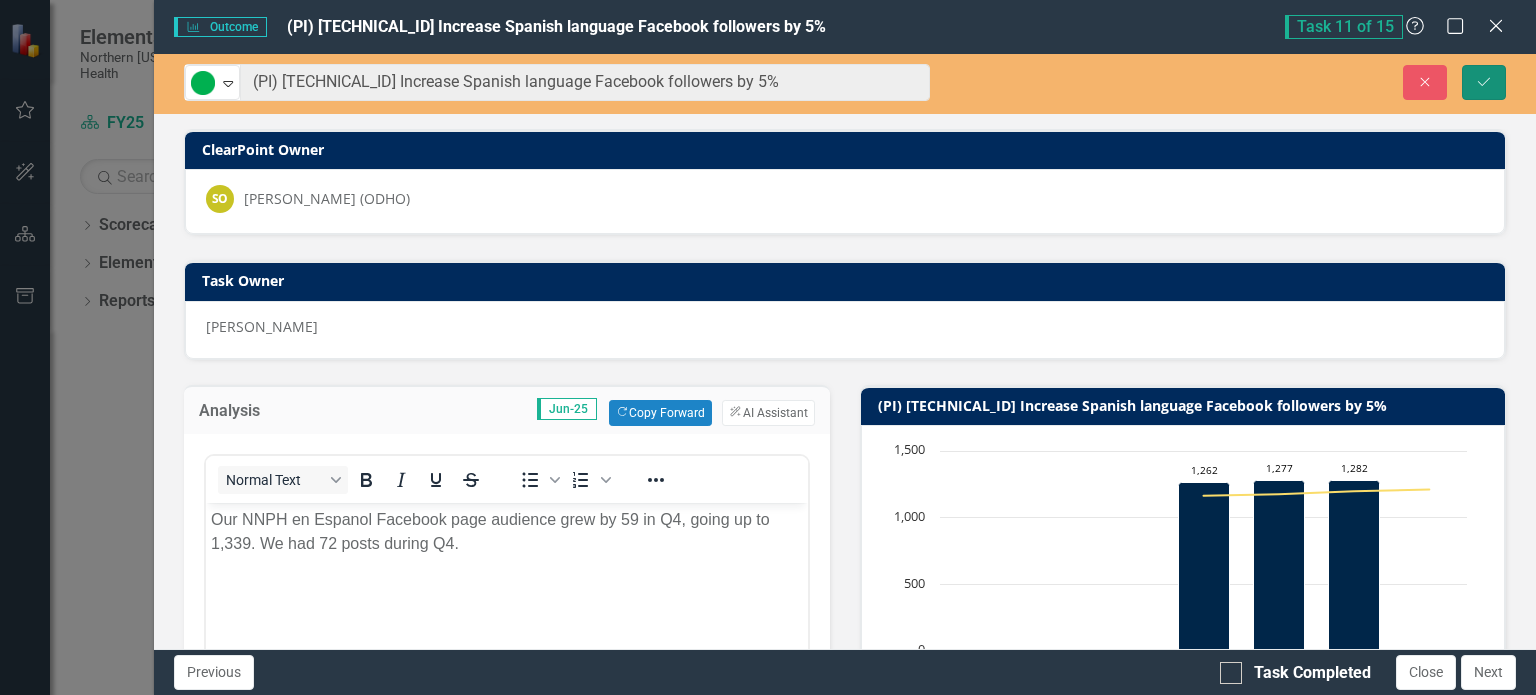 click on "Save" at bounding box center (1484, 82) 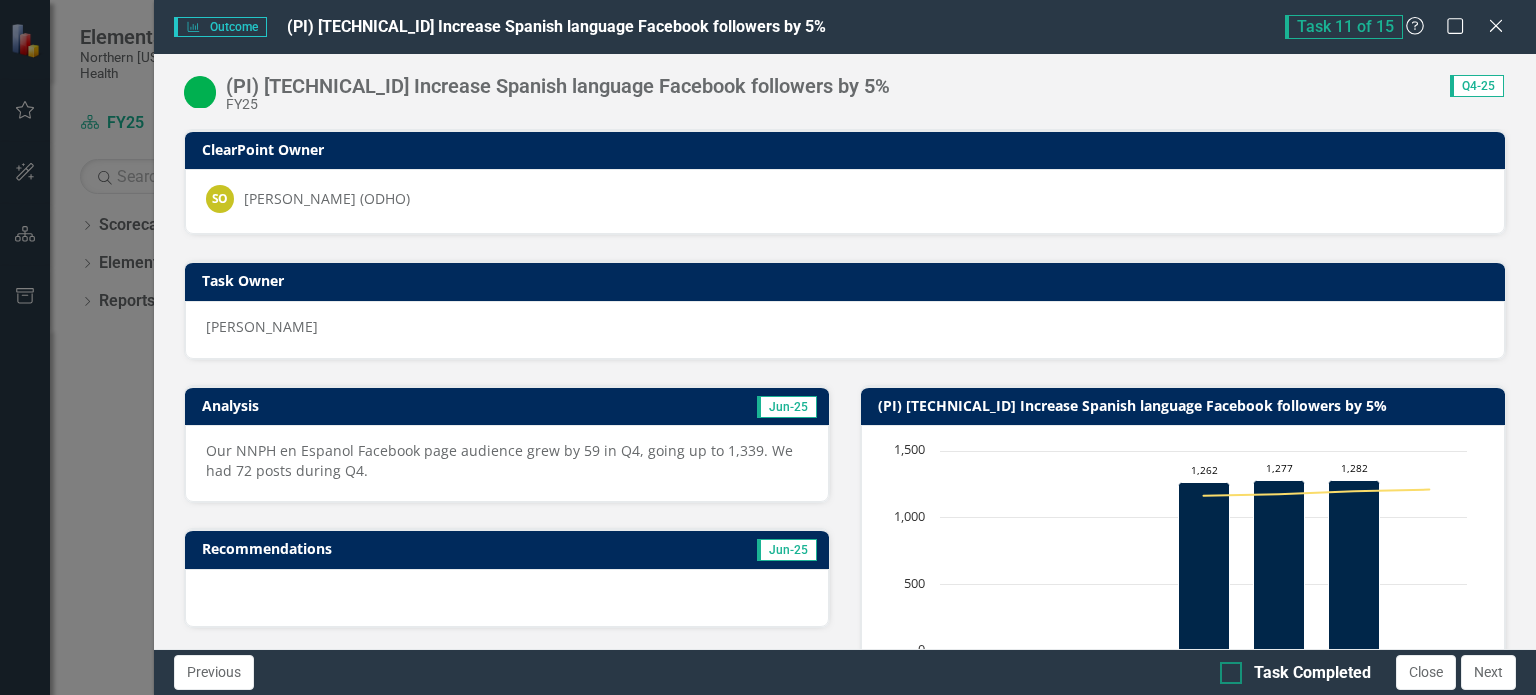 click on "Task Completed" at bounding box center (1226, 668) 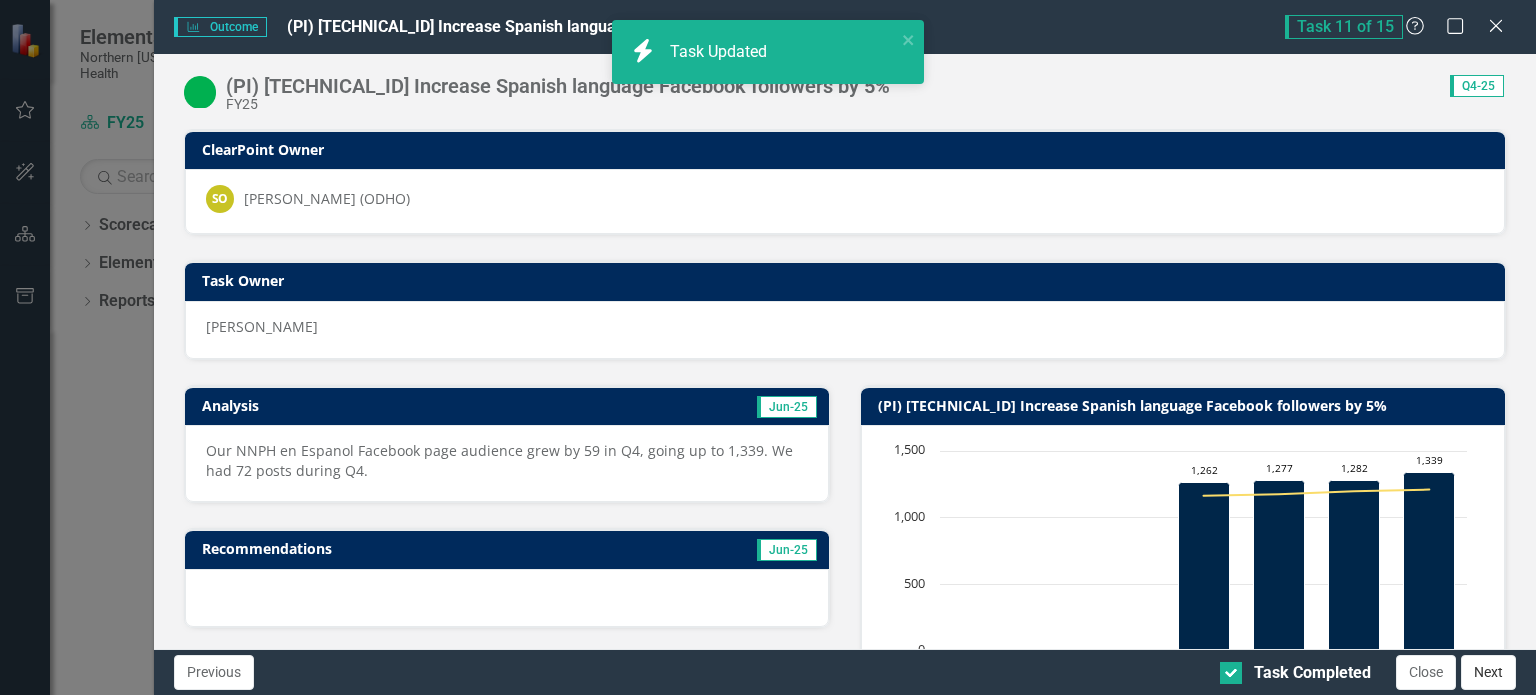 click on "Next" at bounding box center [1488, 672] 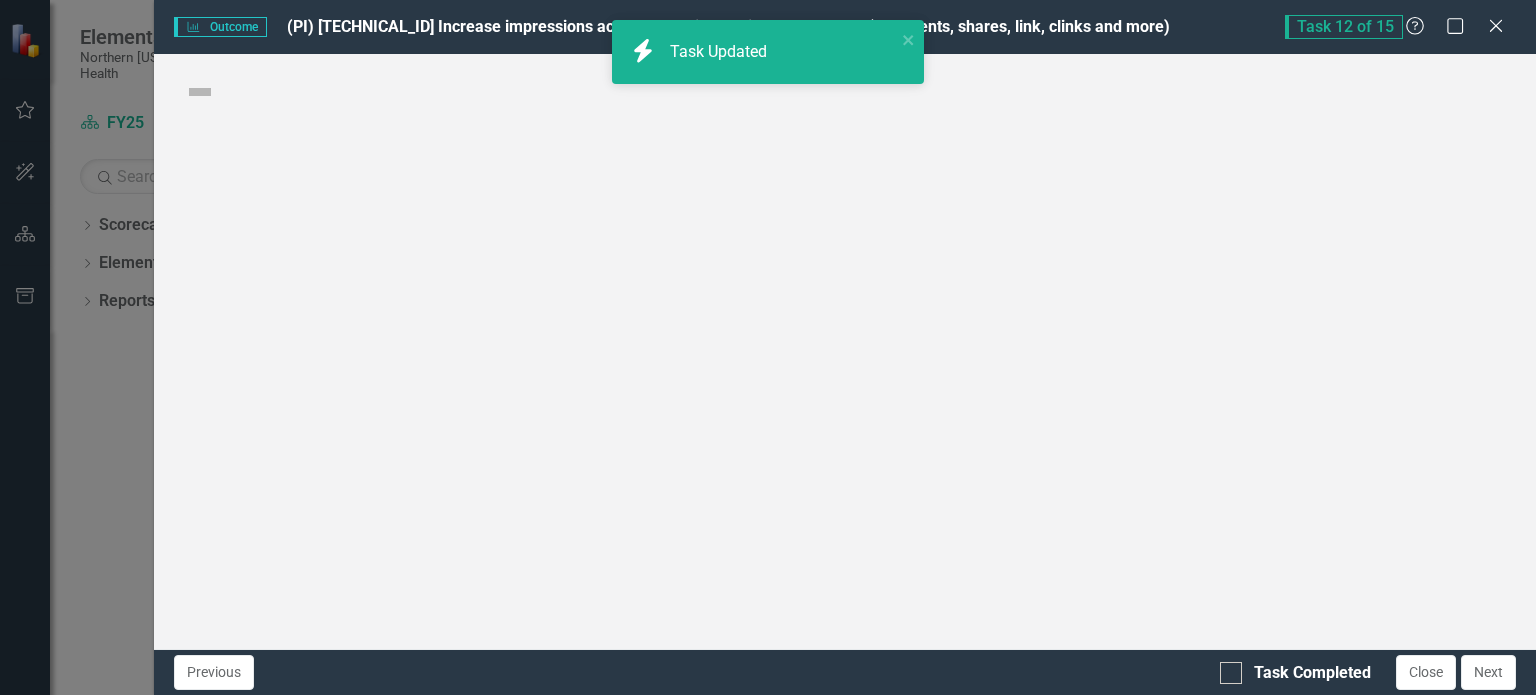 checkbox on "true" 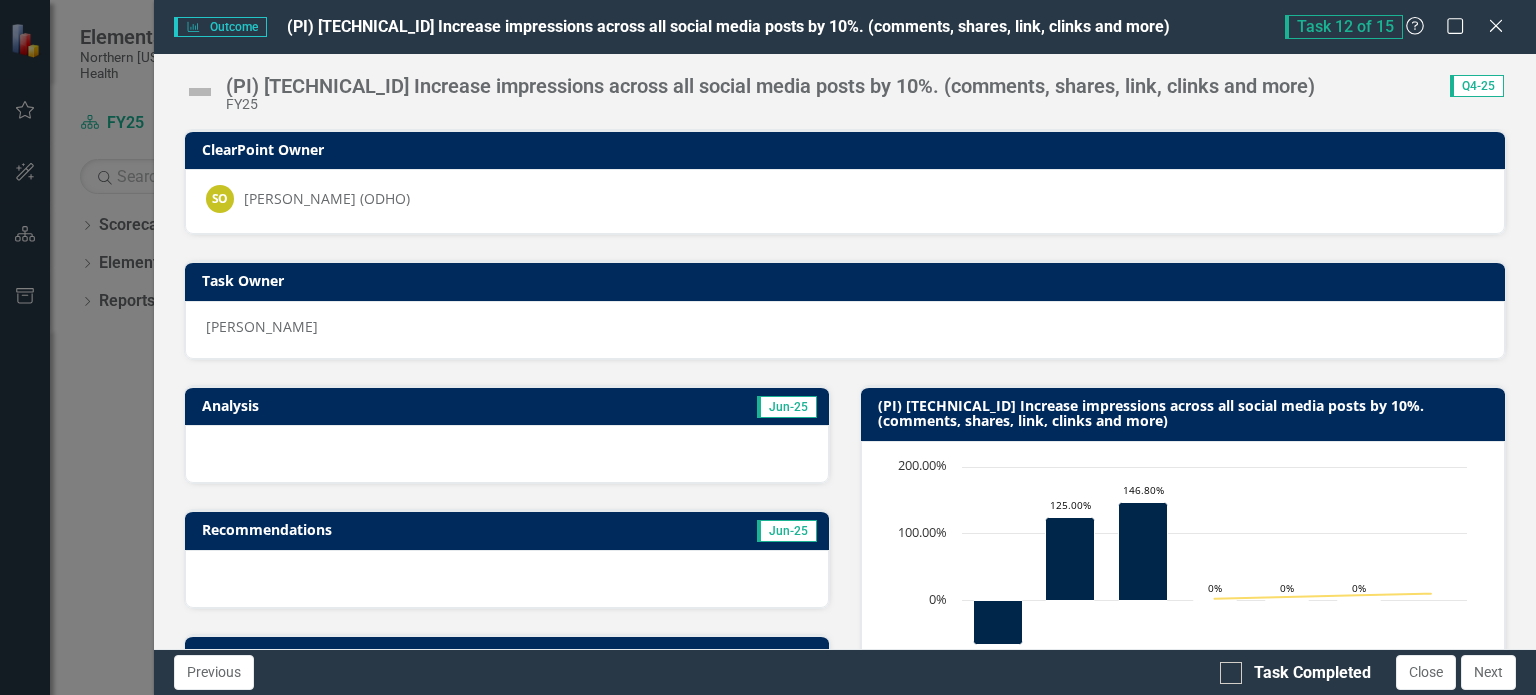 scroll, scrollTop: 755, scrollLeft: 0, axis: vertical 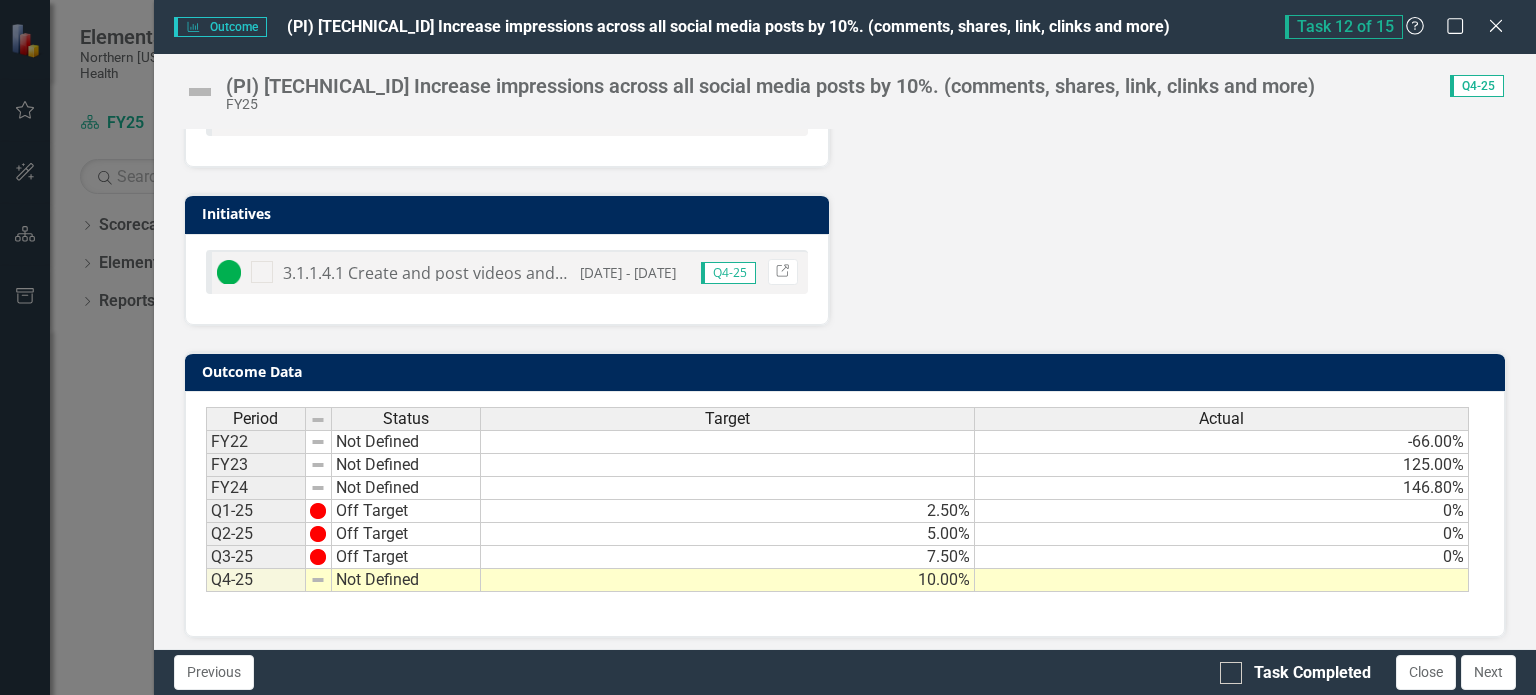 click at bounding box center [1222, 580] 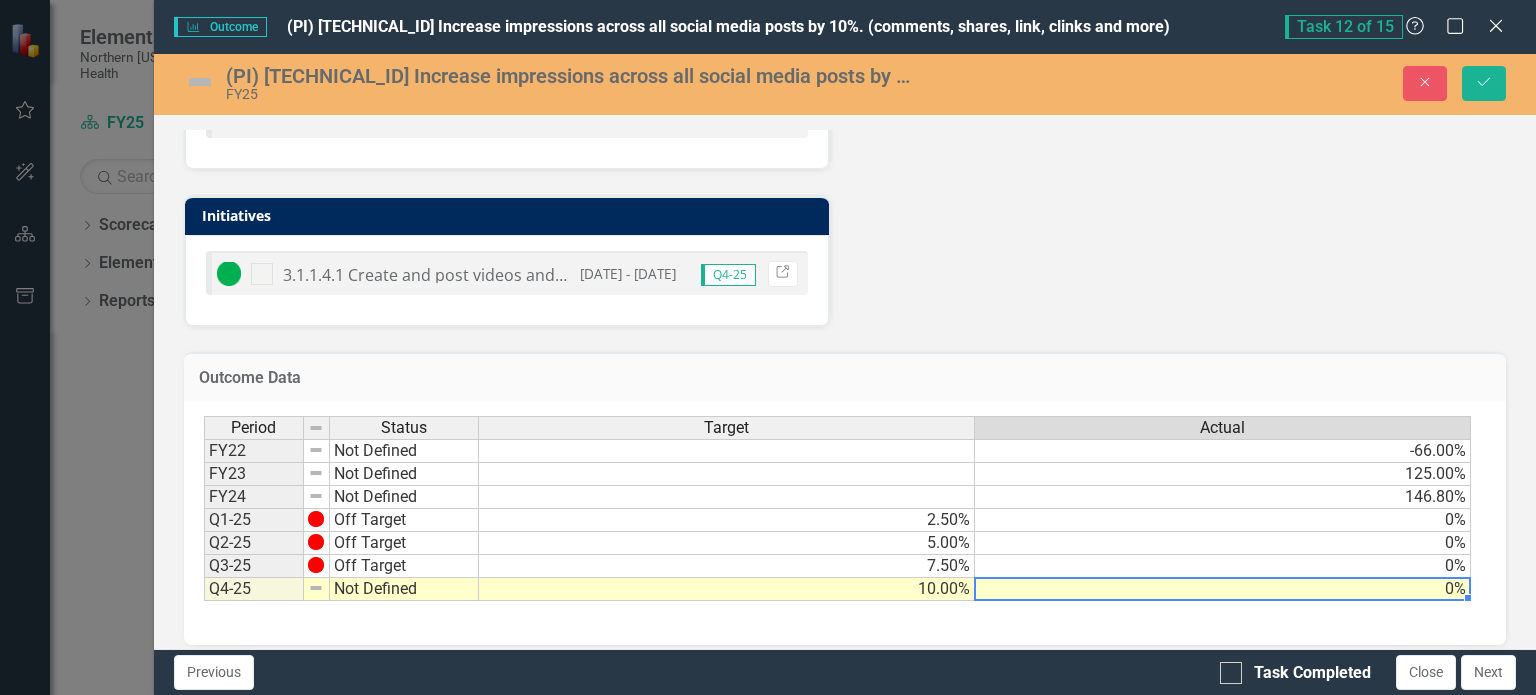 scroll, scrollTop: 0, scrollLeft: 0, axis: both 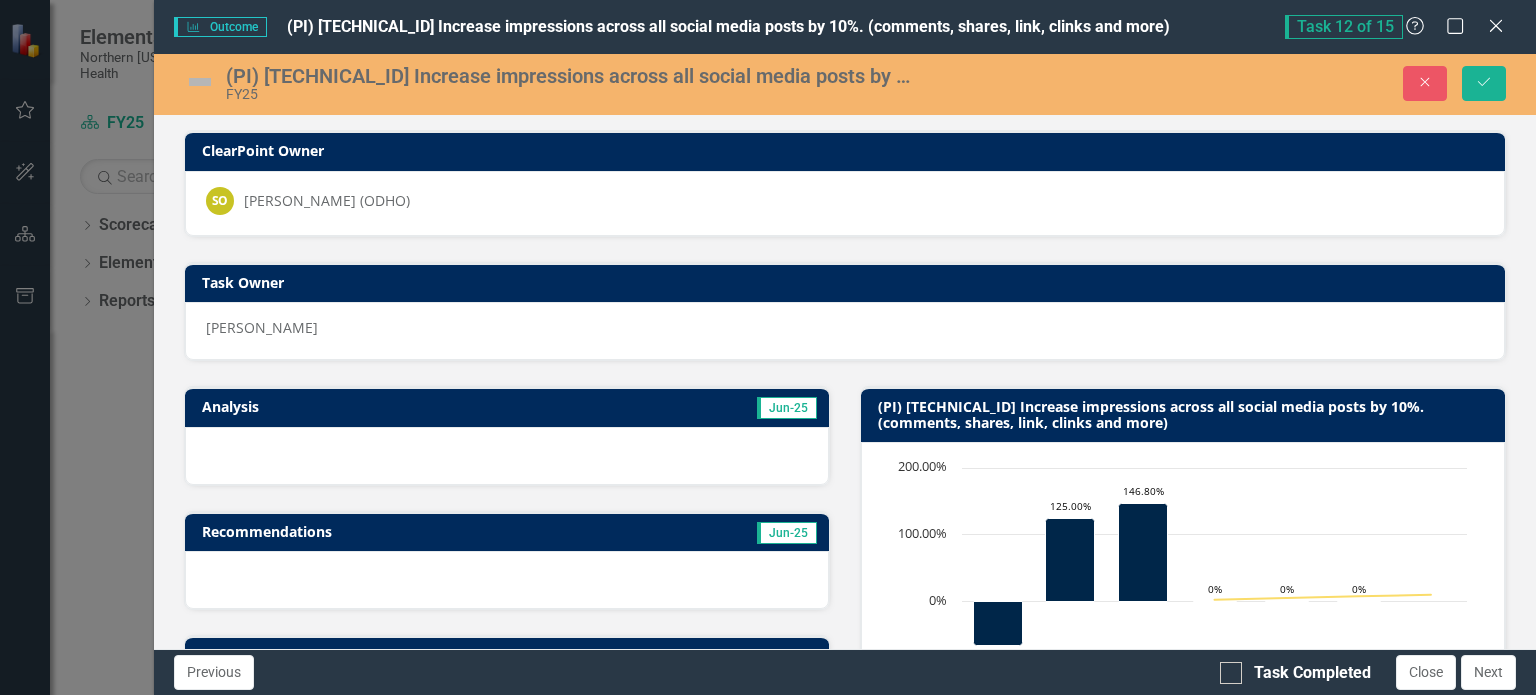type on "0" 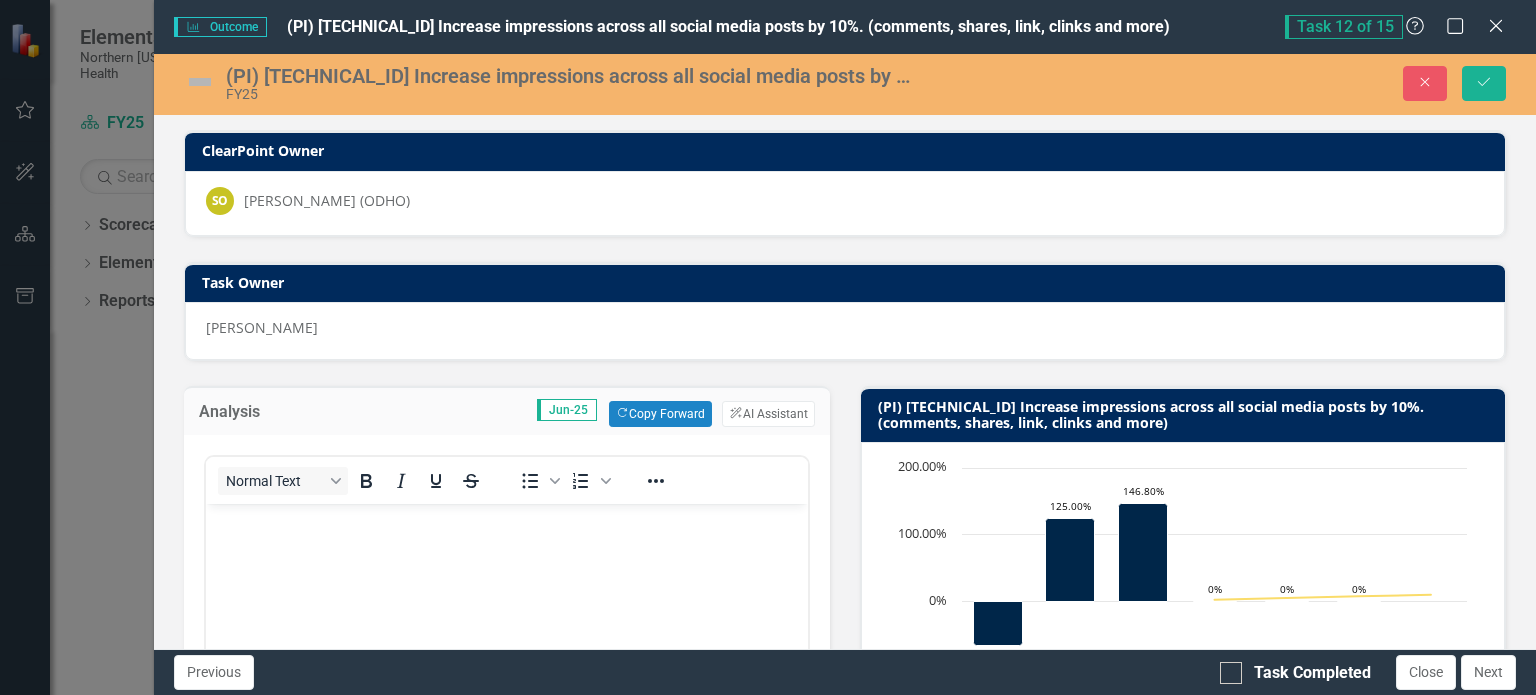 scroll, scrollTop: 0, scrollLeft: 0, axis: both 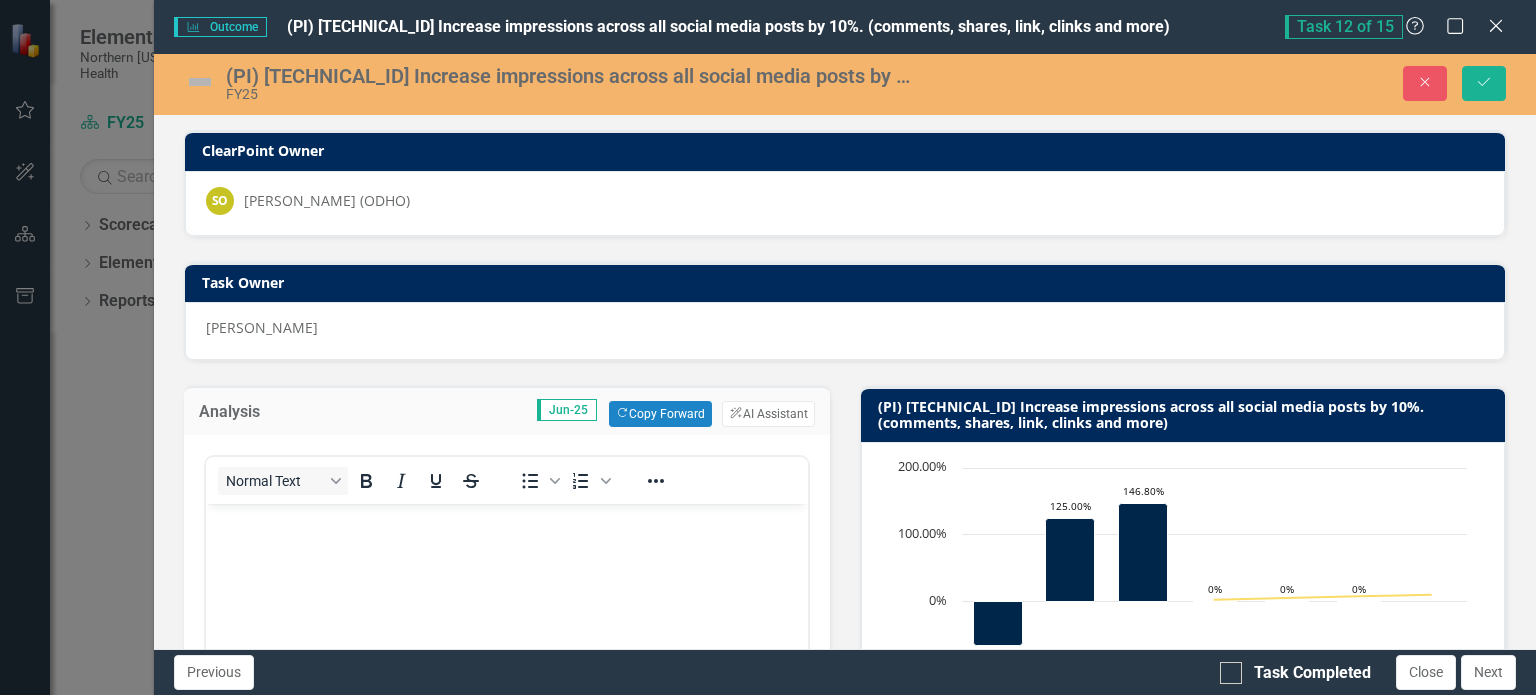 click at bounding box center (506, 654) 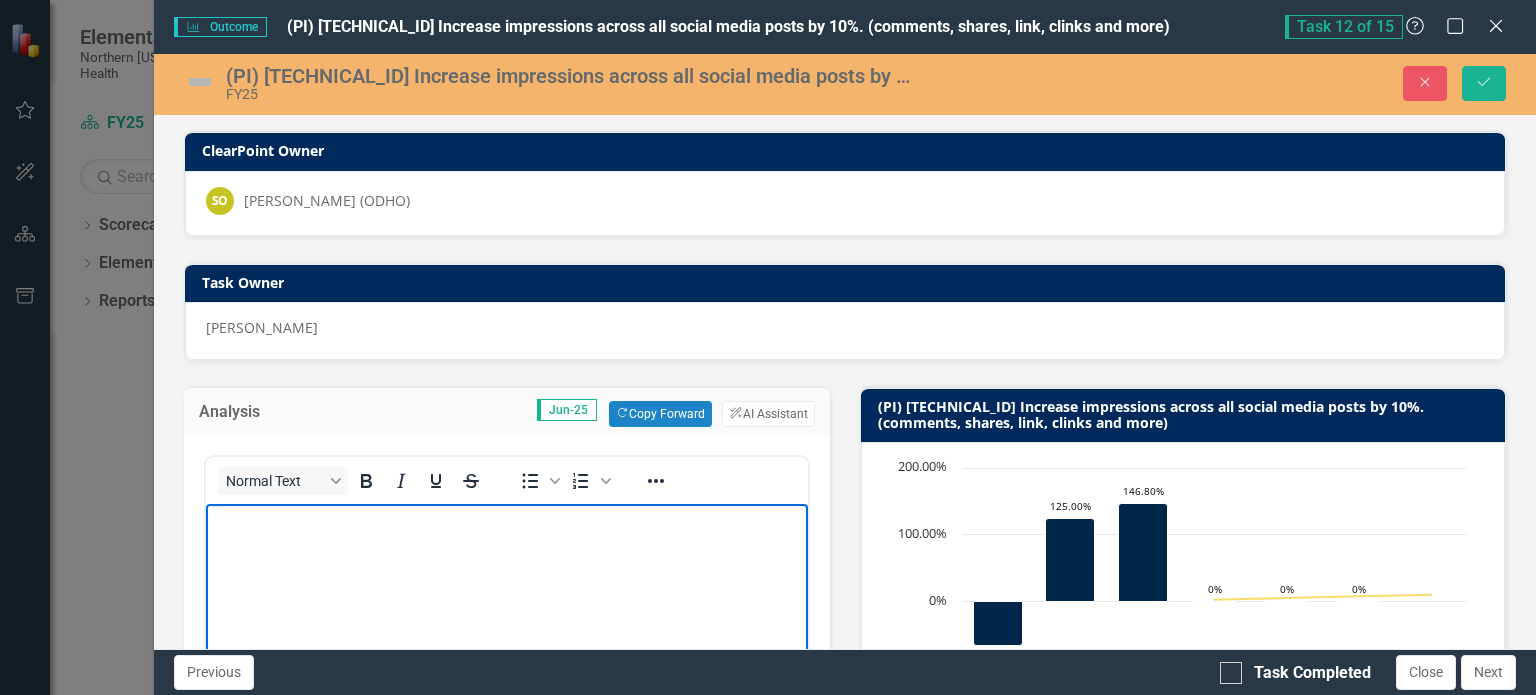 type 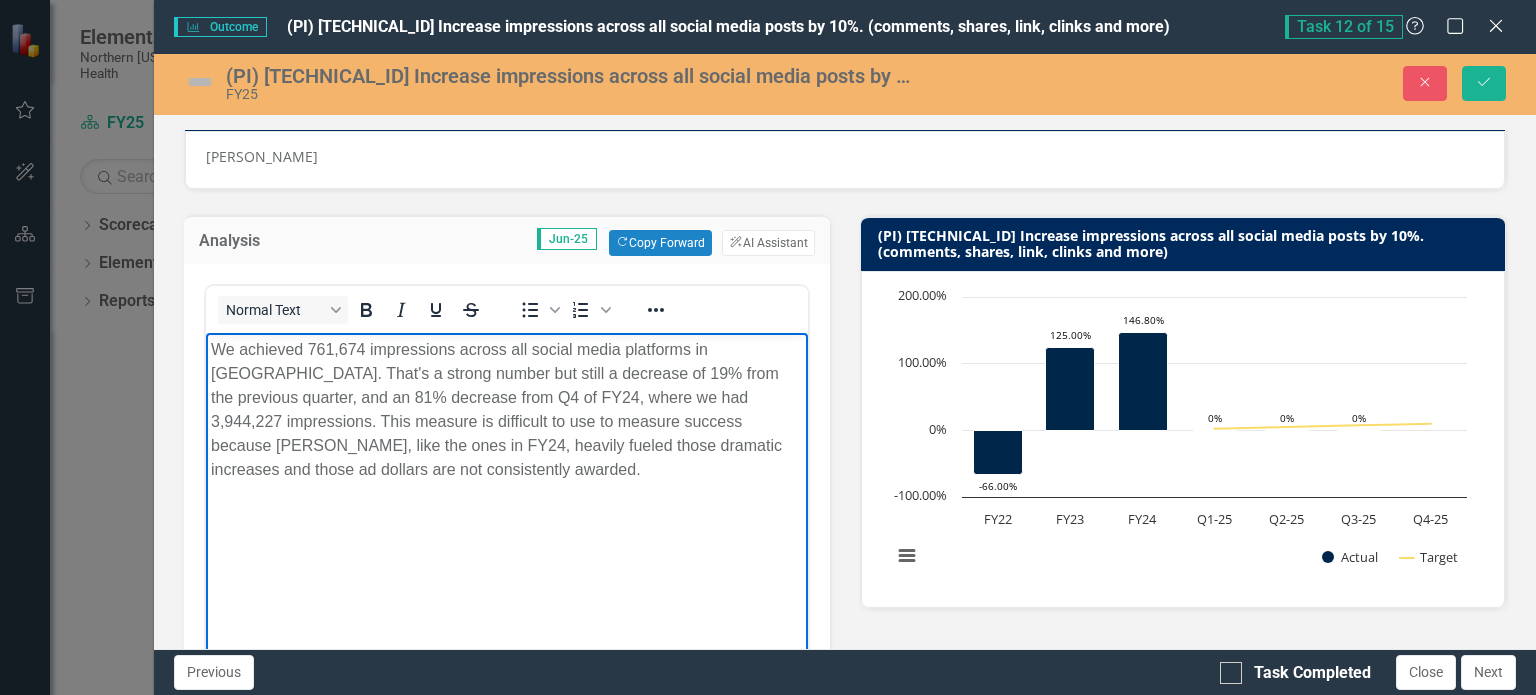 scroll, scrollTop: 172, scrollLeft: 0, axis: vertical 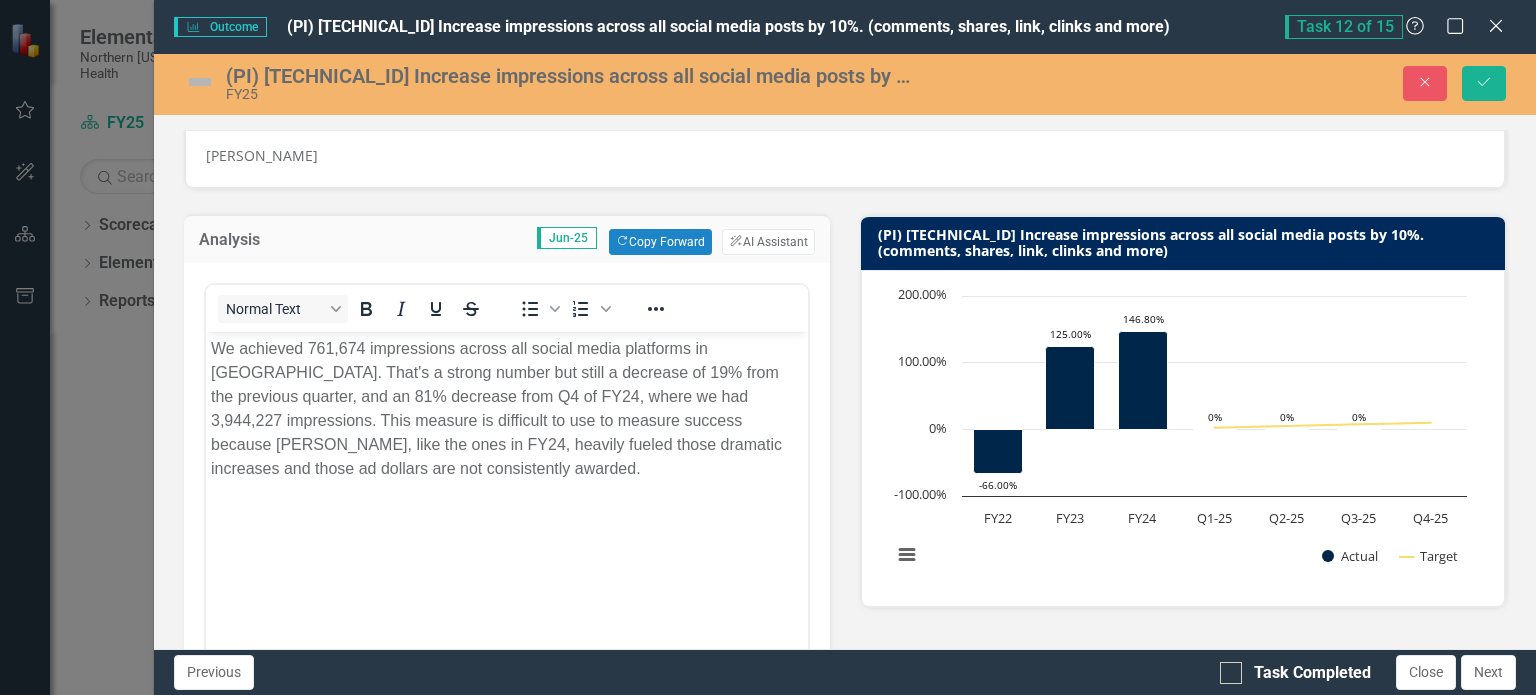 click at bounding box center (200, 82) 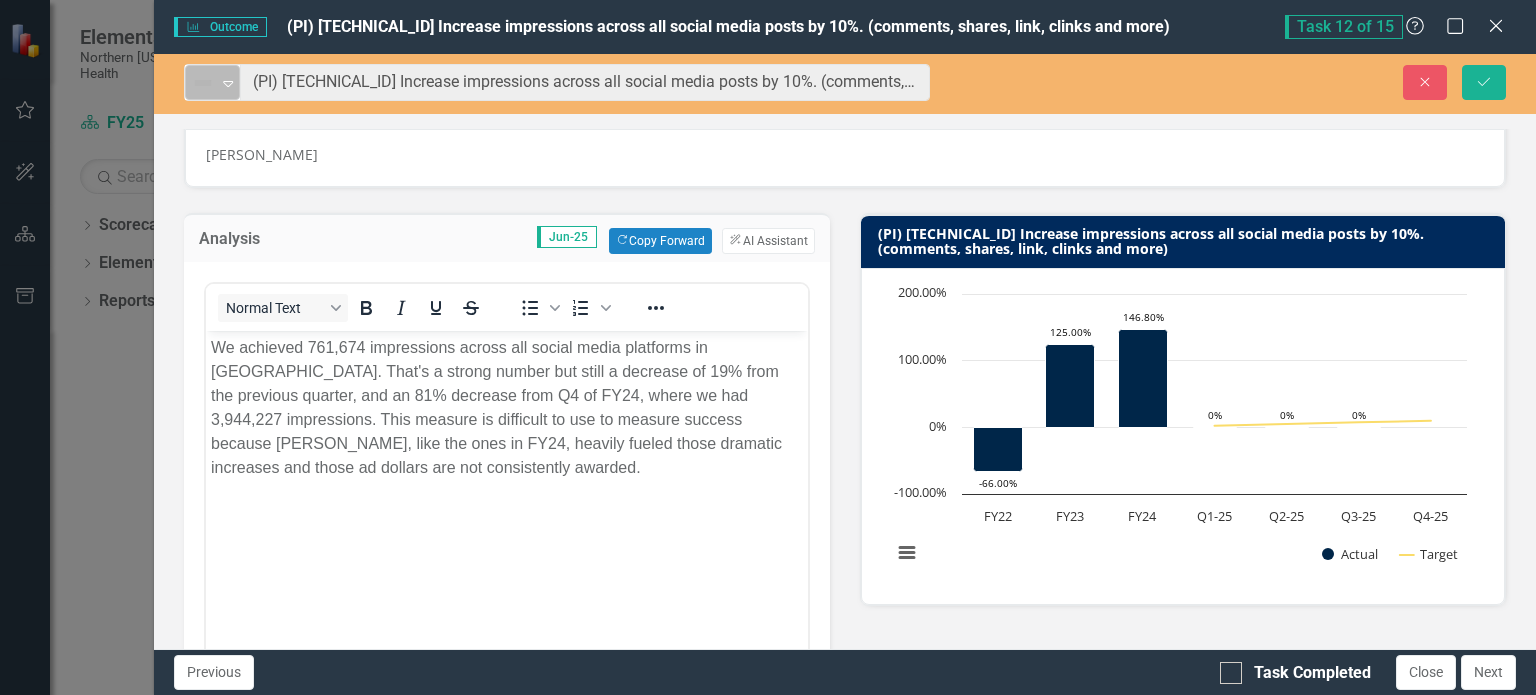 click on "Expand" 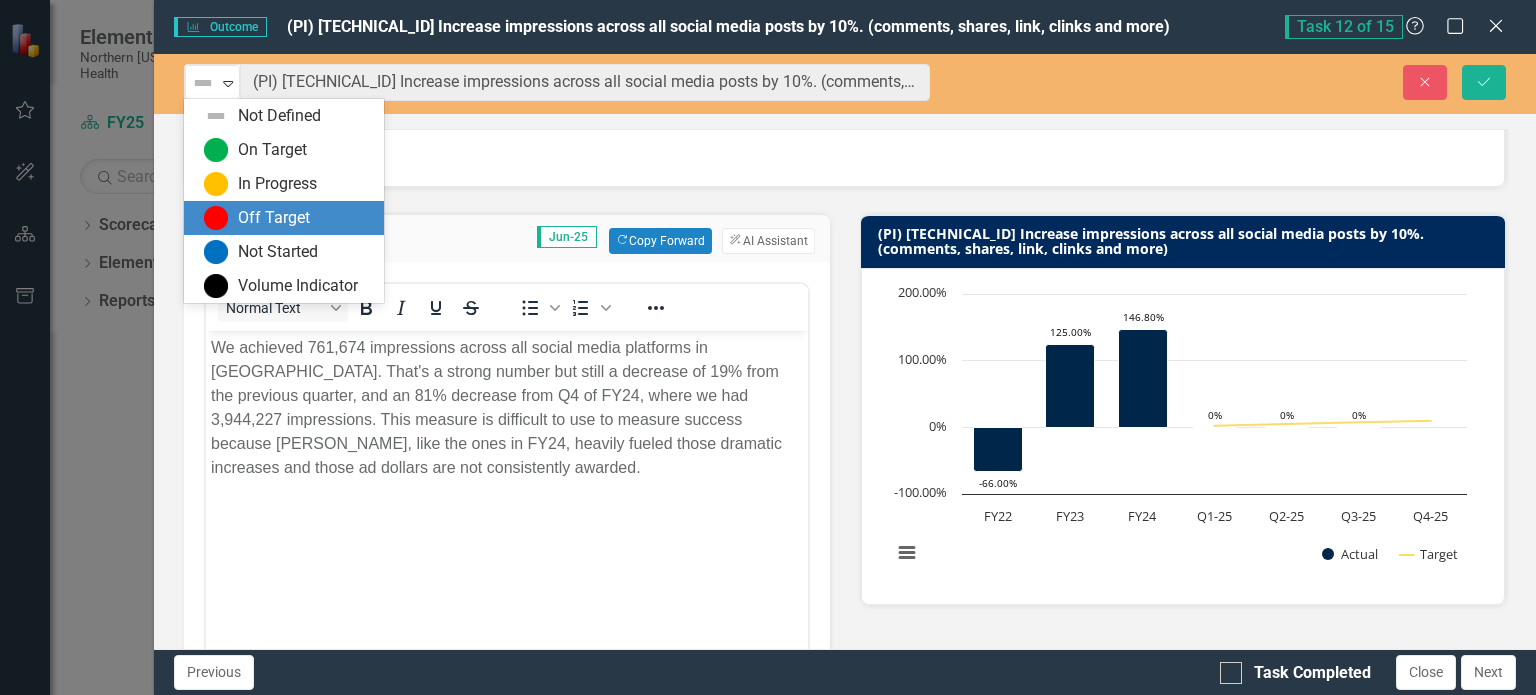 click on "Off Target" at bounding box center (274, 218) 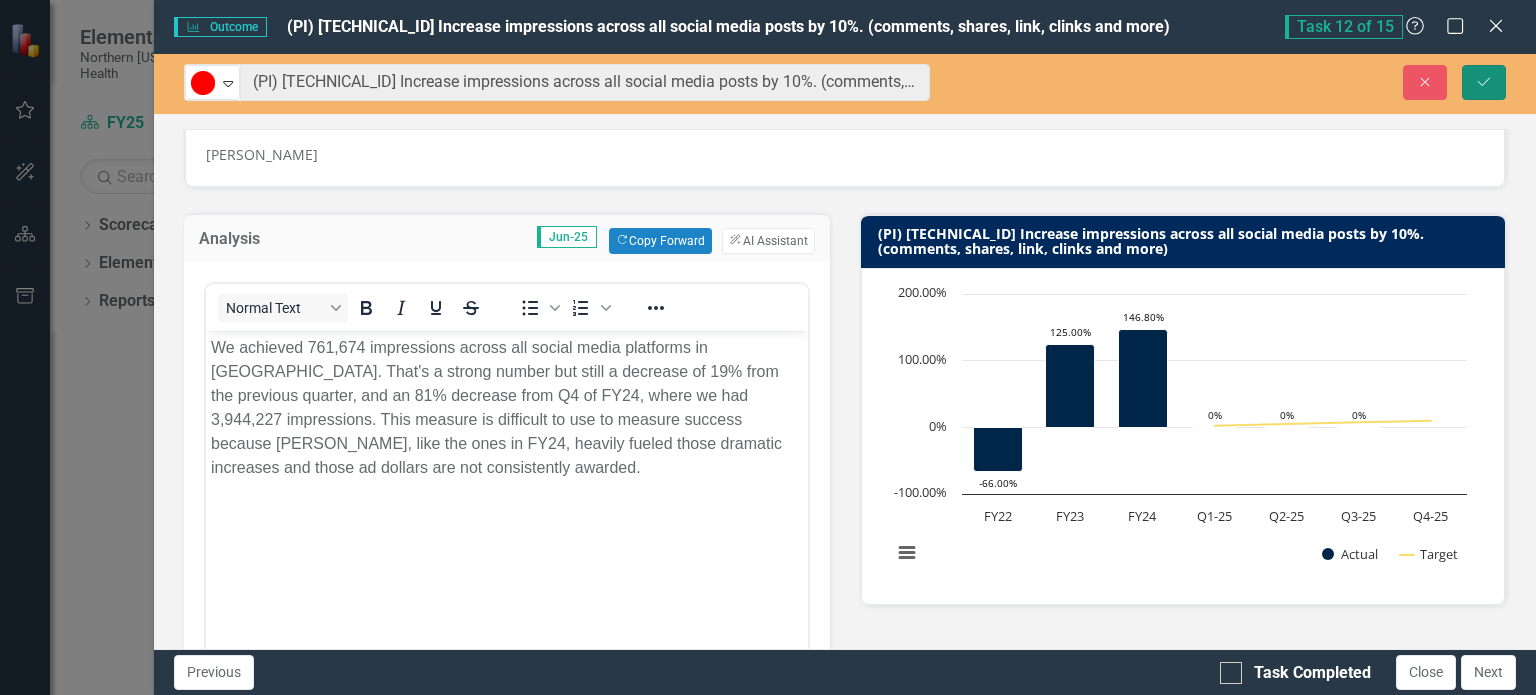 click on "Save" at bounding box center (1484, 82) 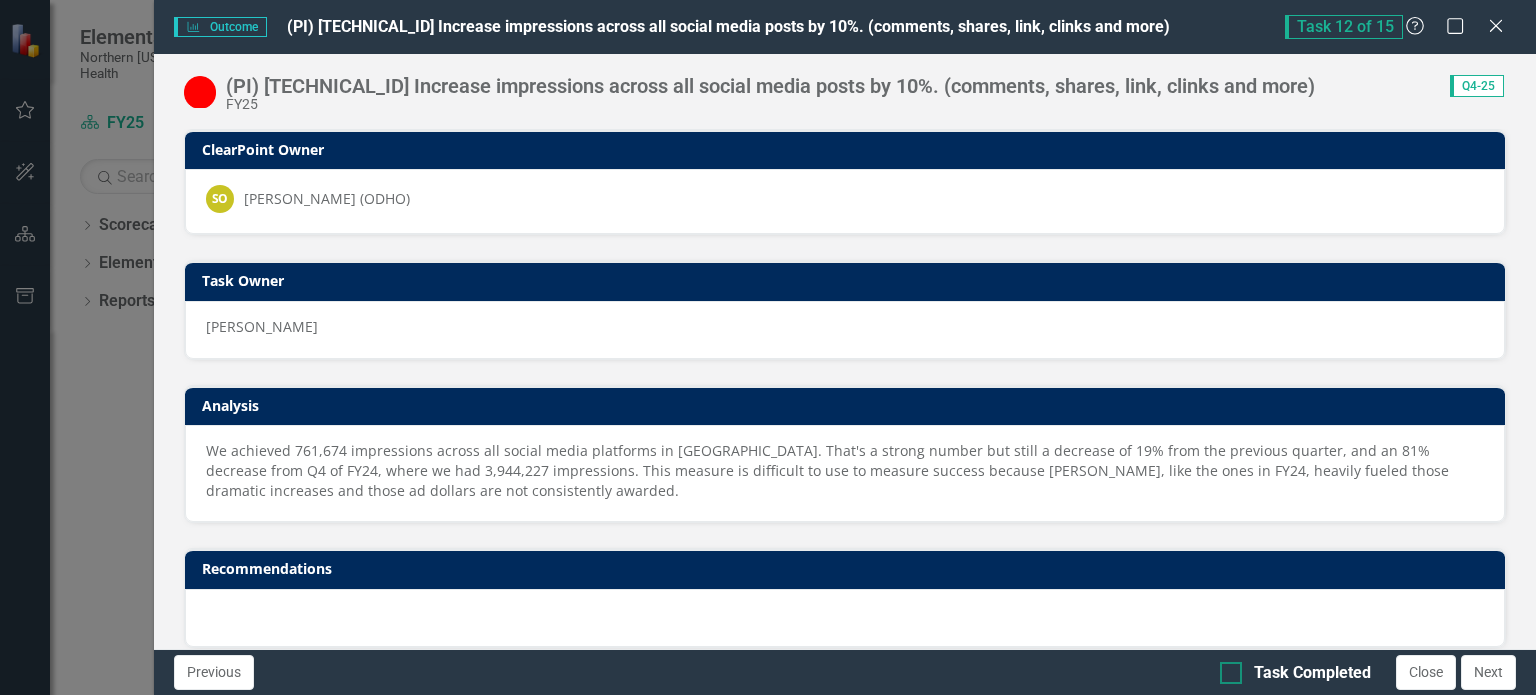 click on "Task Completed" at bounding box center [1226, 668] 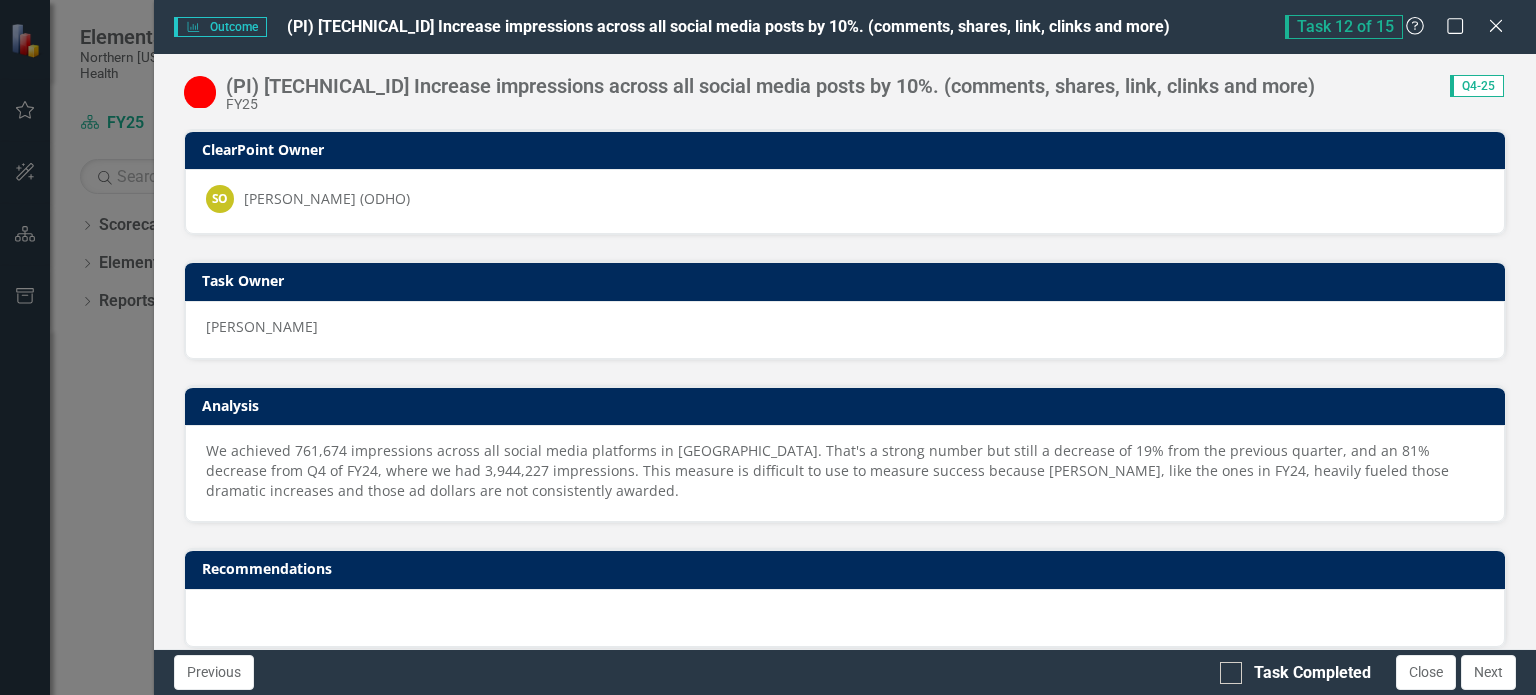 checkbox on "true" 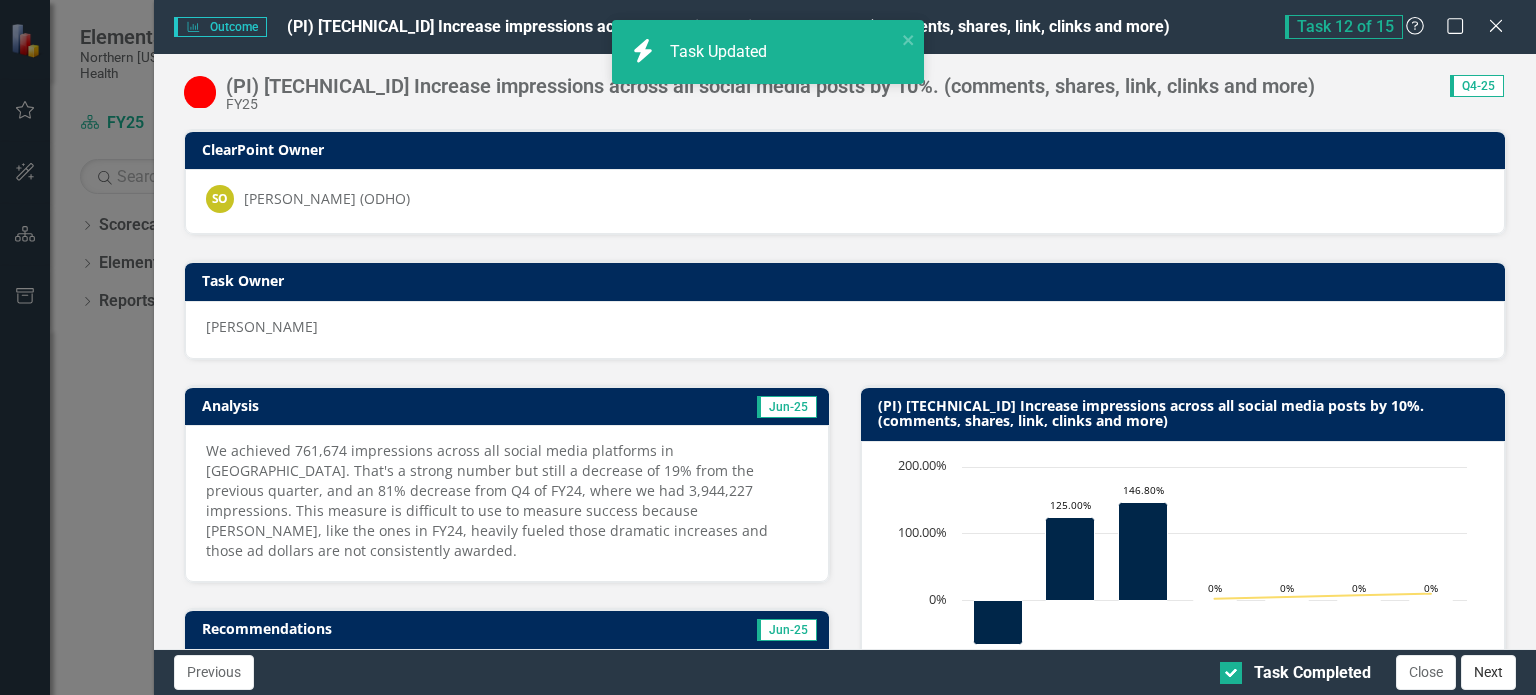 click on "Next" at bounding box center [1488, 672] 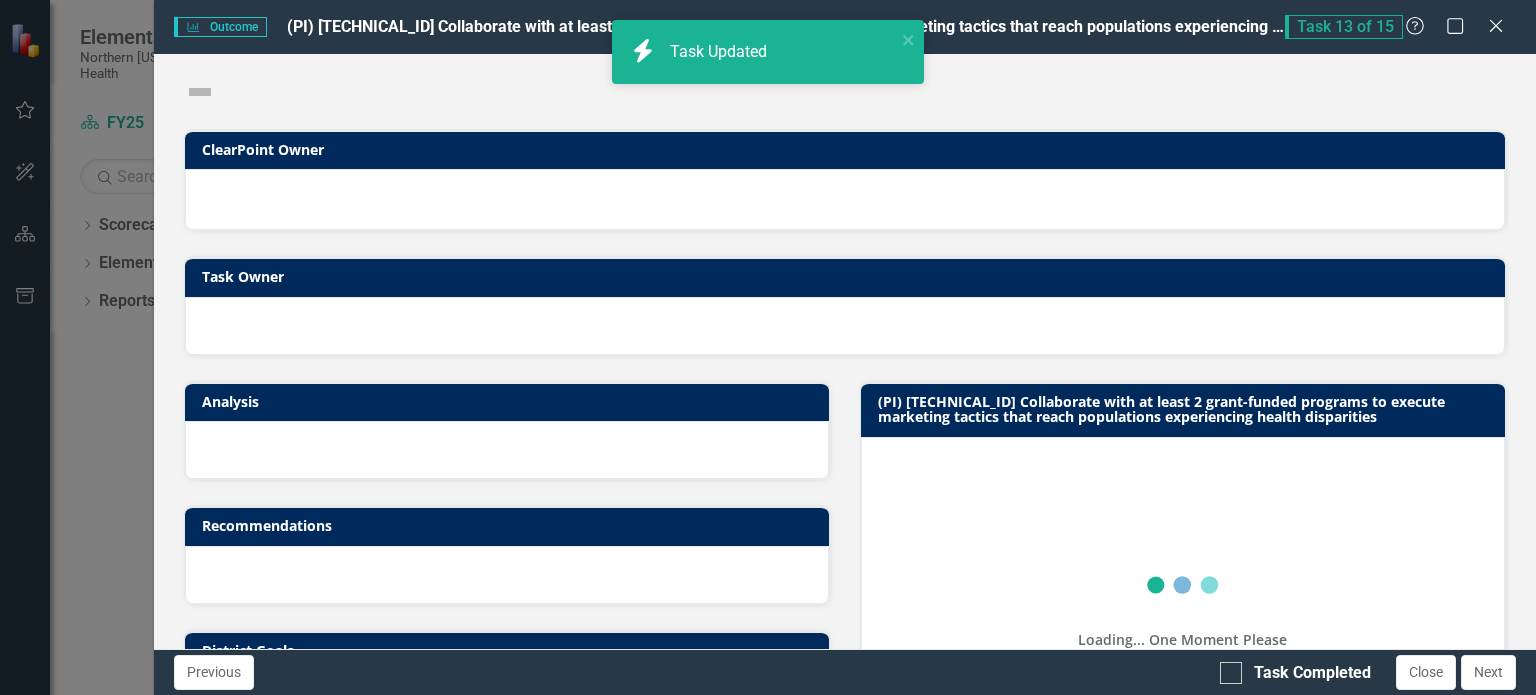 checkbox on "true" 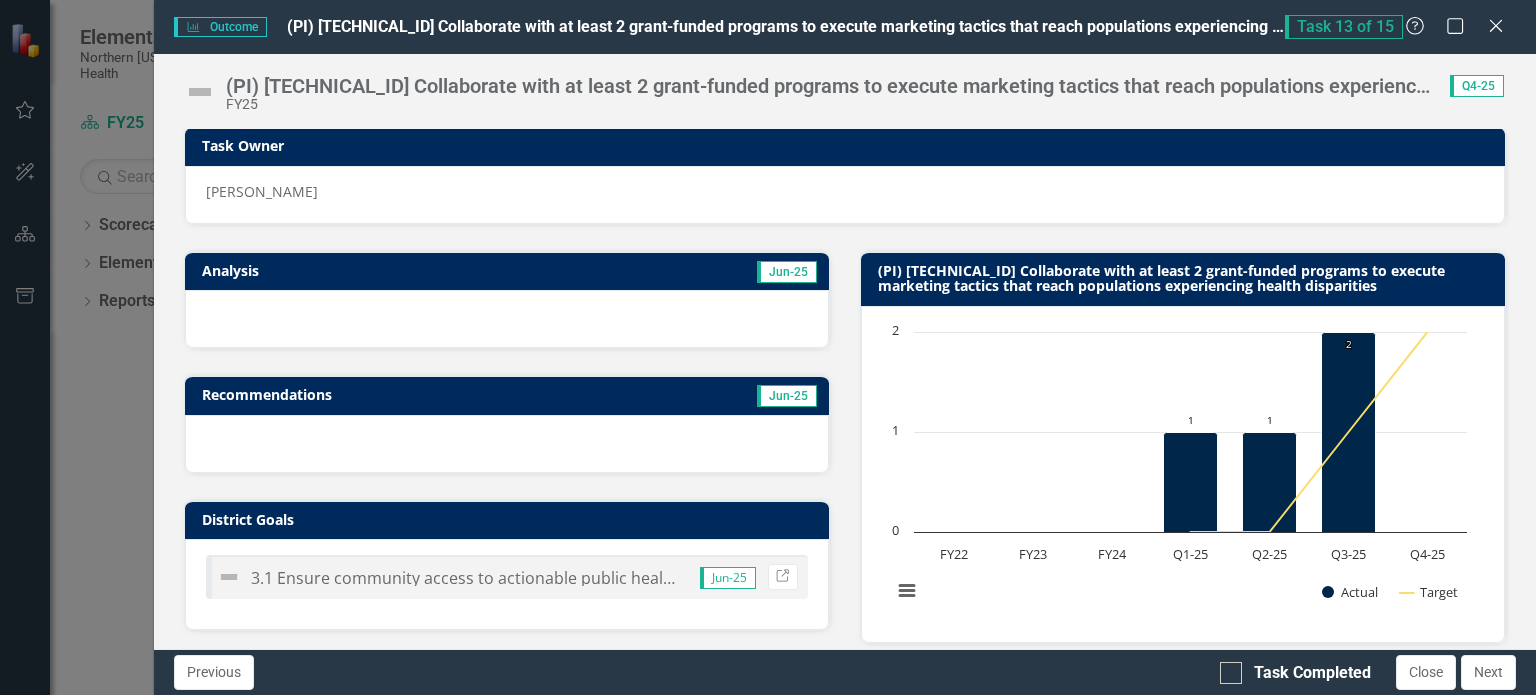 scroll, scrollTop: 0, scrollLeft: 0, axis: both 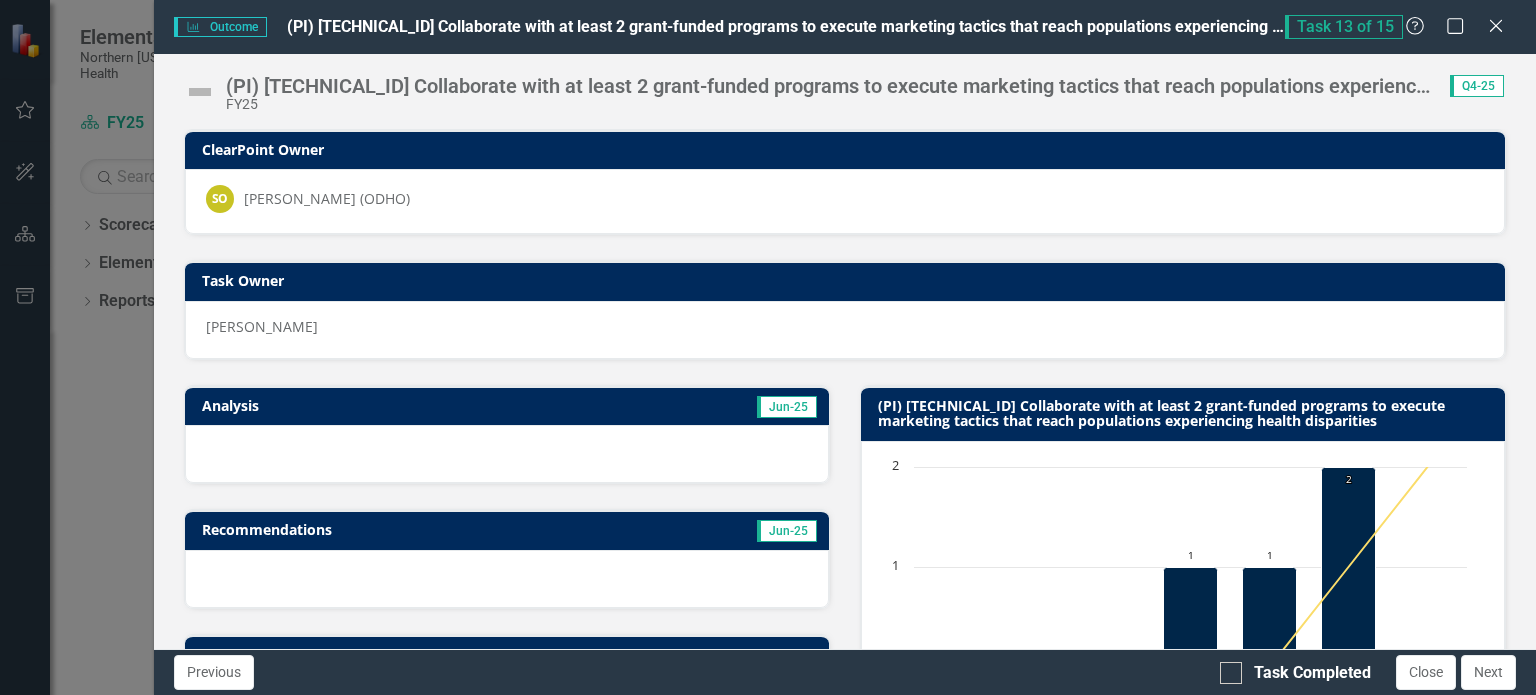 click at bounding box center [200, 92] 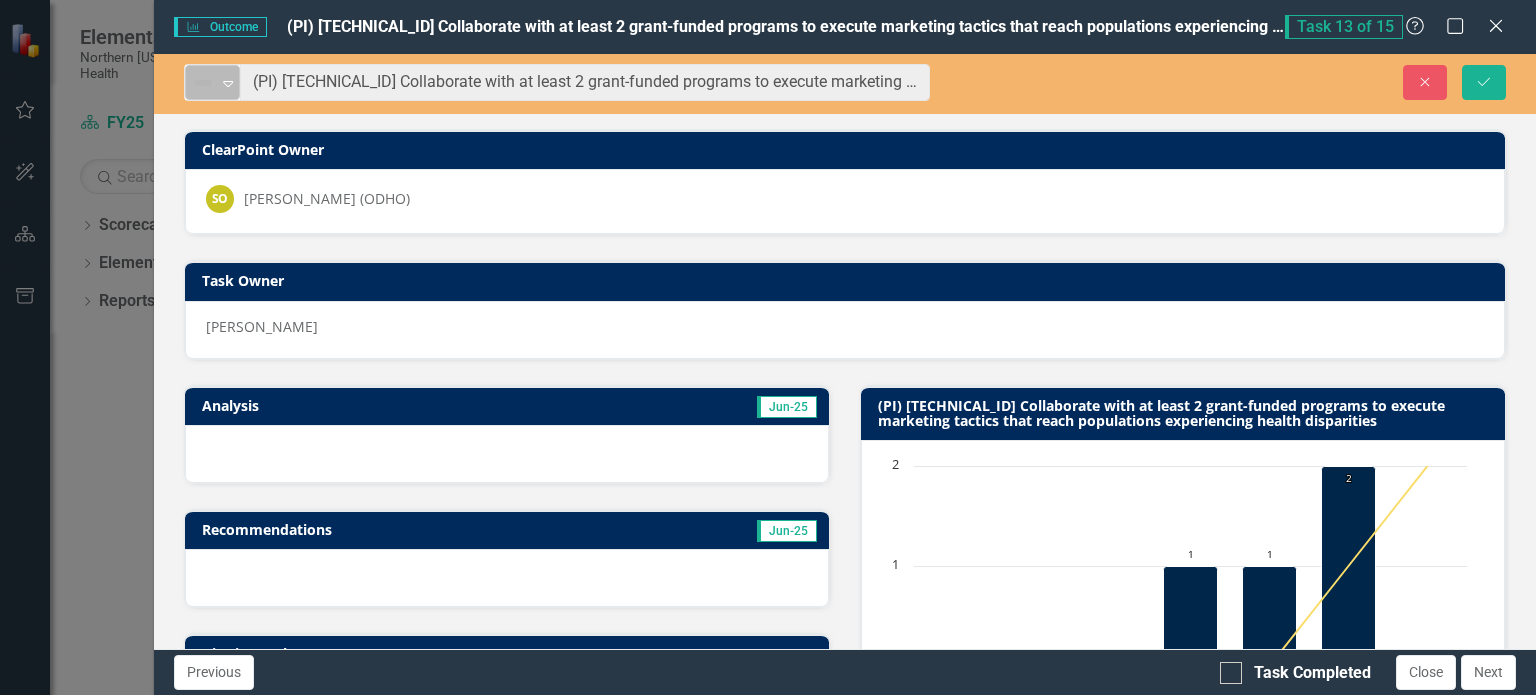 click on "Expand" 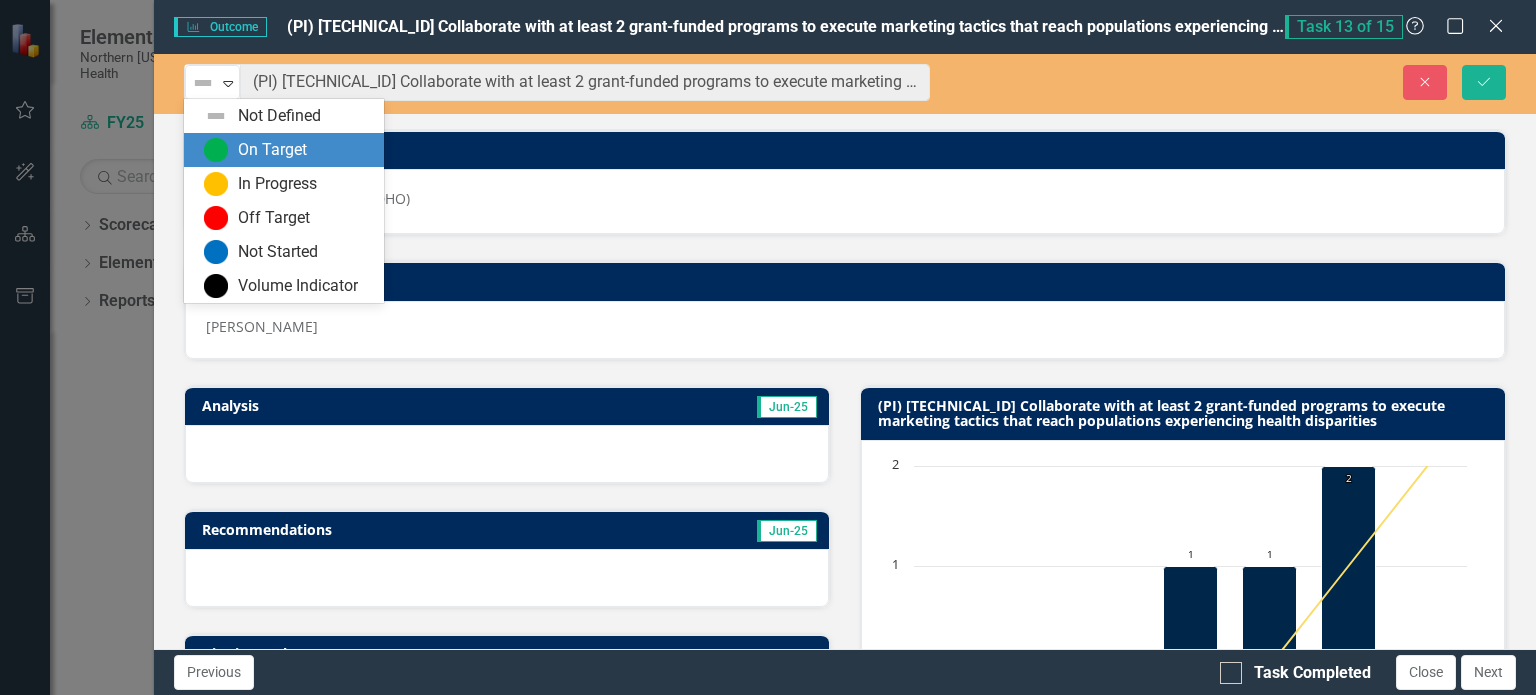 click on "On Target" at bounding box center [284, 150] 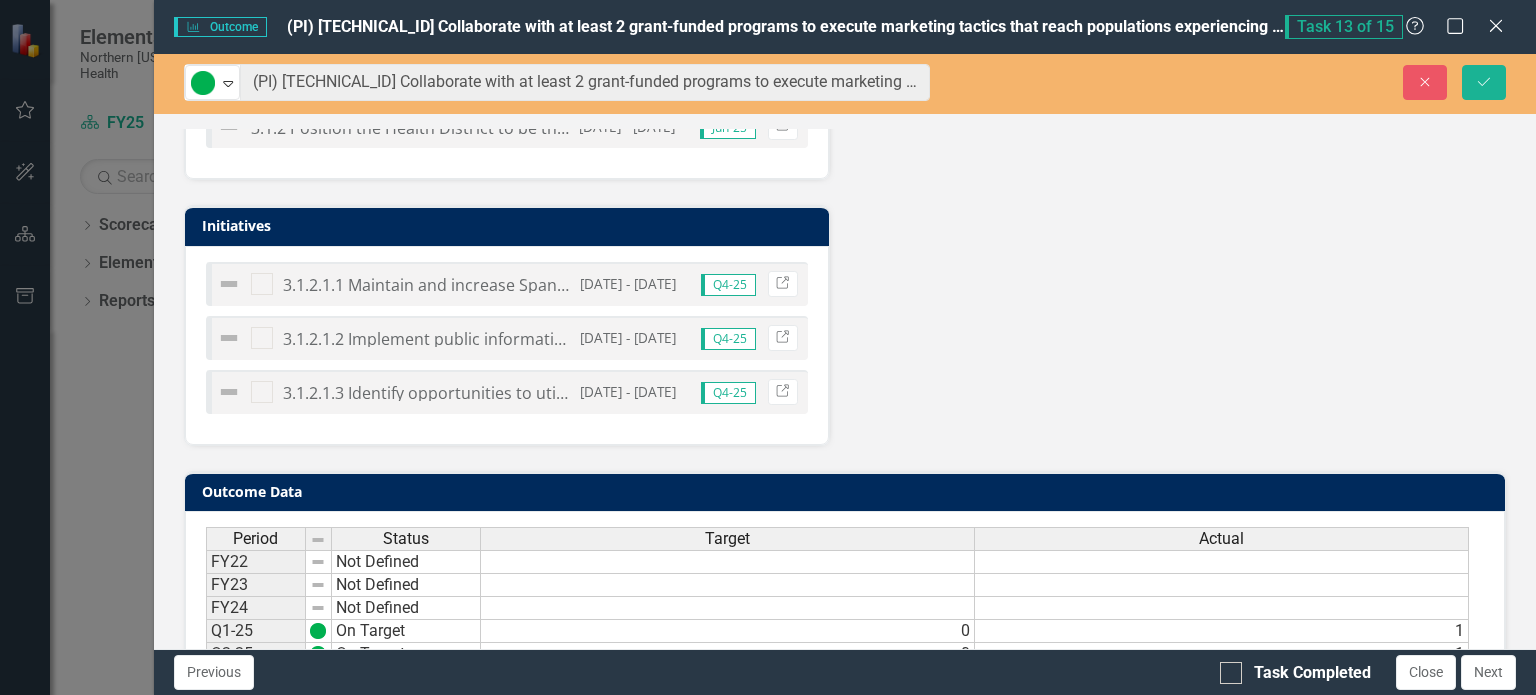 scroll, scrollTop: 862, scrollLeft: 0, axis: vertical 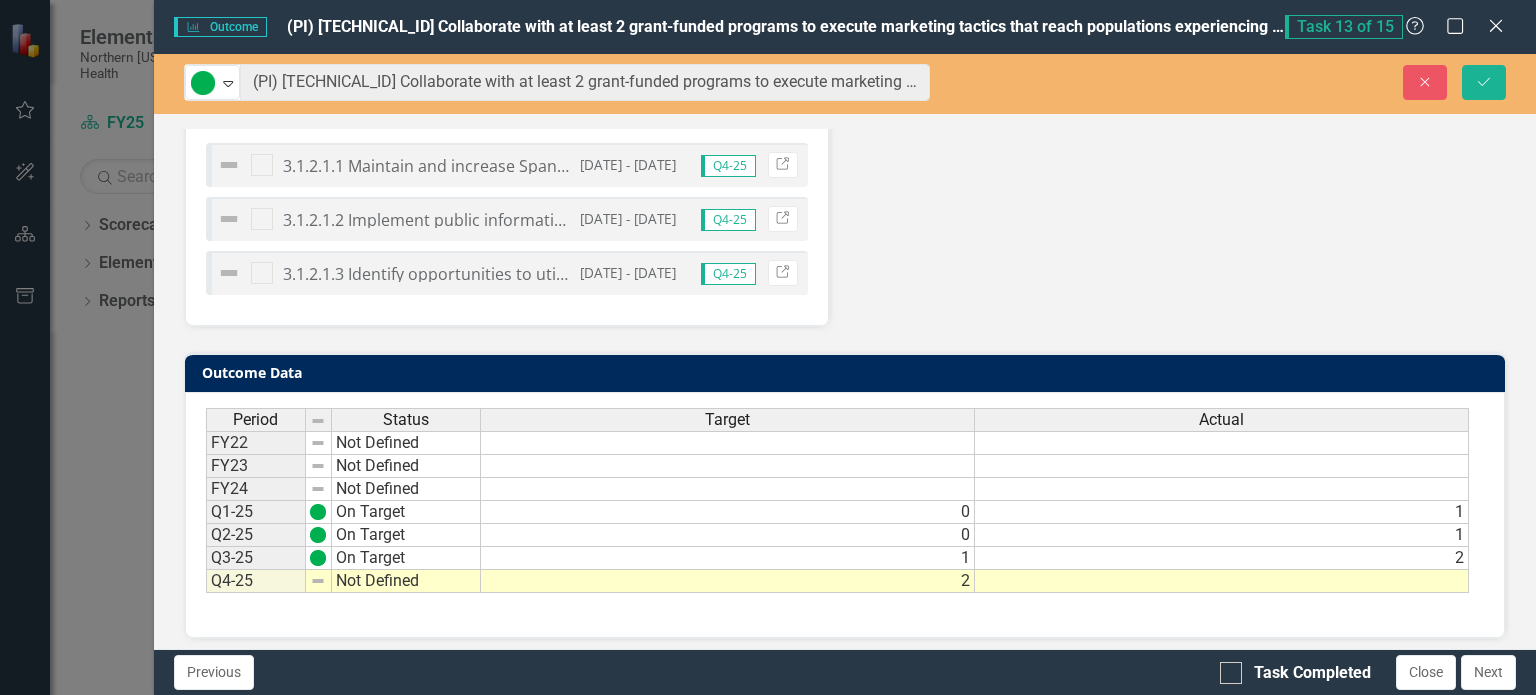click at bounding box center [1222, 581] 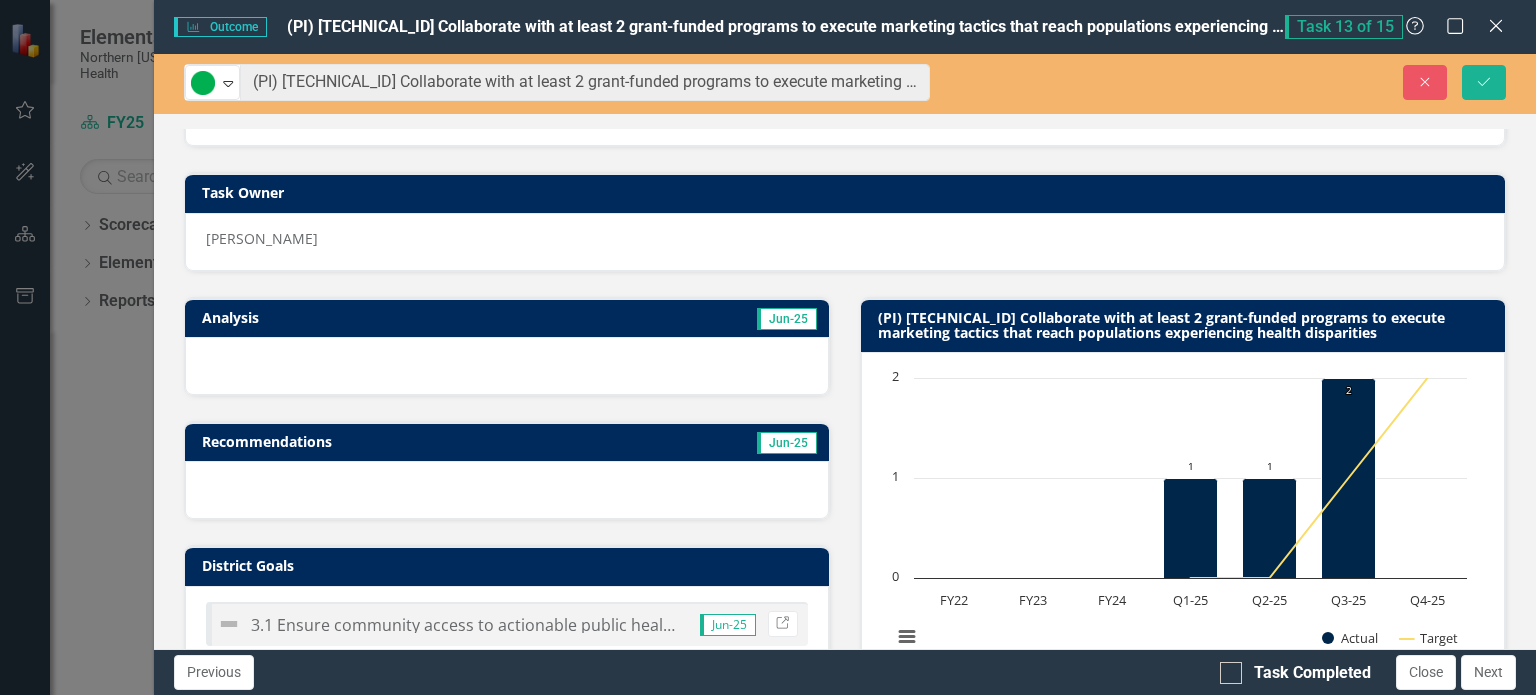 scroll, scrollTop: 0, scrollLeft: 0, axis: both 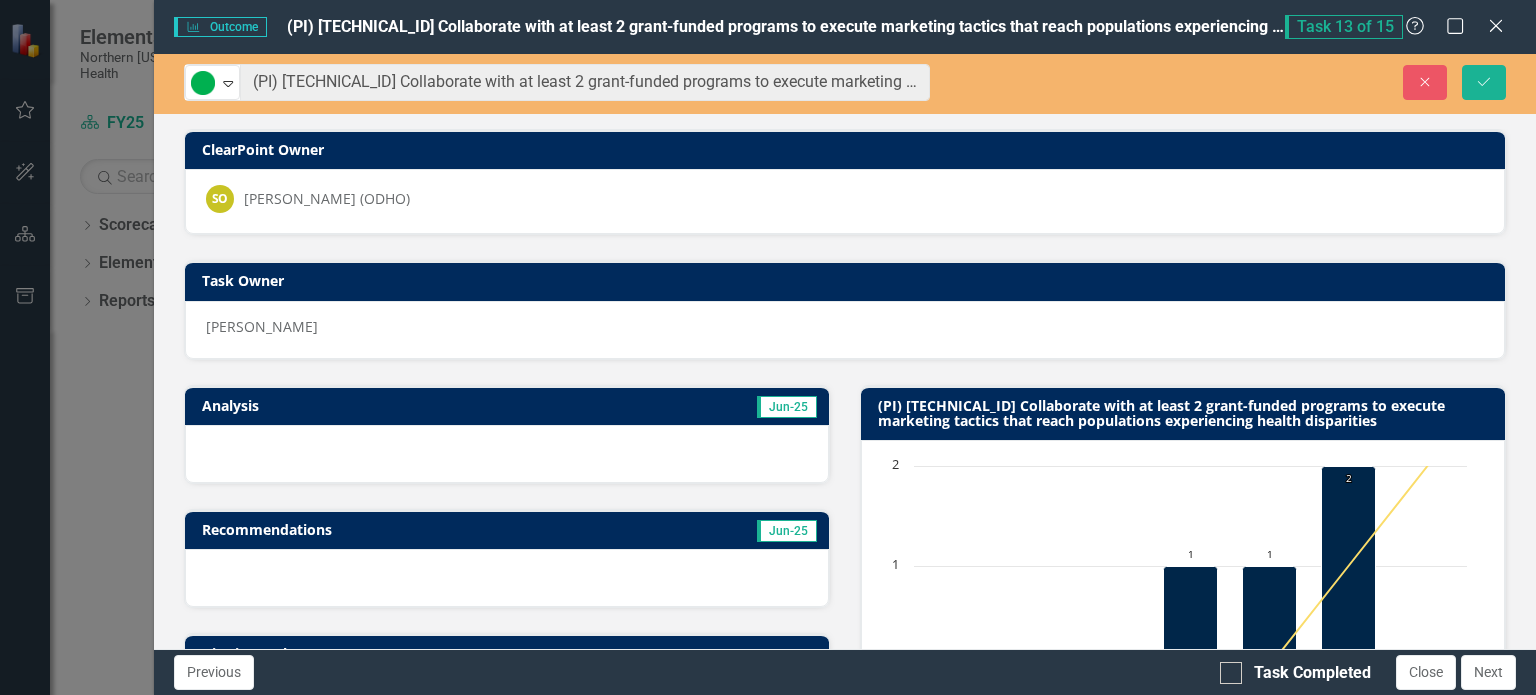 type on "5" 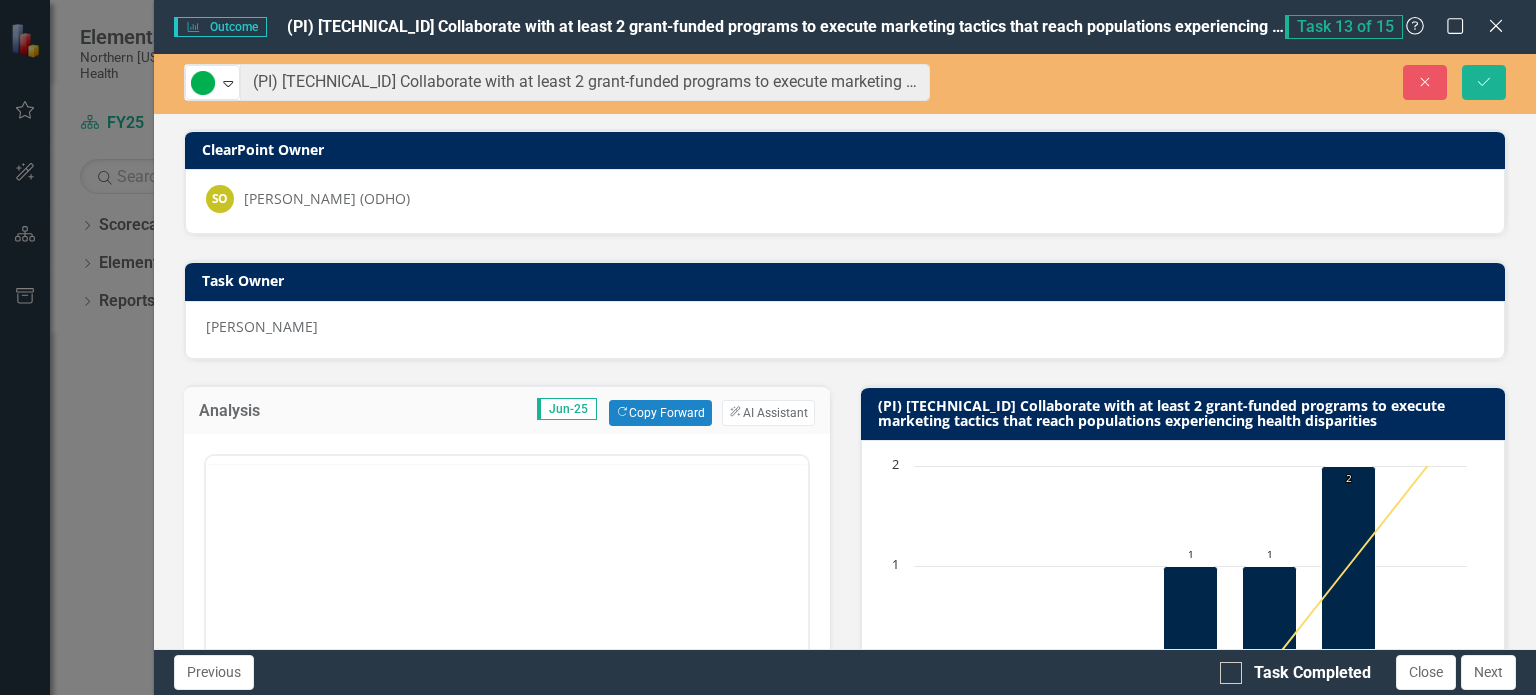 scroll, scrollTop: 0, scrollLeft: 0, axis: both 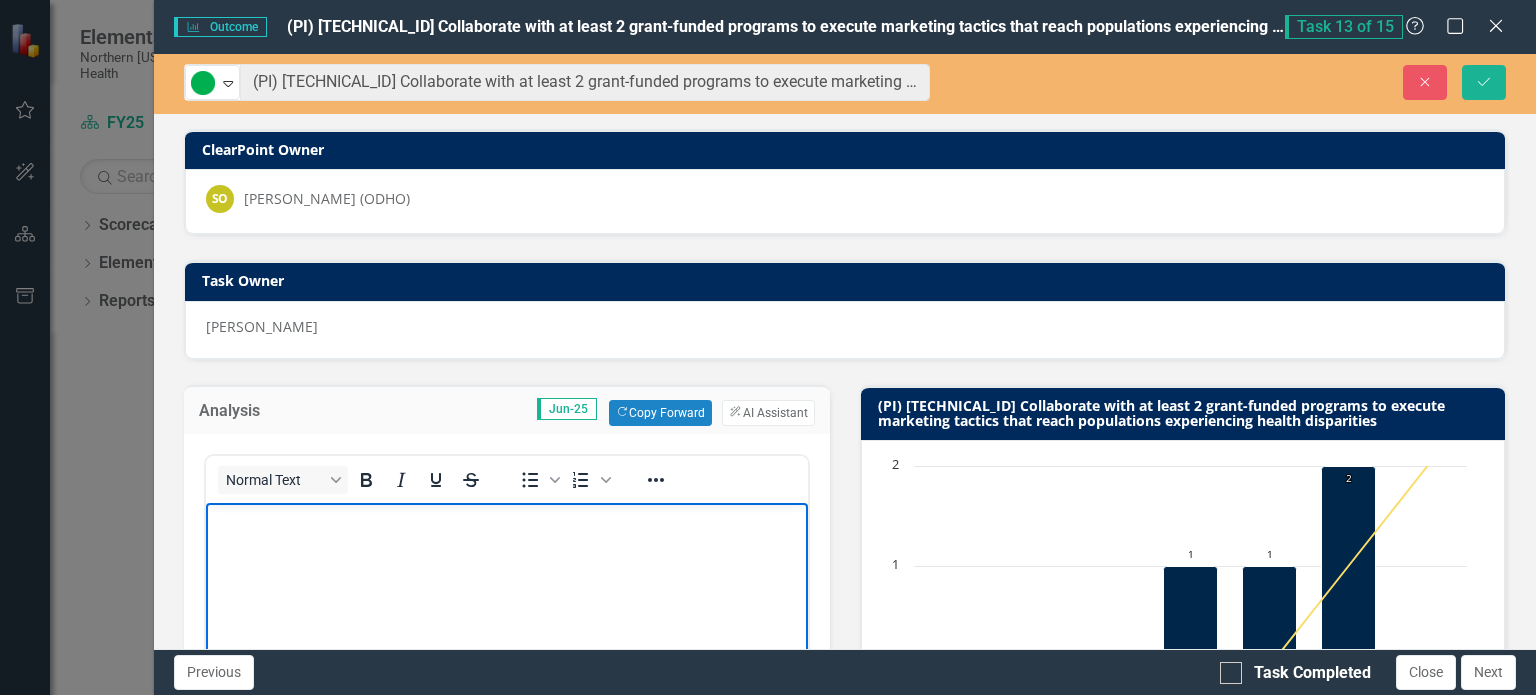 click at bounding box center [506, 519] 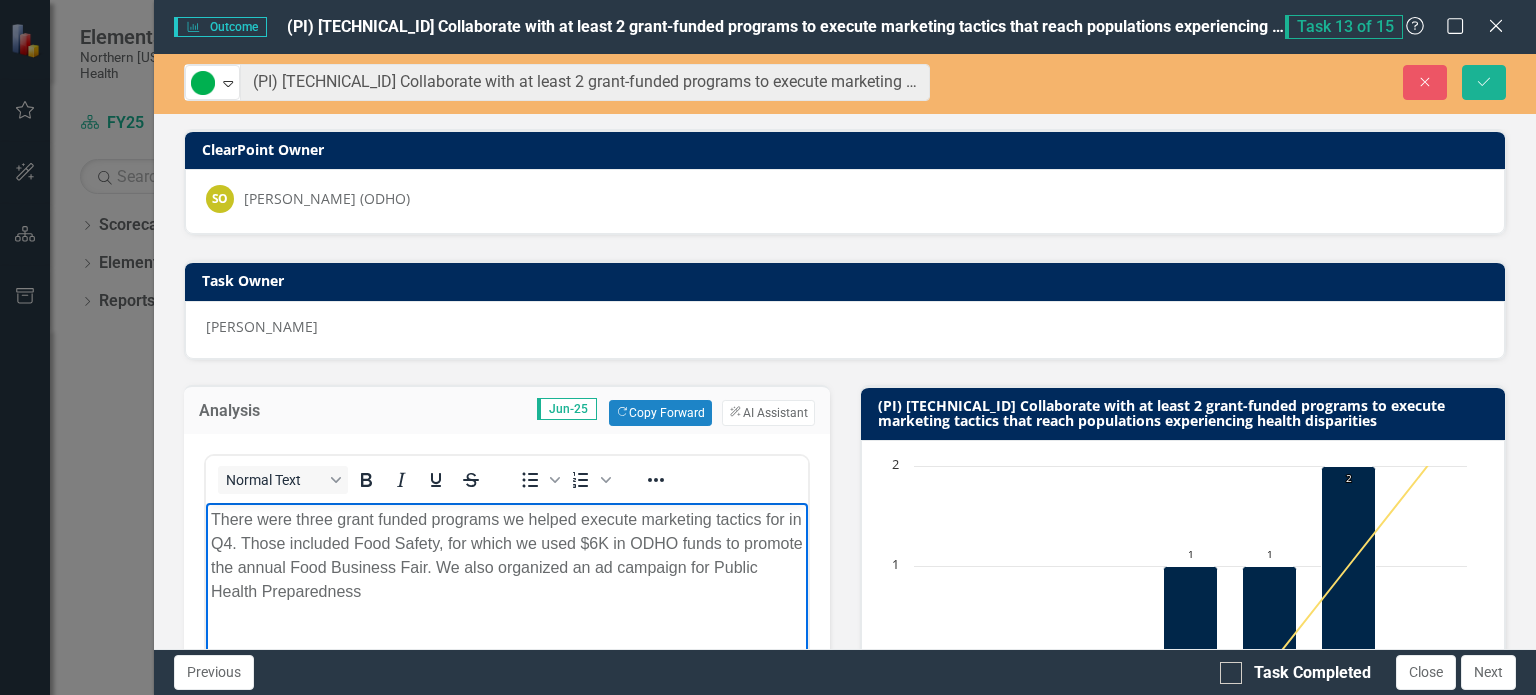 scroll, scrollTop: 0, scrollLeft: 0, axis: both 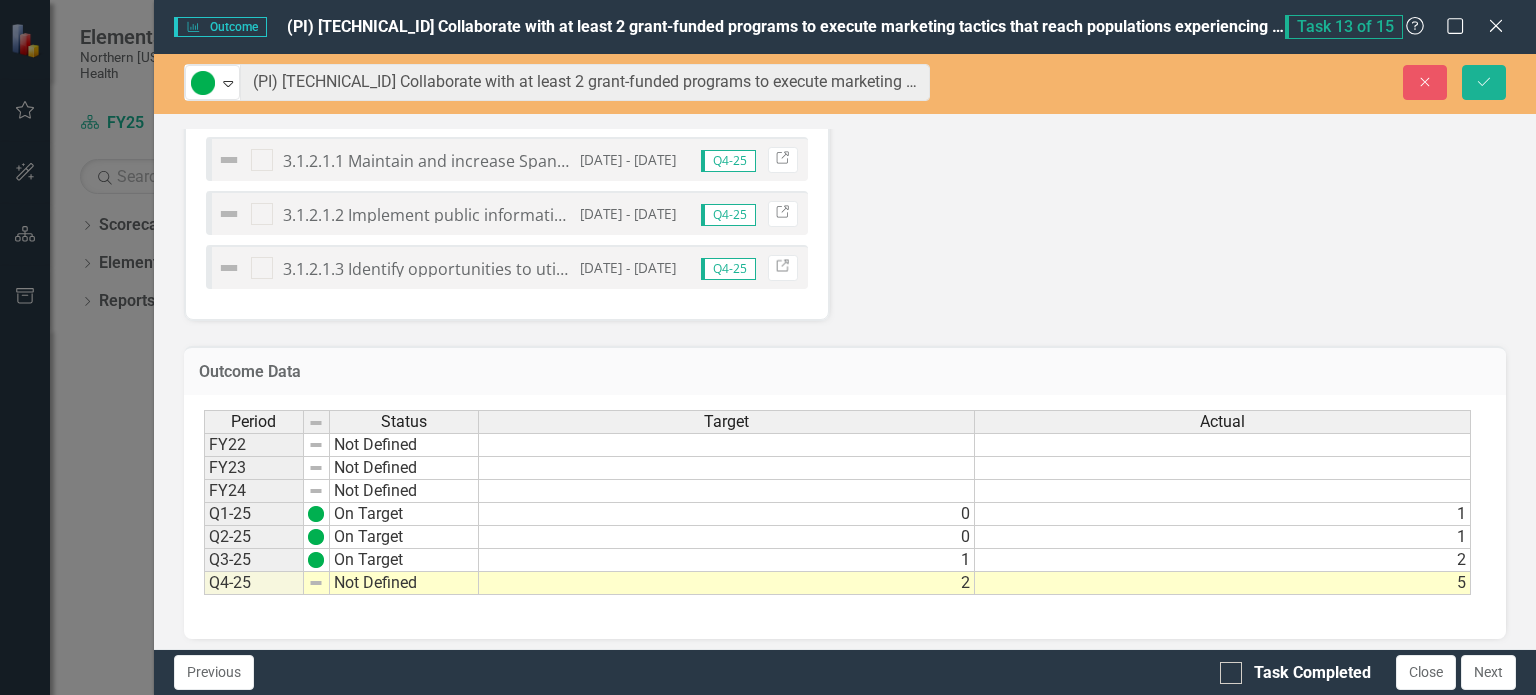 click on "Period Status Target Actual FY22 Not Defined FY23 Not Defined FY24 Not Defined Q1-25 On Target 0 1 Q2-25 On Target 0 1 Q3-25 On Target 1 2 Q4-25 Not Defined 2 5" at bounding box center [204, 502] 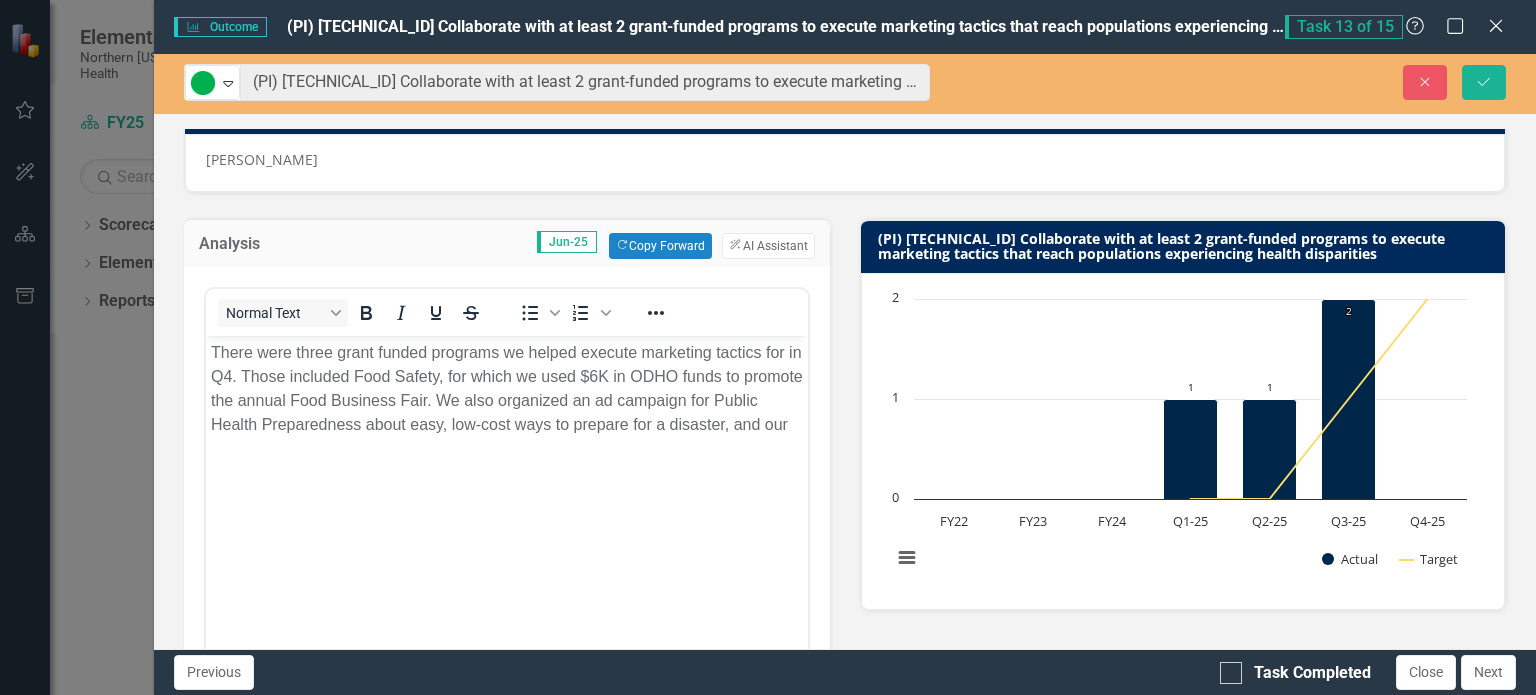 scroll, scrollTop: 0, scrollLeft: 0, axis: both 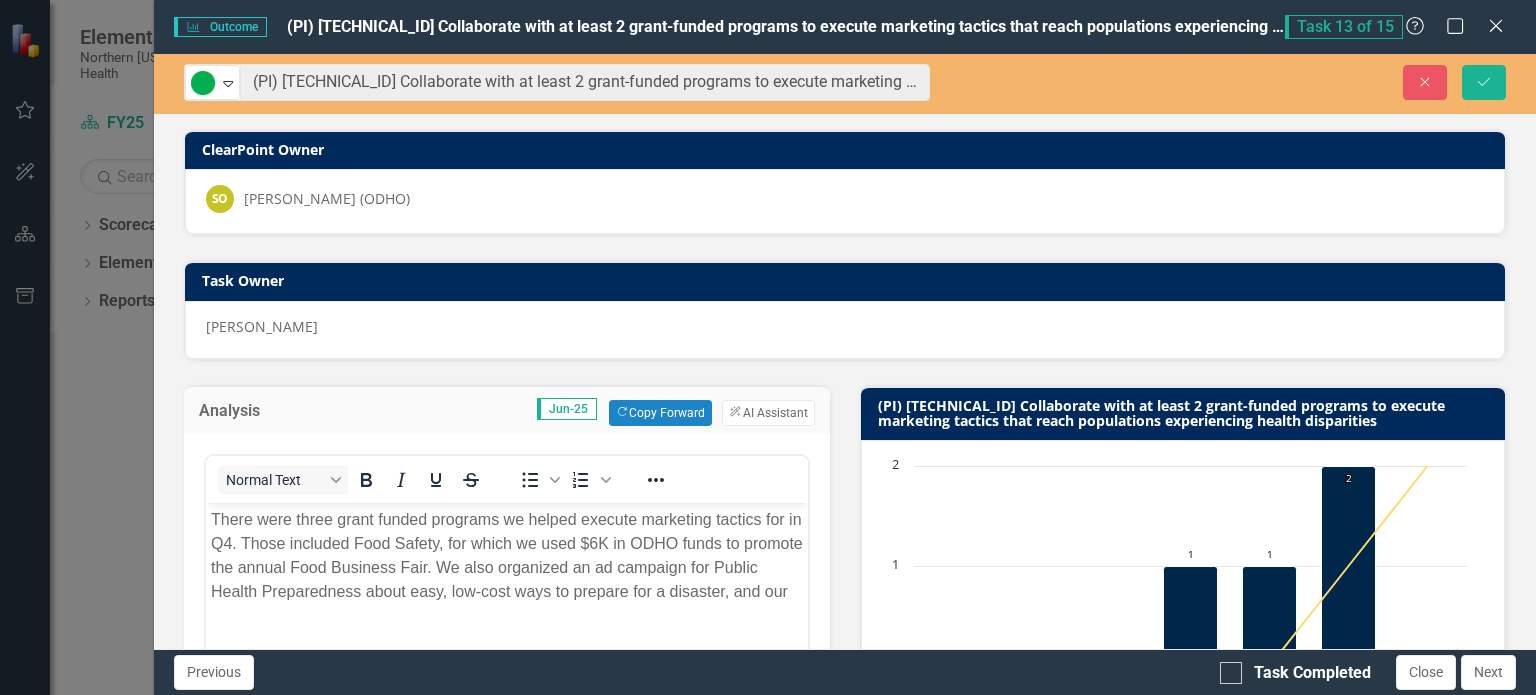 type on "6" 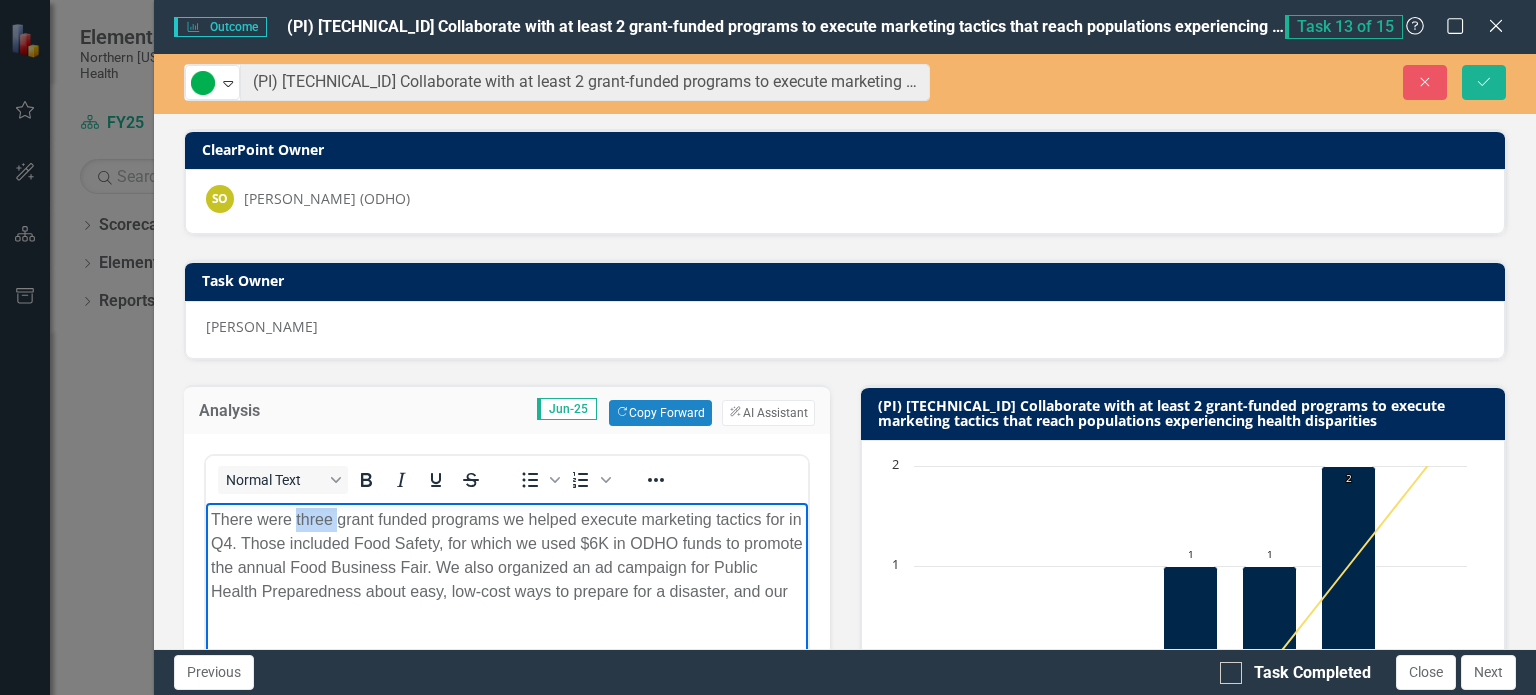 click on "There were three grant funded programs we helped execute marketing tactics for in Q4. Those included Food Safety, for which we used $6K in ODHO funds to promote the annual Food Business Fair. We also organized an ad campaign for Public Health Preparedness about easy, low-cost ways to prepare for a disaster, and our" at bounding box center (506, 555) 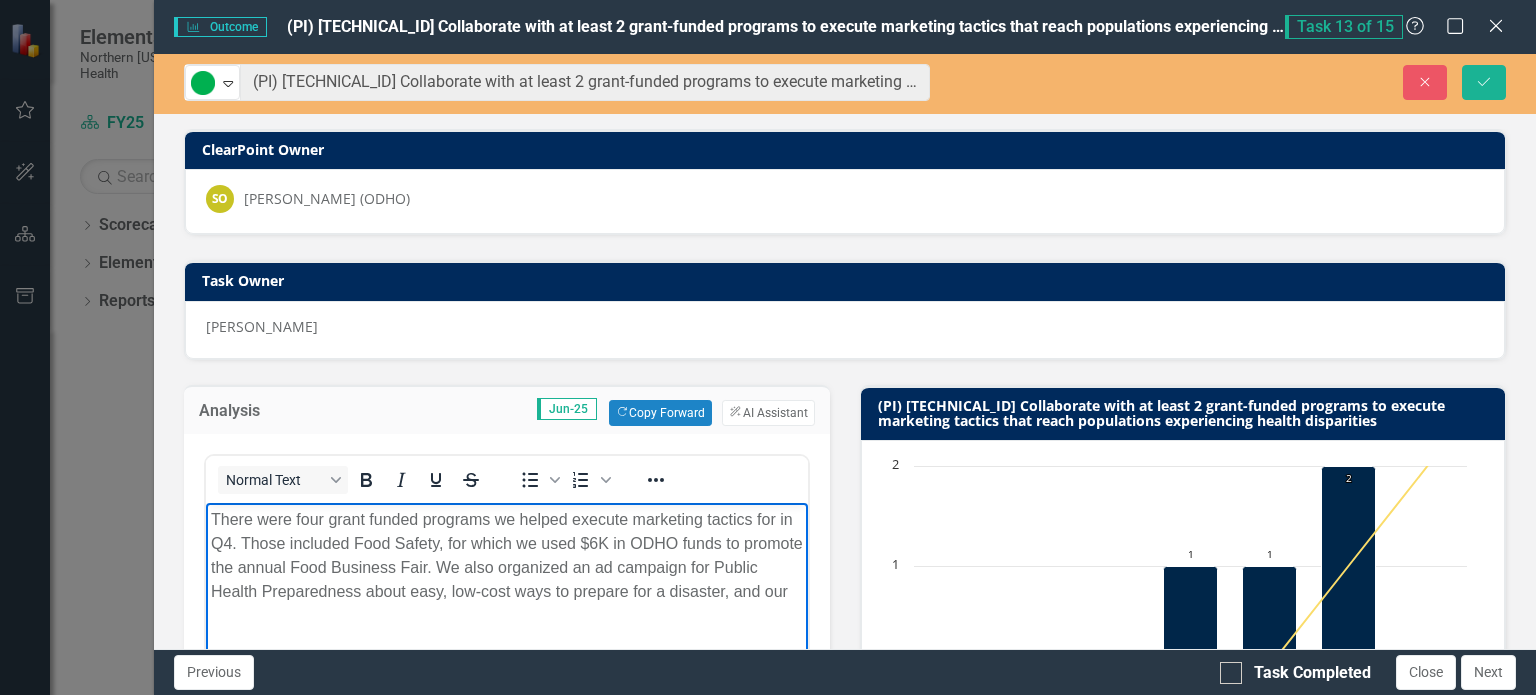 click on "There were four grant funded programs we helped execute marketing tactics for in Q4. Those included Food Safety, for which we used $6K in ODHO funds to promote the annual Food Business Fair. We also organized an ad campaign for Public Health Preparedness about easy, low-cost ways to prepare for a disaster, and our" at bounding box center [506, 555] 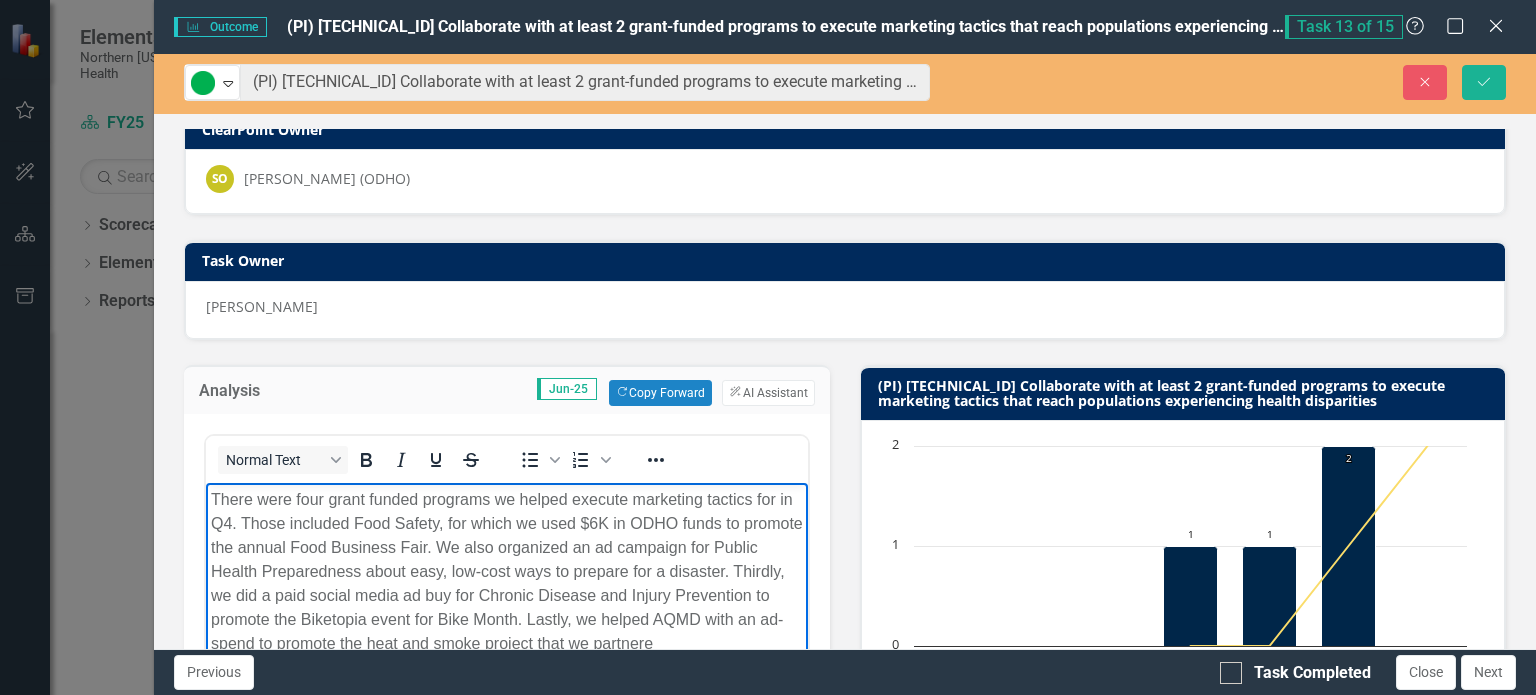 scroll, scrollTop: 44, scrollLeft: 0, axis: vertical 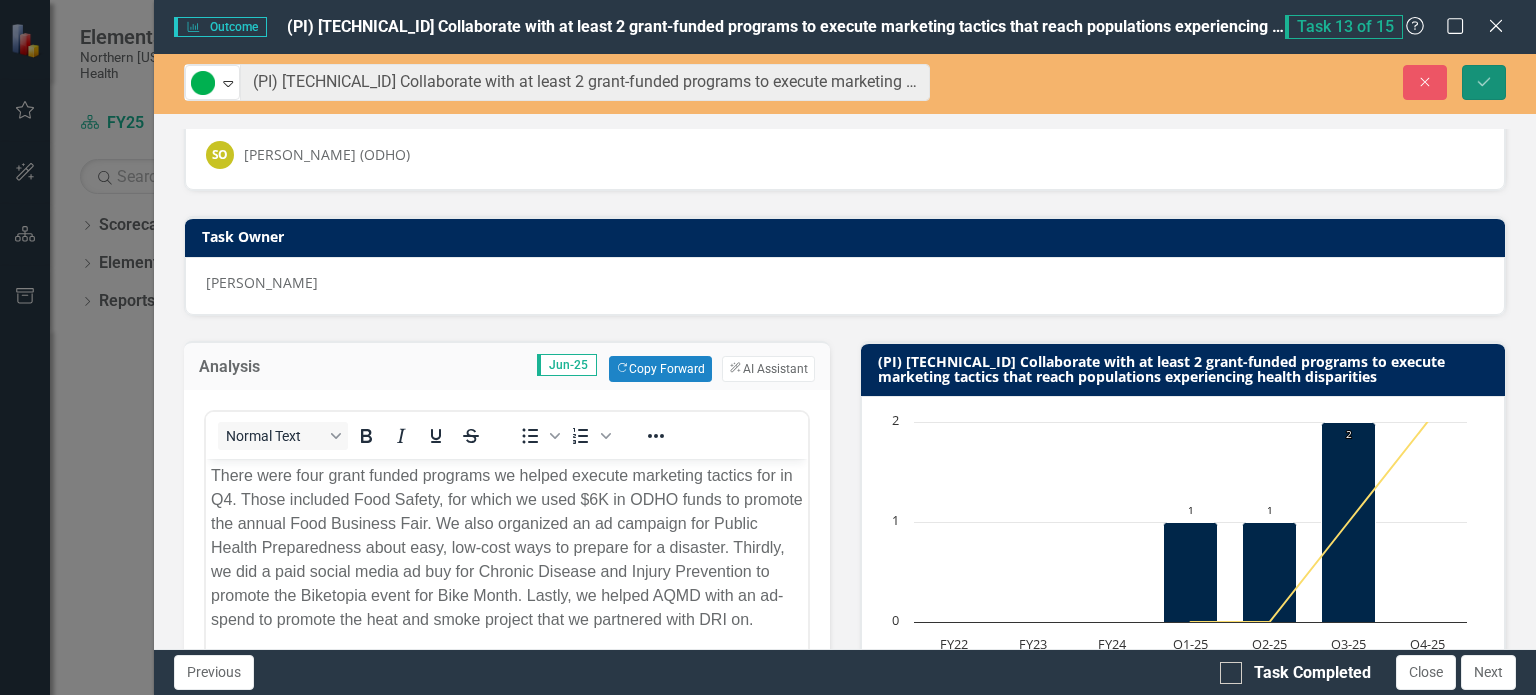 click on "Save" at bounding box center (1484, 82) 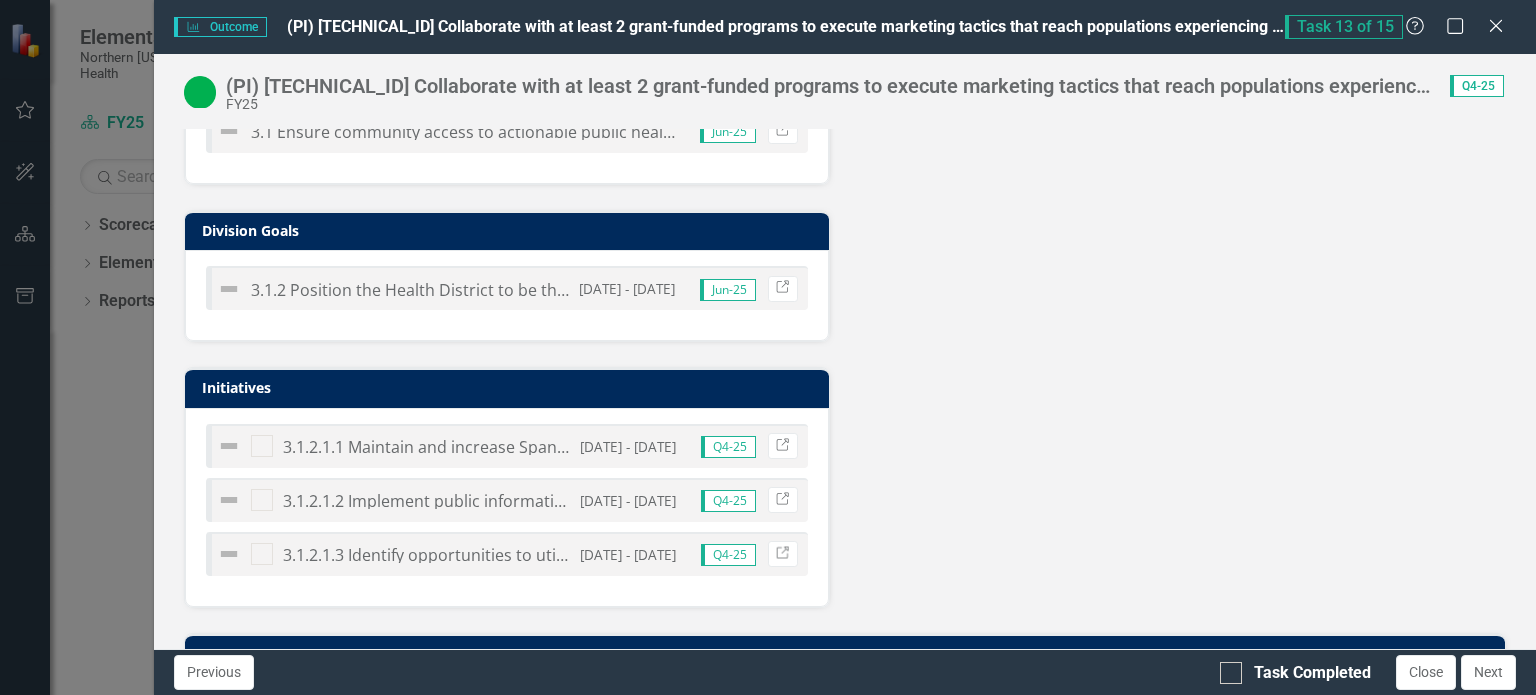 scroll, scrollTop: 704, scrollLeft: 0, axis: vertical 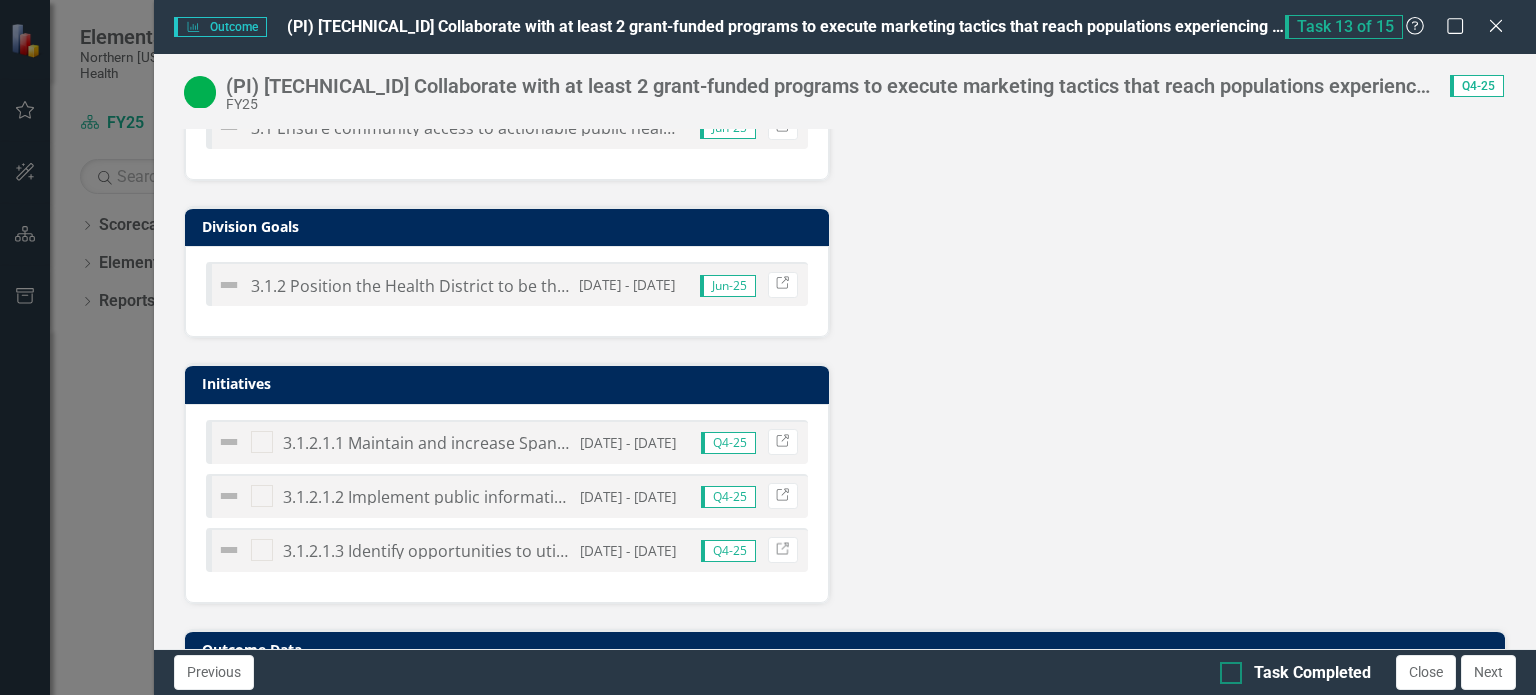 click on "Task Completed" at bounding box center (1312, 673) 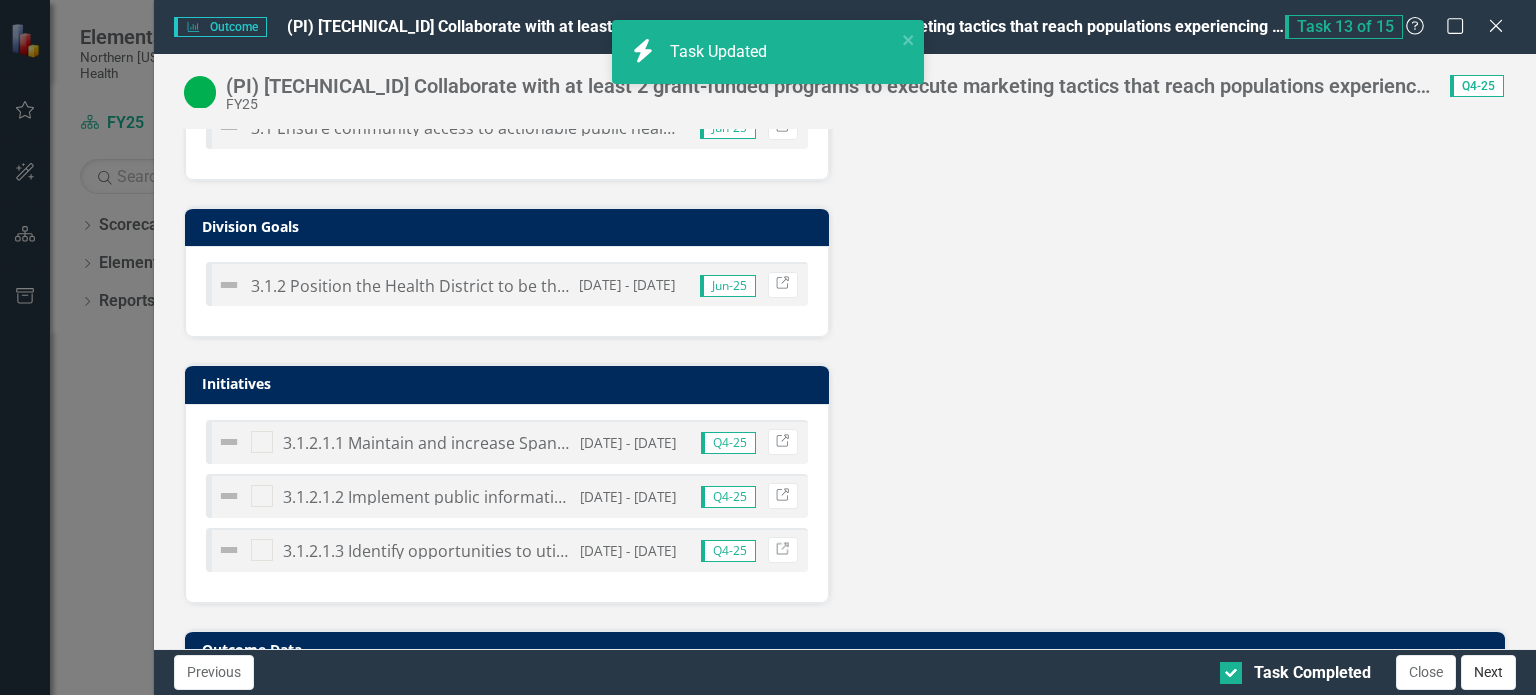 click on "Next" at bounding box center [1488, 672] 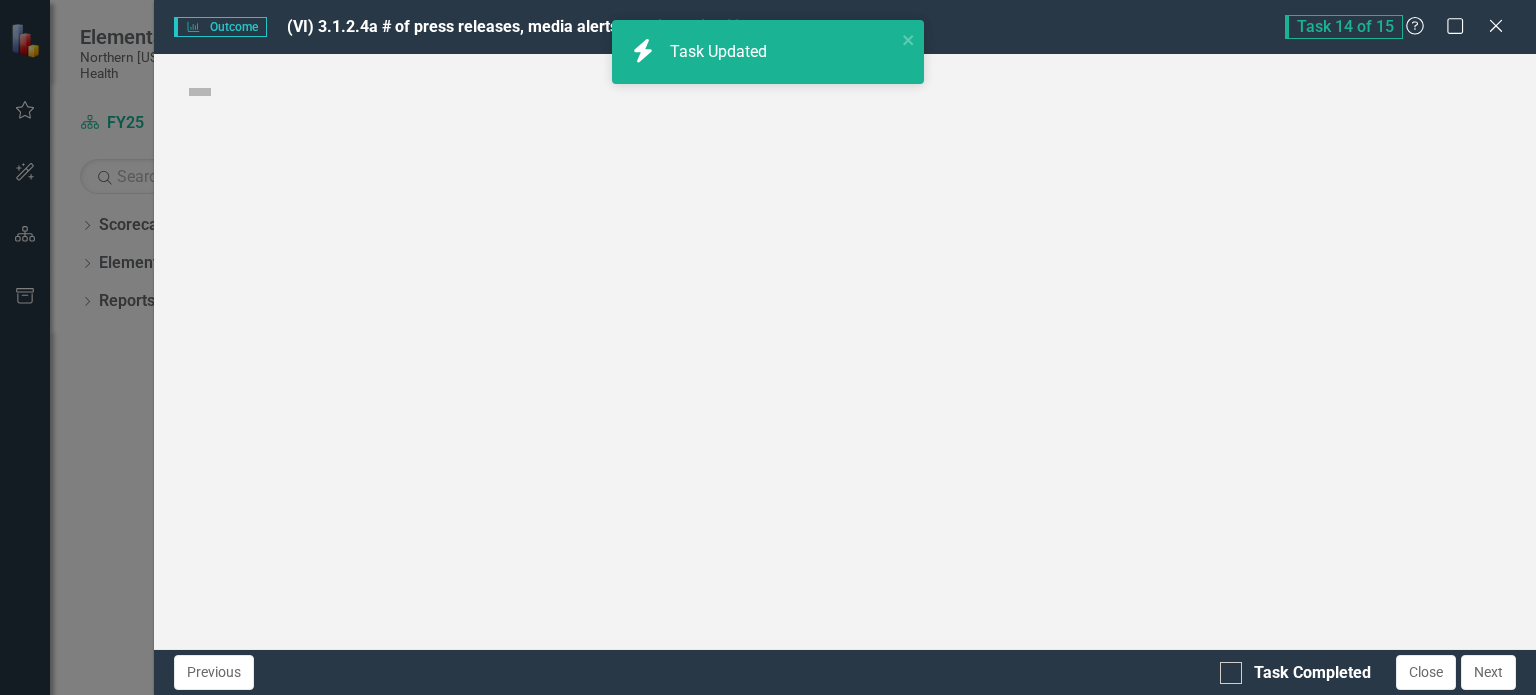 checkbox on "true" 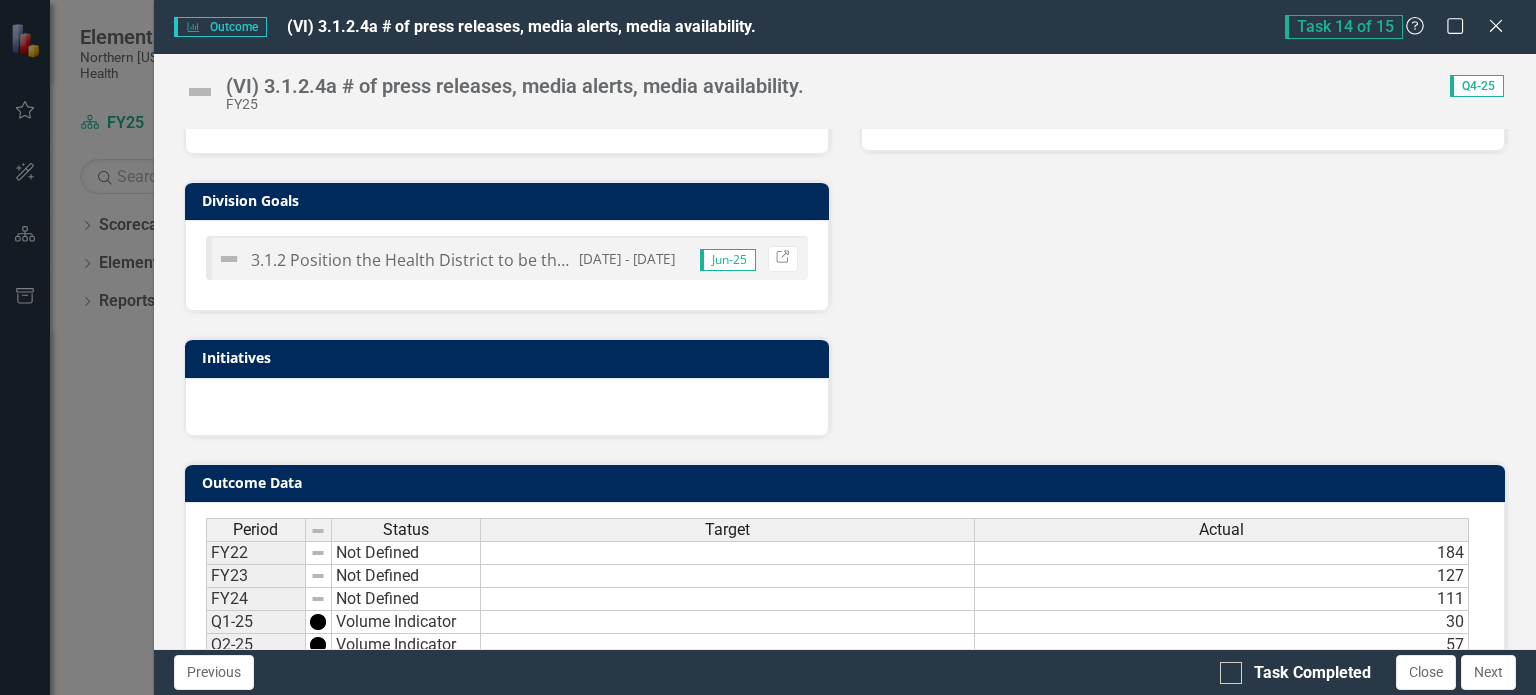 scroll, scrollTop: 722, scrollLeft: 0, axis: vertical 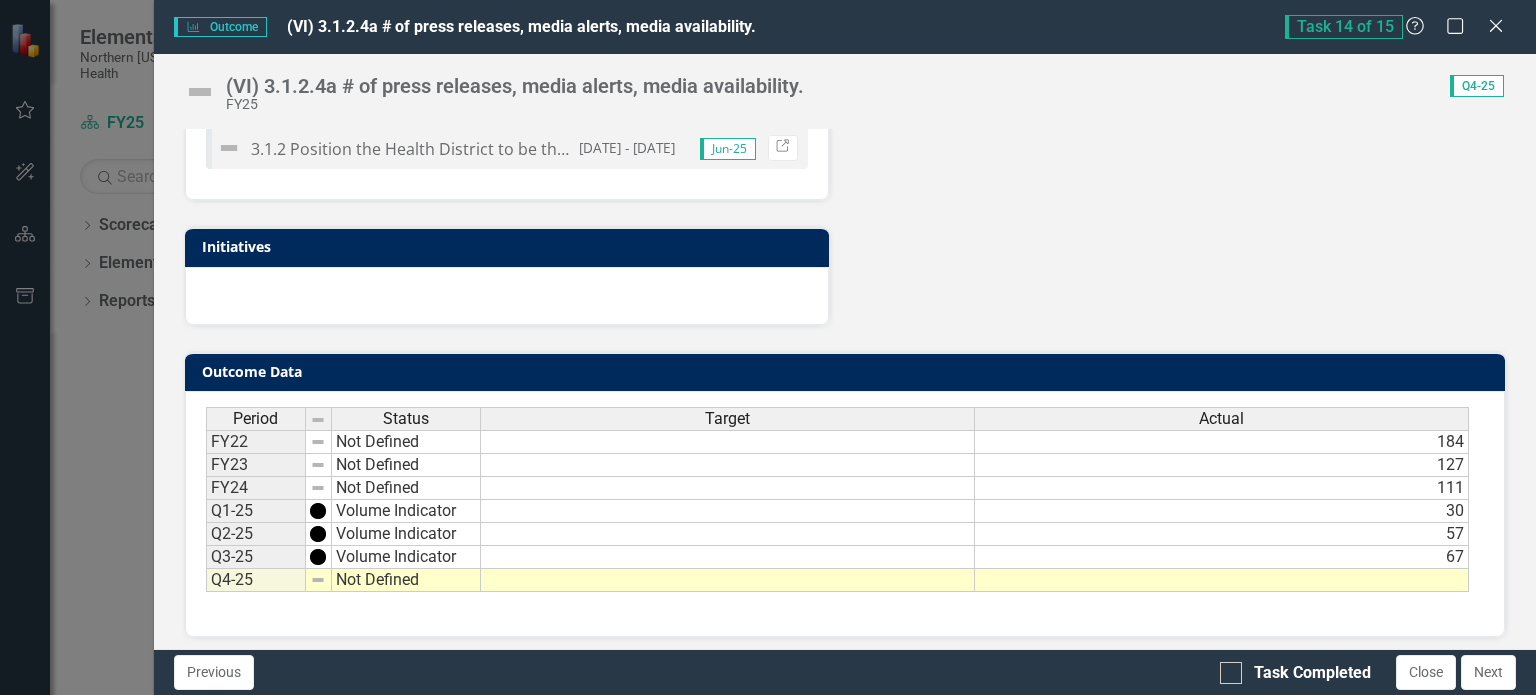 click on "ClearPoint Owner SO Scott Oxarart (ODHO) Task Owner Scott Oxarart Analysis Jun-25 Recommendations Jun-25 District Goals 3.1 Ensure community access to actionable public health information via website, media and social media. Jun-25 Link Division Goals 3.1.2 Position the Health District to be the trusted, reputable source of public health information for our community. 7/1/24 - 6/30/25 Jun-25 Link Initiatives (VI) 3.1.2.4a # of press releases, media alerts, media availability. Chart Combination chart with 2 data series. (VI) 3.1.2.4a # of press releases, media alerts, media availability. (Chart Type: Column Chart)
Plot Bands
FY22
Actual: 184	Target: No Value
FY23
Actual: 127	Target: No Value
FY24
Actual: 111	Target: No Value
Q1-25
Actual: 30	Target: No Value
Q2-25
Actual: 57	Target: No Value
Q3-25
Actual: 67	Target: No Value
Q4-25
Actual: No Value	Target: No Value The chart has 1 X axis displaying categories.  The chart has 1 Y axis displaying values. Data ranges from 30 to 184. Chart context menu 184 ​ 0" at bounding box center [845, 20] 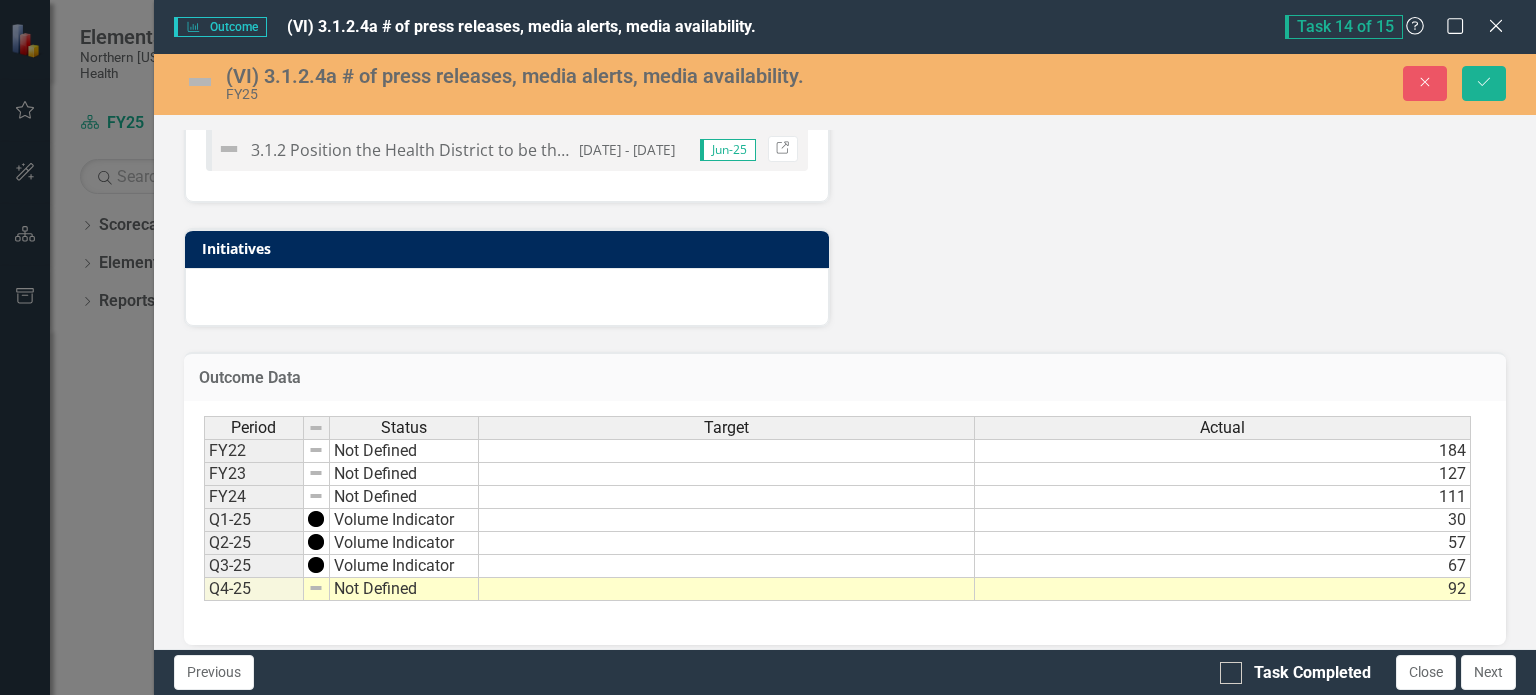 scroll, scrollTop: 0, scrollLeft: 0, axis: both 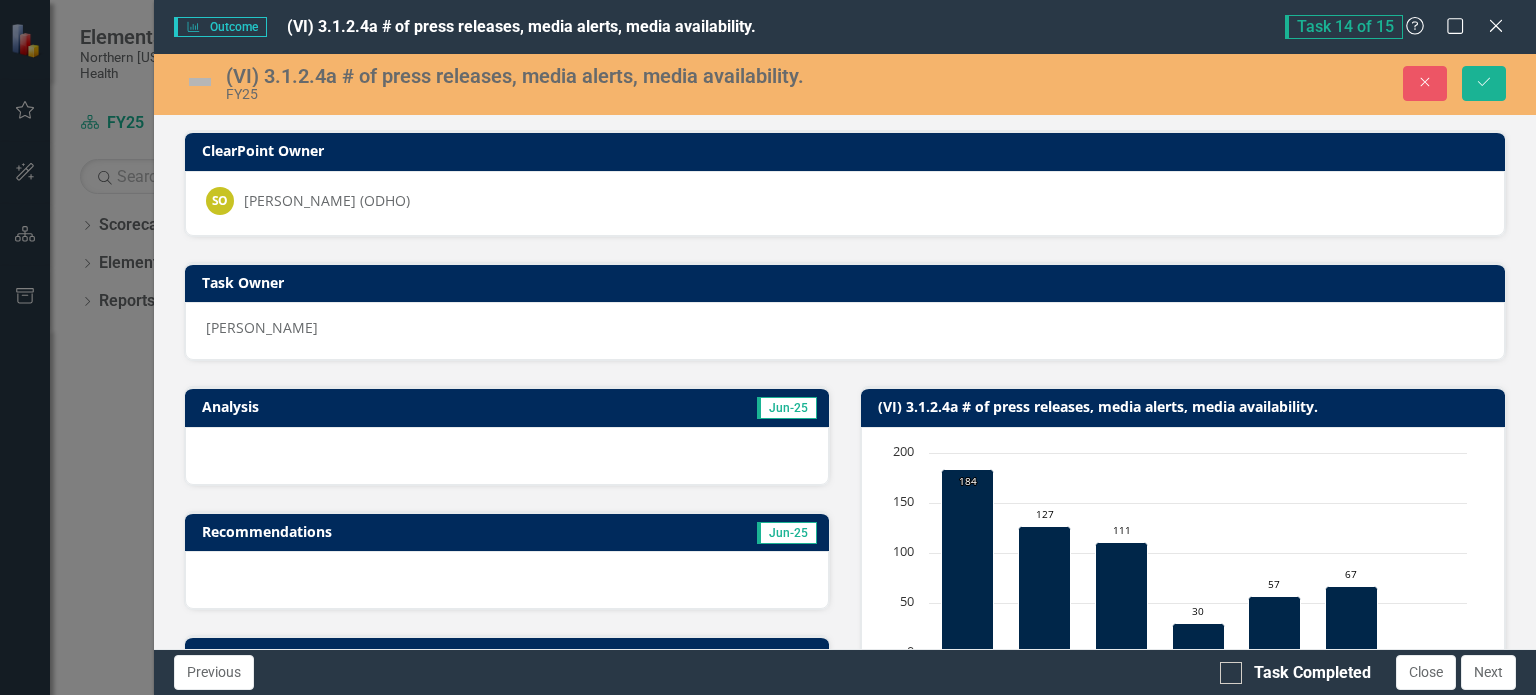 type on "92" 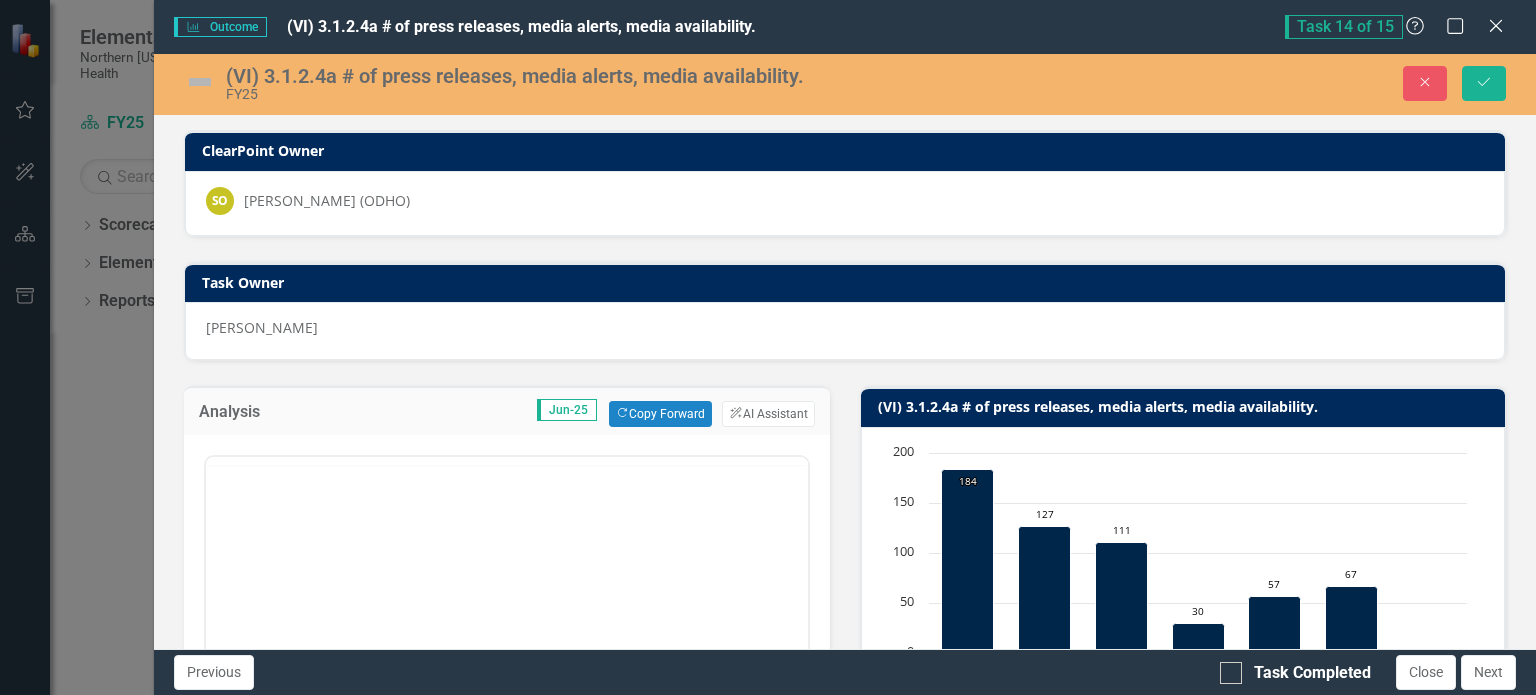 scroll, scrollTop: 0, scrollLeft: 0, axis: both 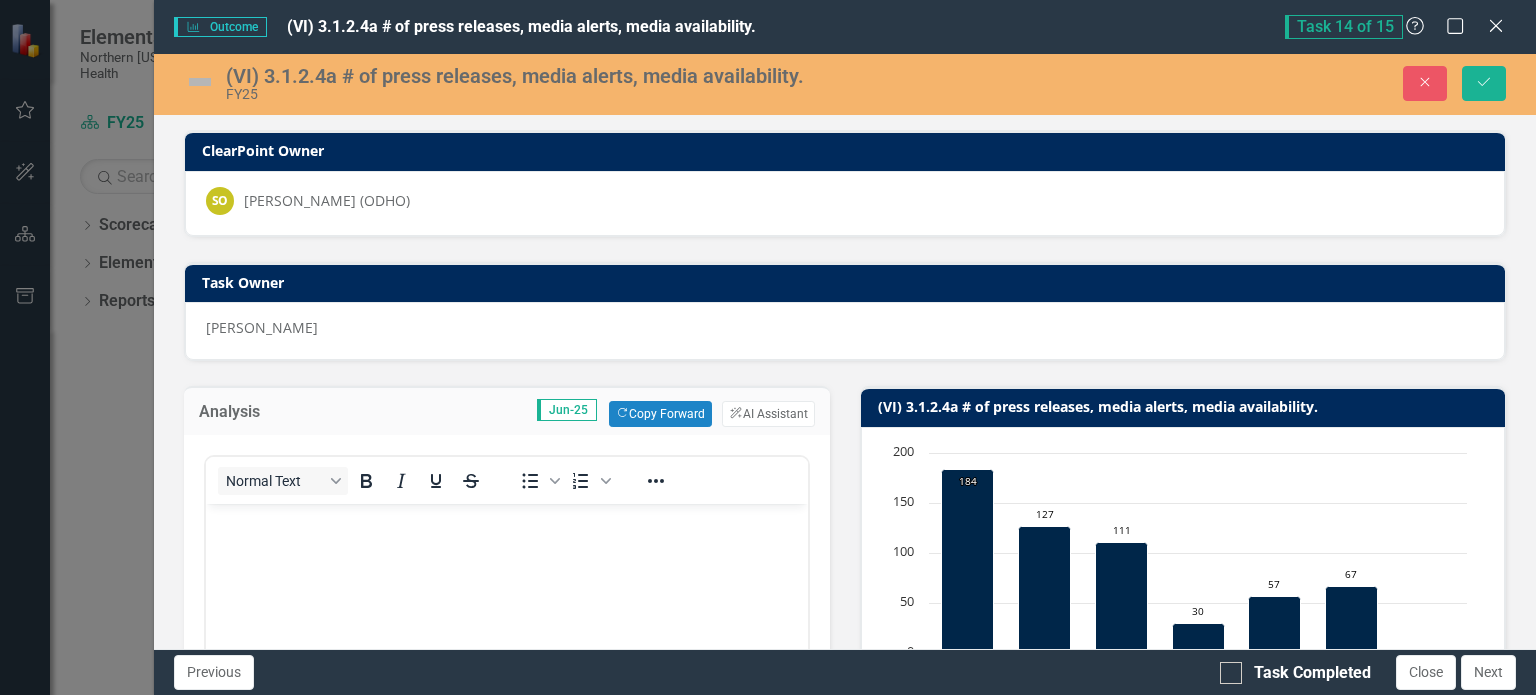 click at bounding box center (506, 654) 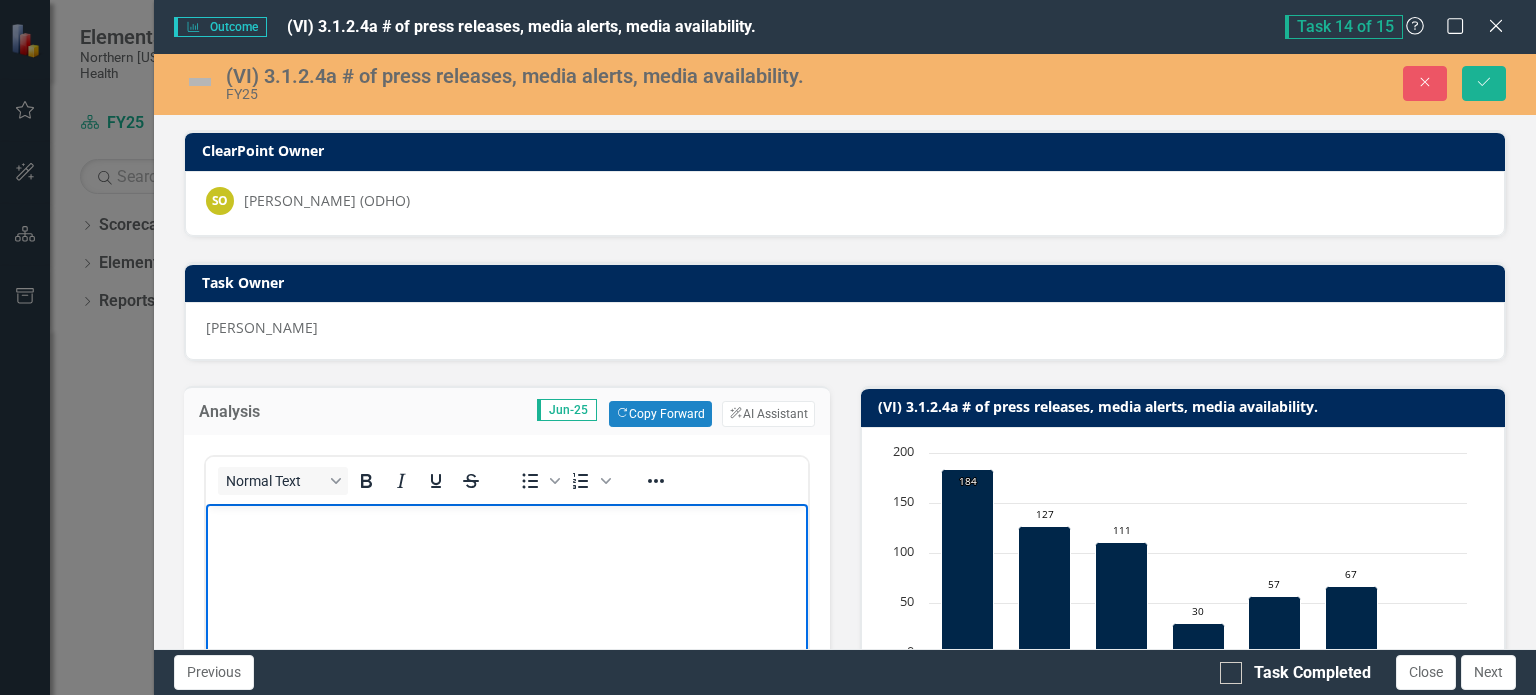 type 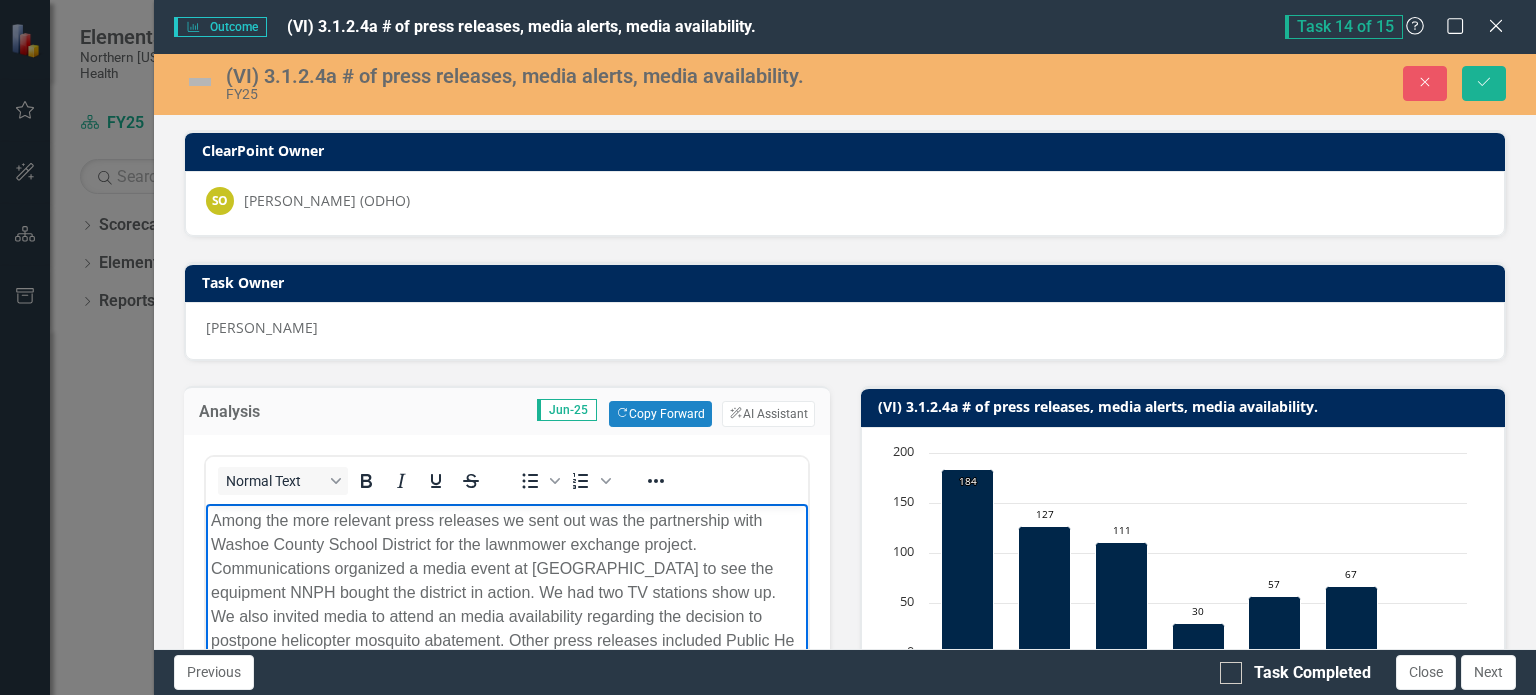 scroll, scrollTop: 21, scrollLeft: 0, axis: vertical 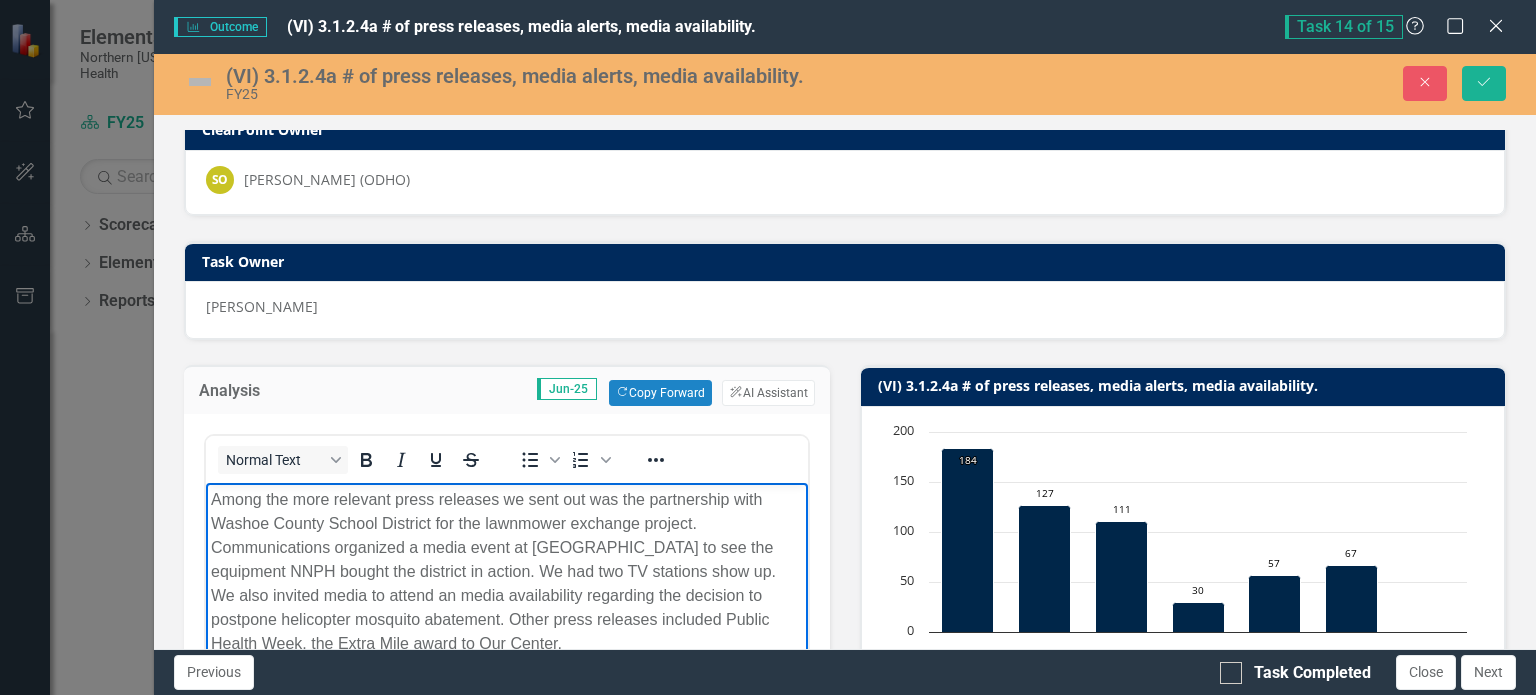 click on "Among the more relevant press releases we sent out was the partnership with Washoe County School District for the lawnmower exchange project. Communications organized a media event at Wooster High School to see the equipment NNPH bought the district in action. We had two TV stations show up. We also invited media to attend an media availability regarding the decision to postpone helicopter mosquito abatement. Other press releases included Public Health Week, the Extra Mile award to Our Center," at bounding box center [506, 572] 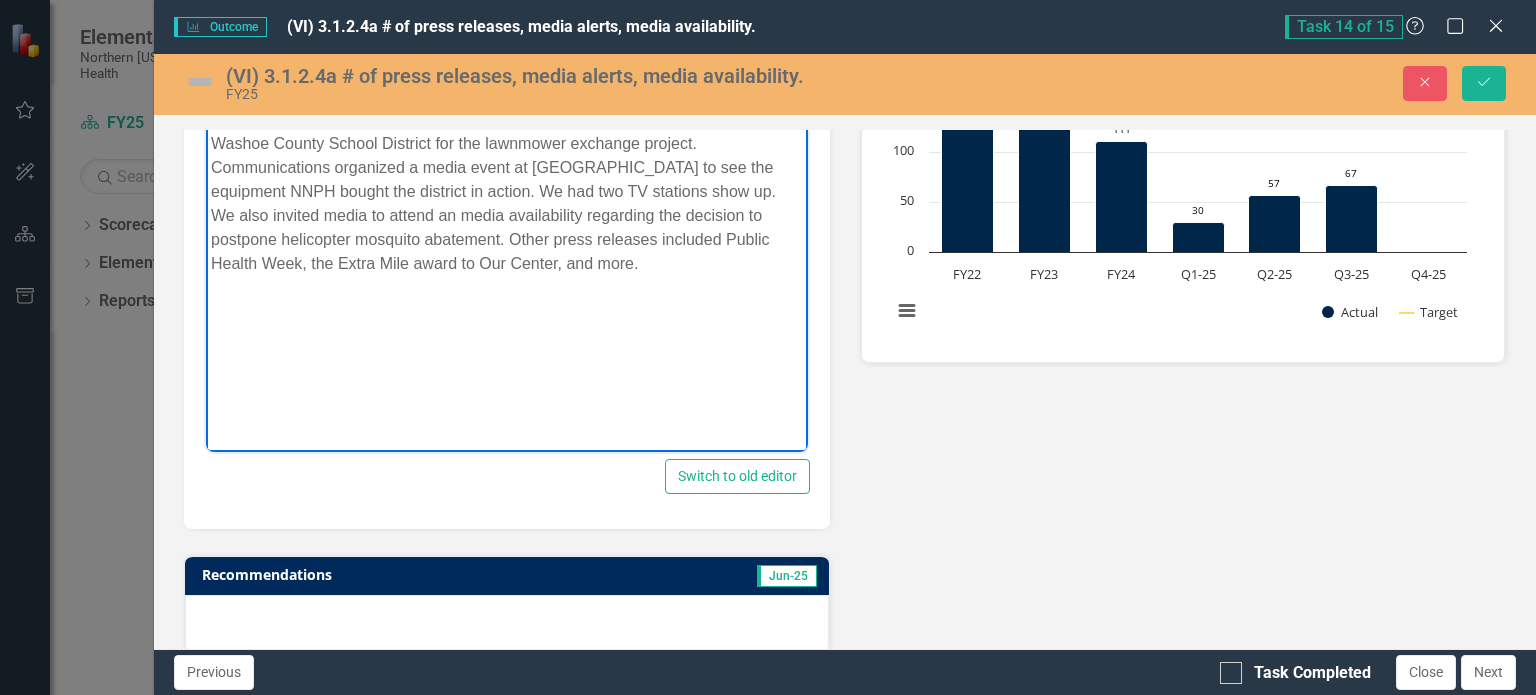scroll, scrollTop: 0, scrollLeft: 0, axis: both 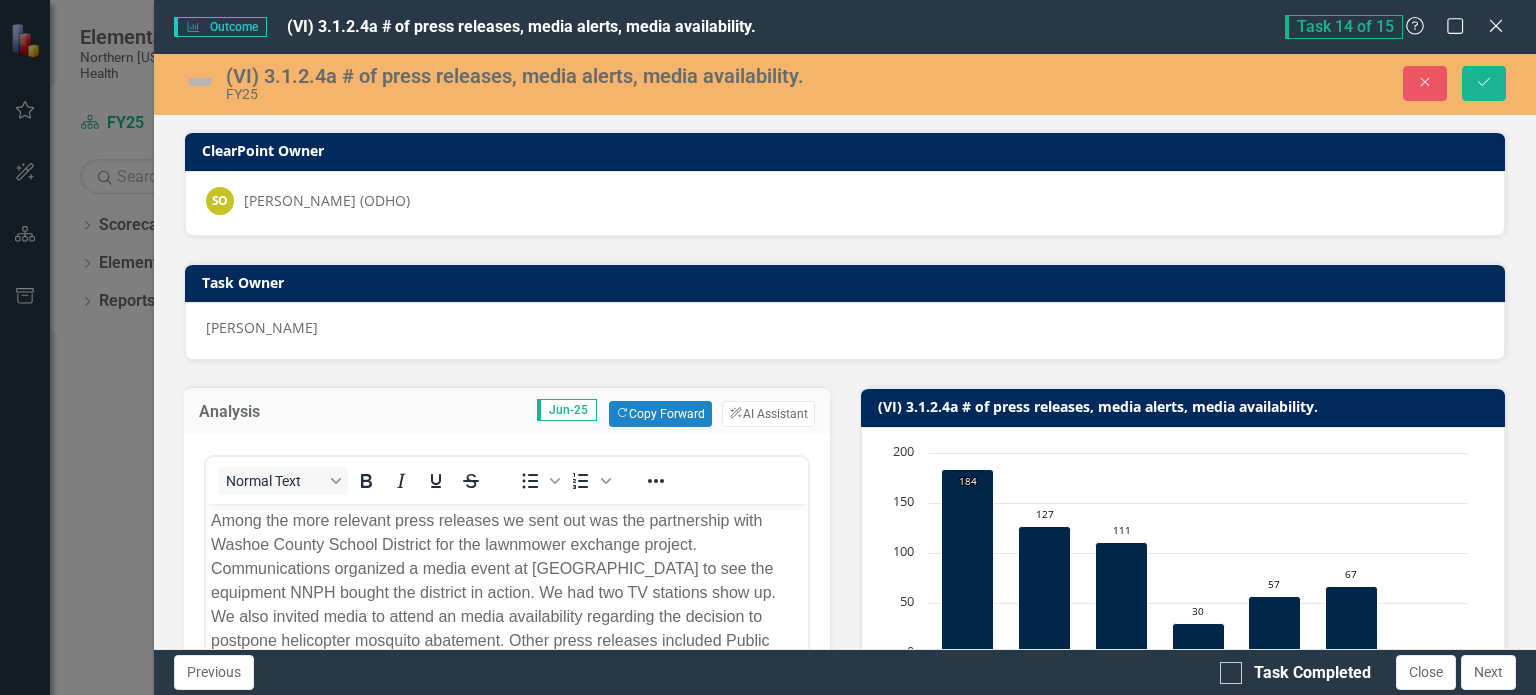 click at bounding box center (200, 82) 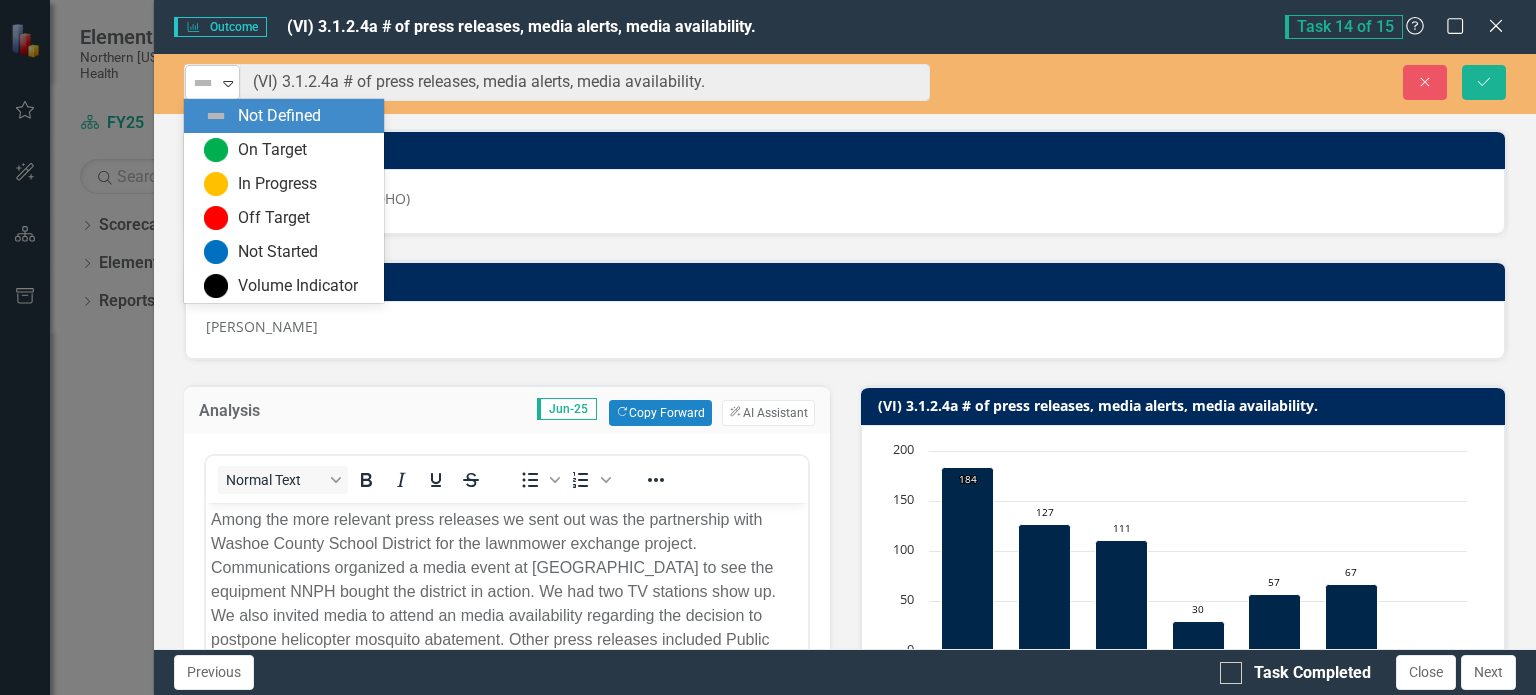 click on "Not Defined" at bounding box center [204, 83] 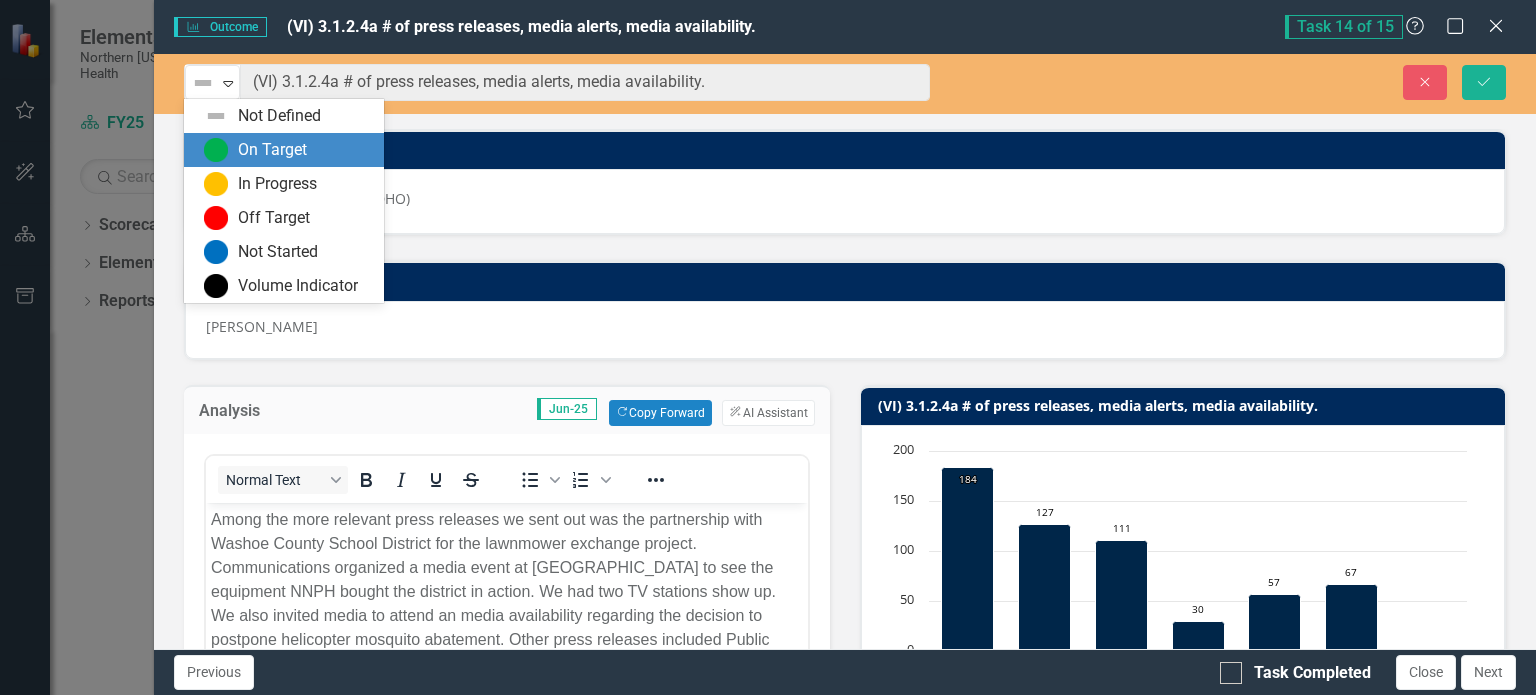click on "On Target" at bounding box center (288, 150) 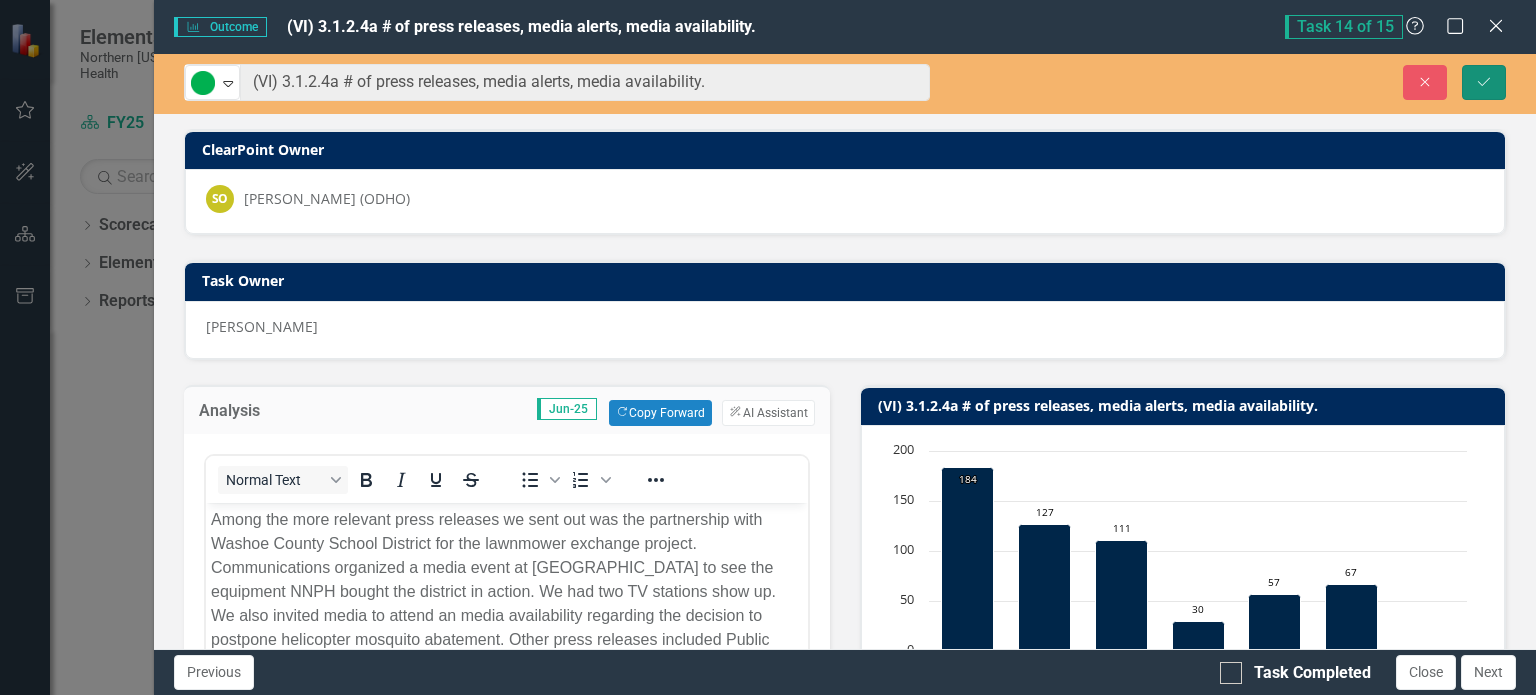click on "Save" 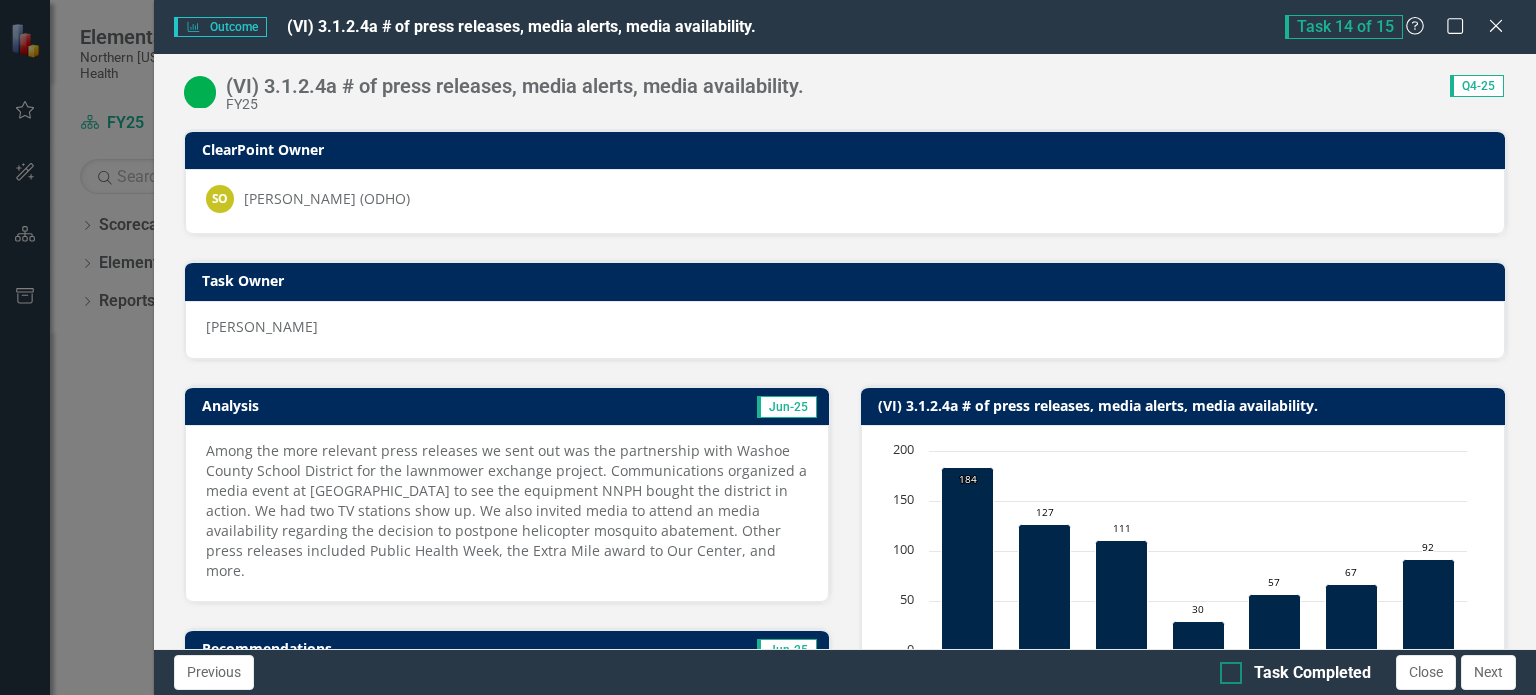 click on "Task Completed" at bounding box center [1312, 673] 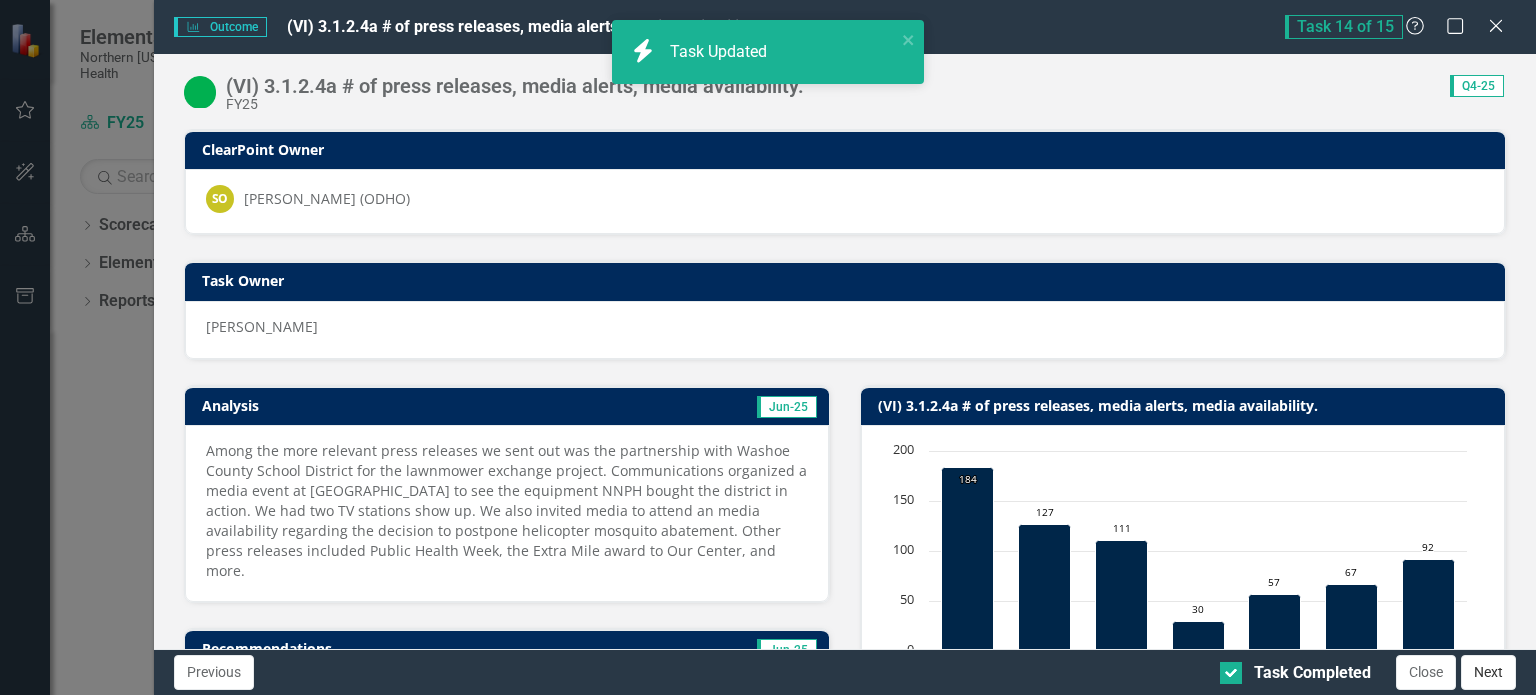 click on "Next" at bounding box center [1488, 672] 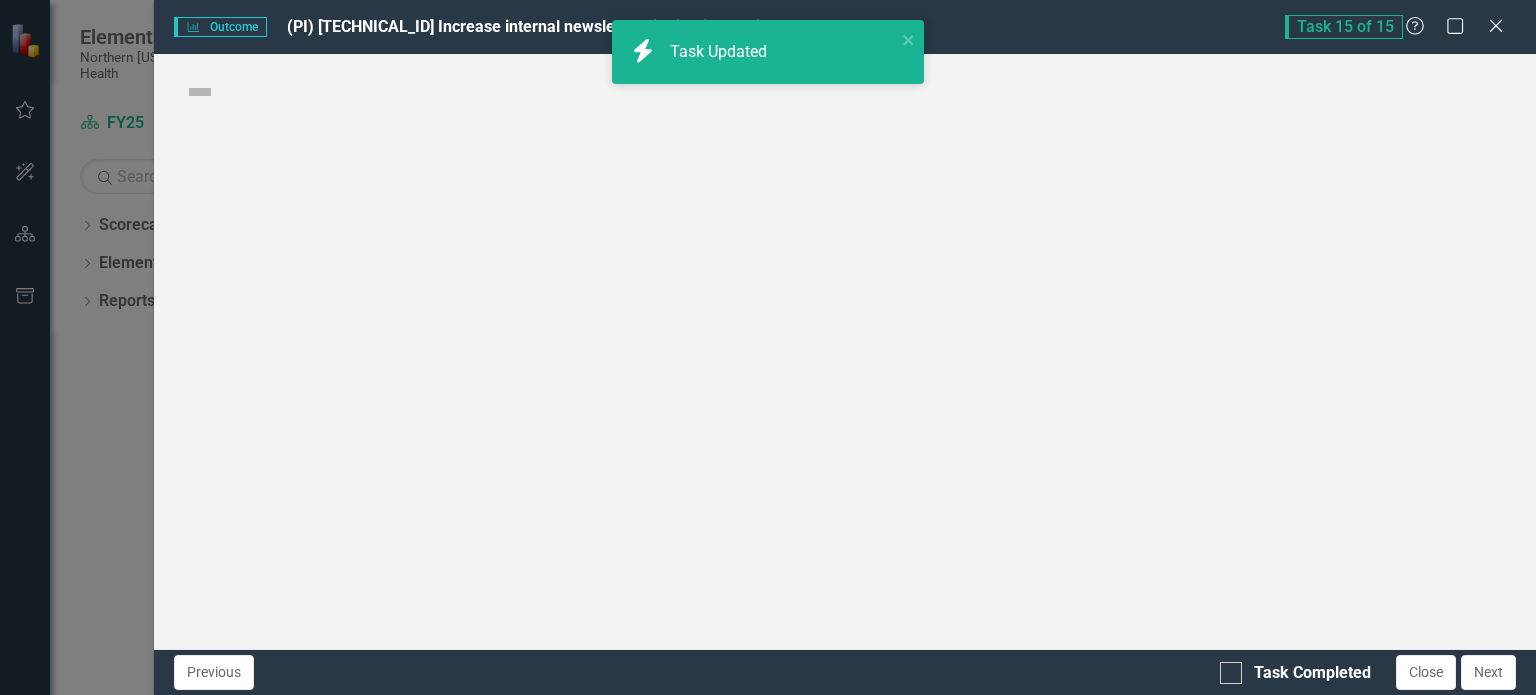 checkbox on "true" 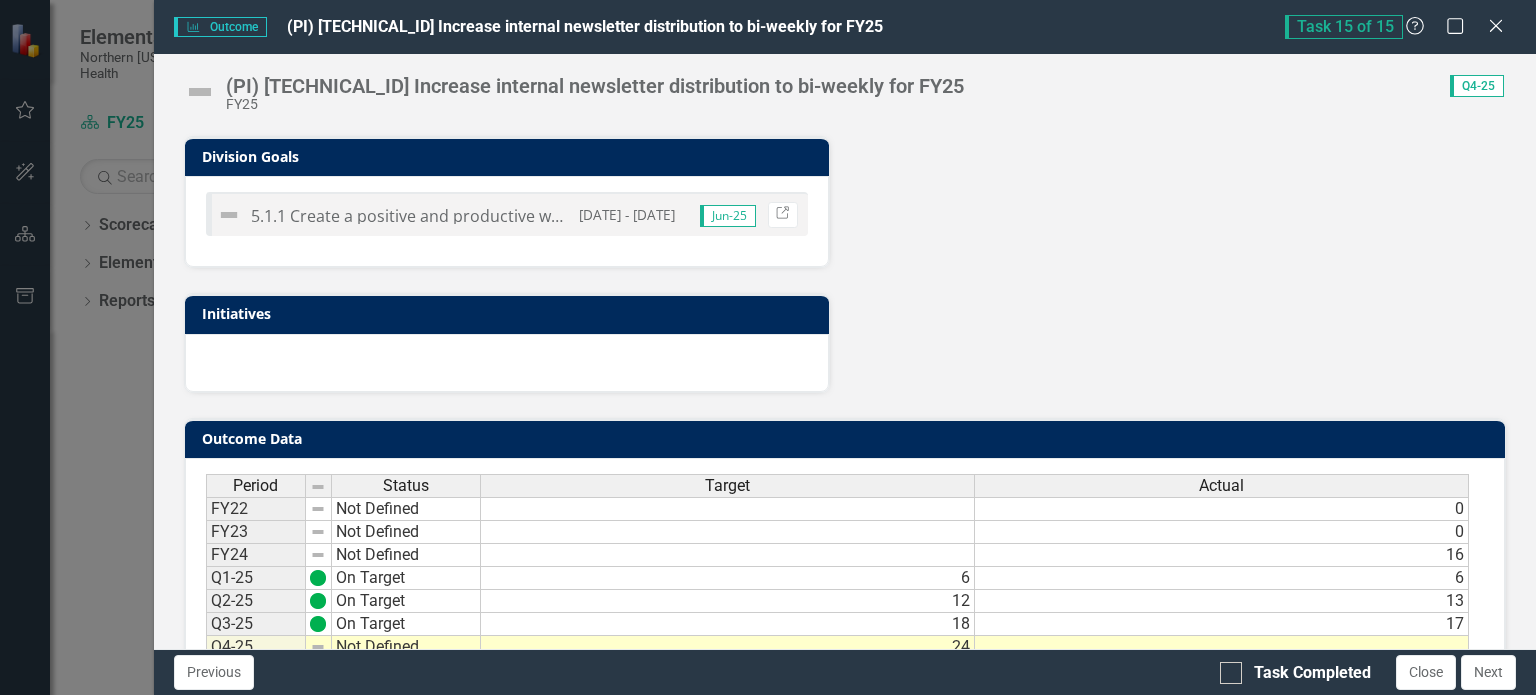 scroll, scrollTop: 722, scrollLeft: 0, axis: vertical 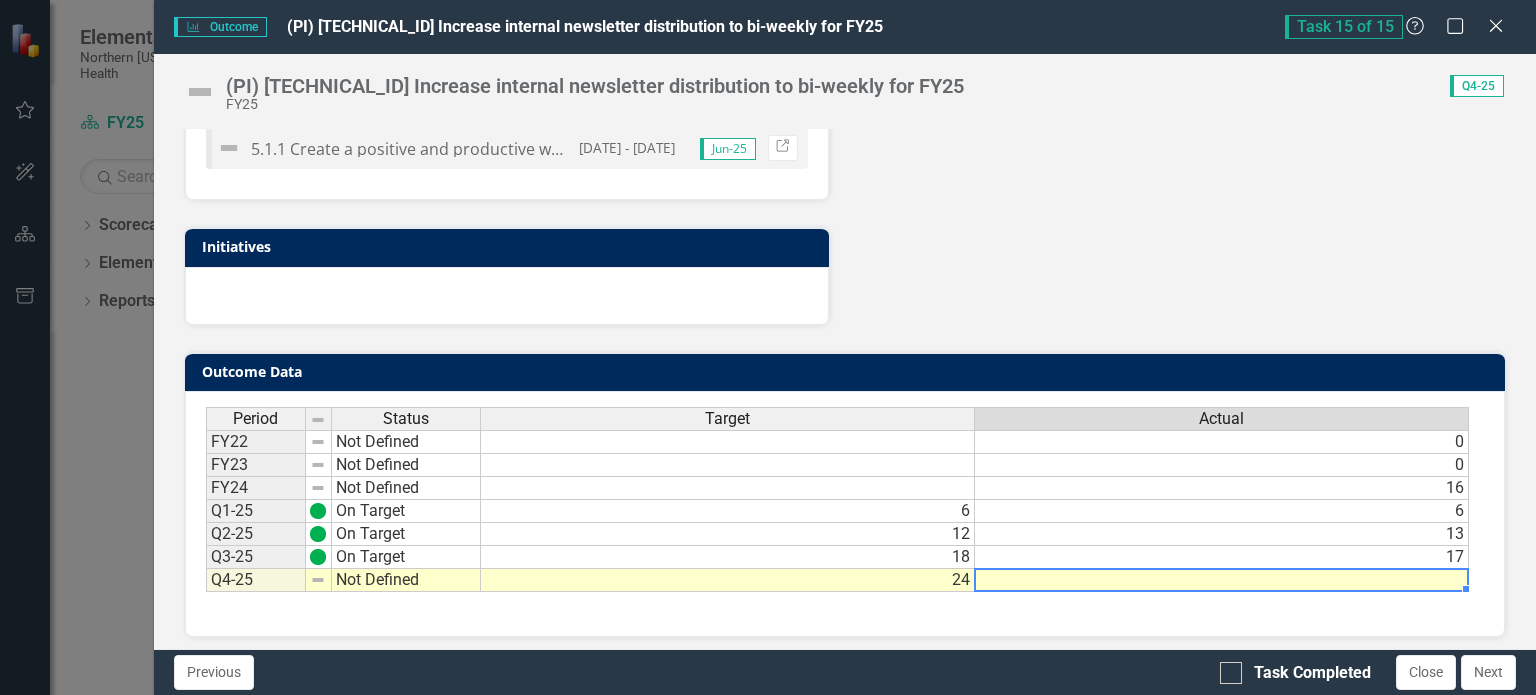 click at bounding box center (1222, 580) 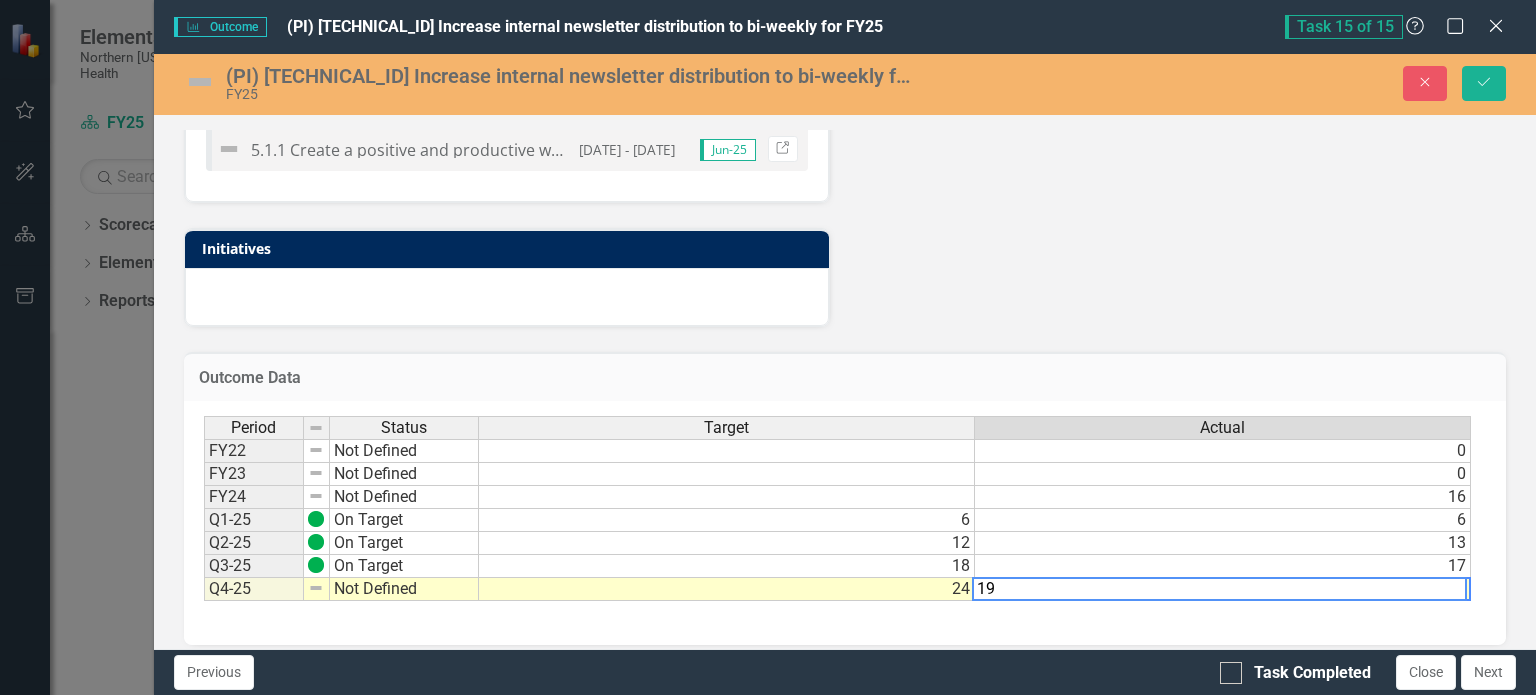type on "19" 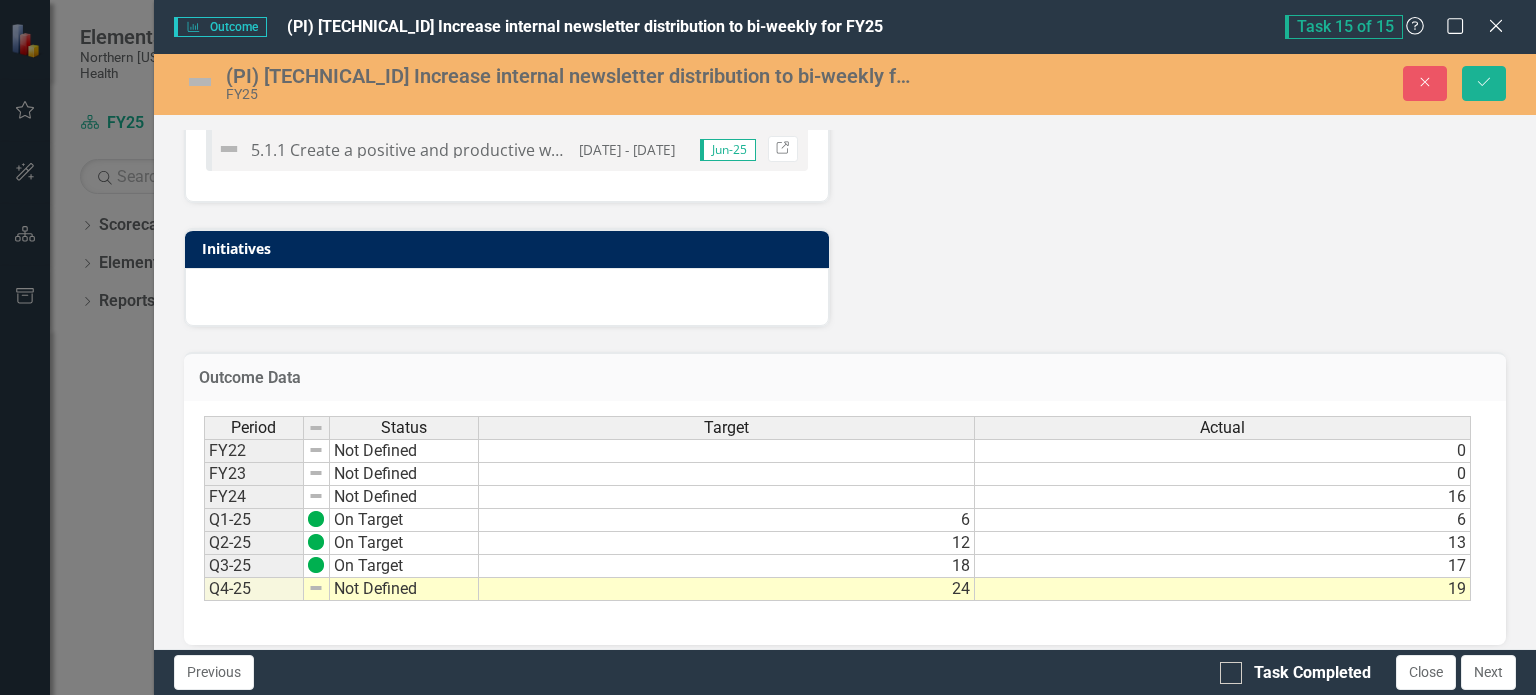 click on "Analysis Jun-25 Recommendations Jun-25 District Goals 5.1 Attract and retain a talented public health workforce to meet the needs of Washoe County. Jun-25 Link Division Goals 5.1.1 Create a positive and productive work environment. 7/1/24 - 6/30/25 Jun-25 Link Initiatives (PI) 5.1.1.5 Increase internal newsletter distribution to bi-weekly for FY25 Chart Combination chart with 2 data series. (PI) 5.1.1.5 Increase internal newsletter distribution to bi-weekly for FY25 (Chart Type: Column Chart)
Plot Bands
FY22
Actual: 0	Target: No Value
FY23
Actual: 0	Target: No Value
FY24
Actual: 16	Target: No Value
Q1-25
Actual: 6	Target: 6
Q2-25
Actual: 13	Target: 12
Q3-25
Actual: 17	Target: 18
Q4-25
Actual: No Value	Target: 24 The chart has 1 X axis displaying categories.  The chart has 1 Y axis displaying values. Data ranges from 0 to 24. Chart context menu 0 ​ 0 0 ​ 0 16 ​ 16 6 ​ 6 13 ​ 13 17 ​ 17 Actual Target FY22 FY23 FY24 Q1-25 Q2-25 Q3-25 Q4-25 0 10 20 30 End of interactive chart." at bounding box center (845, -17) 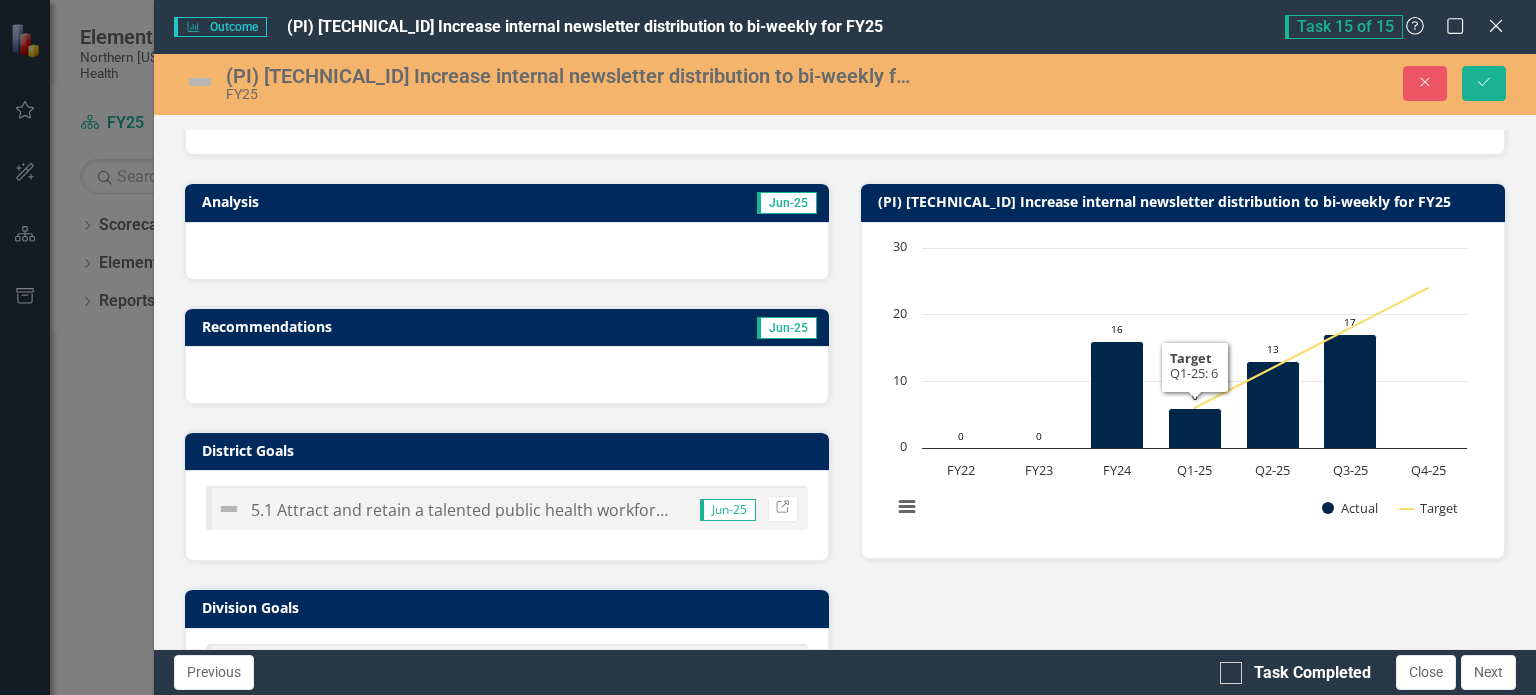 scroll, scrollTop: 0, scrollLeft: 0, axis: both 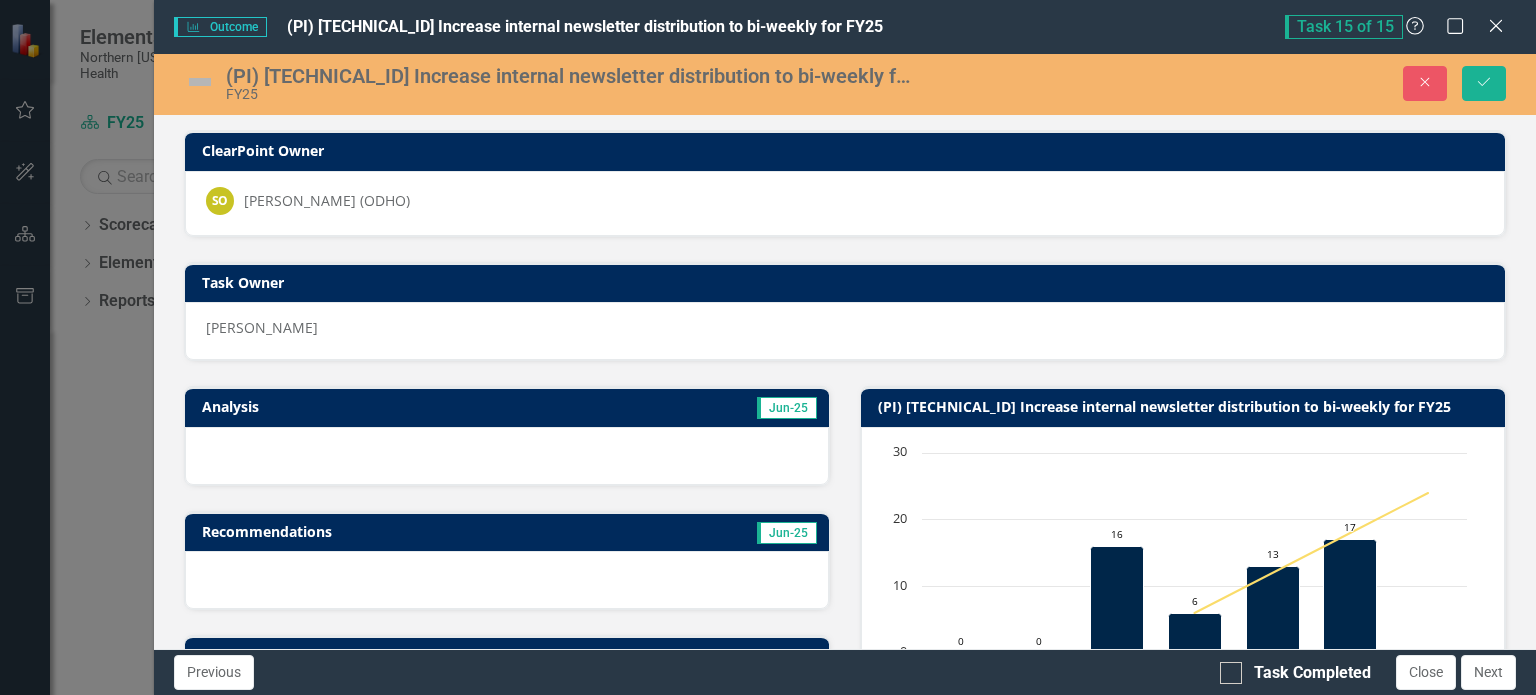 click at bounding box center [507, 456] 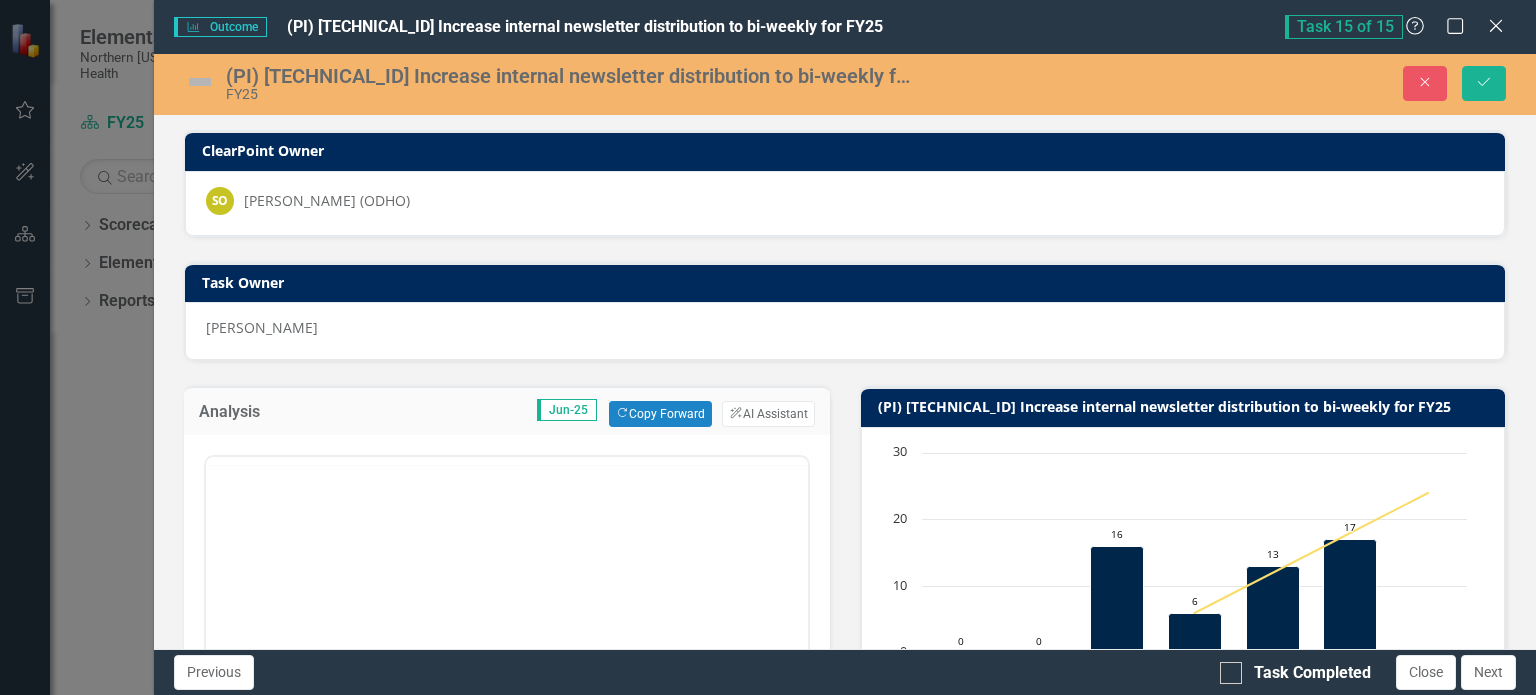 scroll, scrollTop: 0, scrollLeft: 0, axis: both 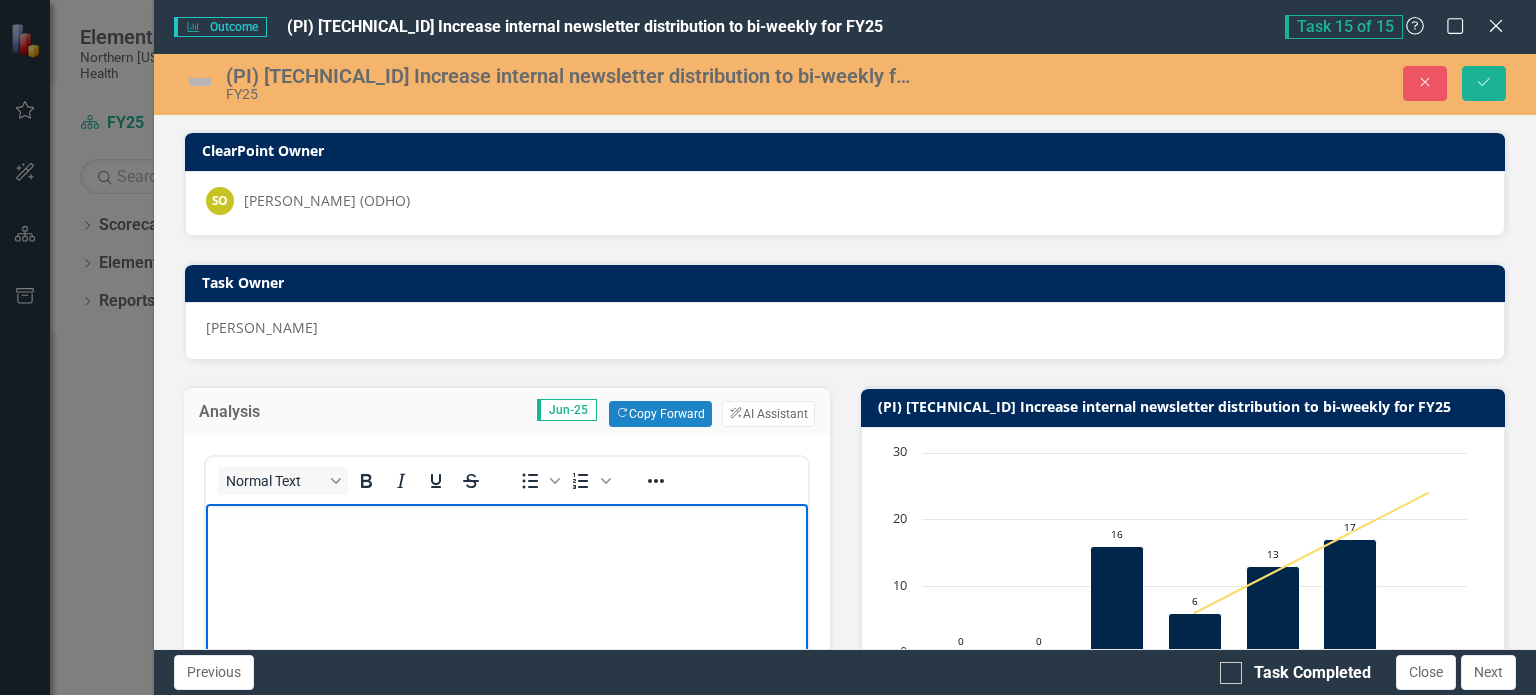 click at bounding box center (506, 521) 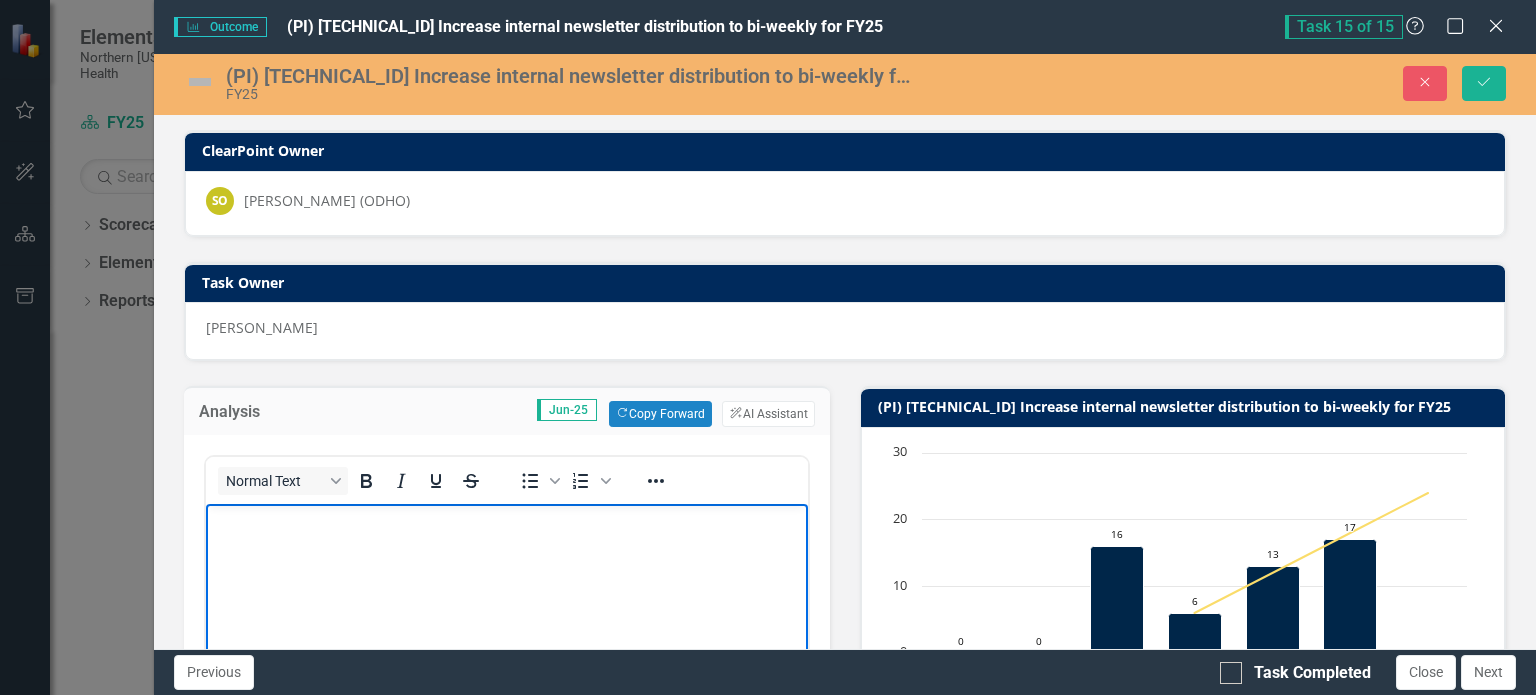type 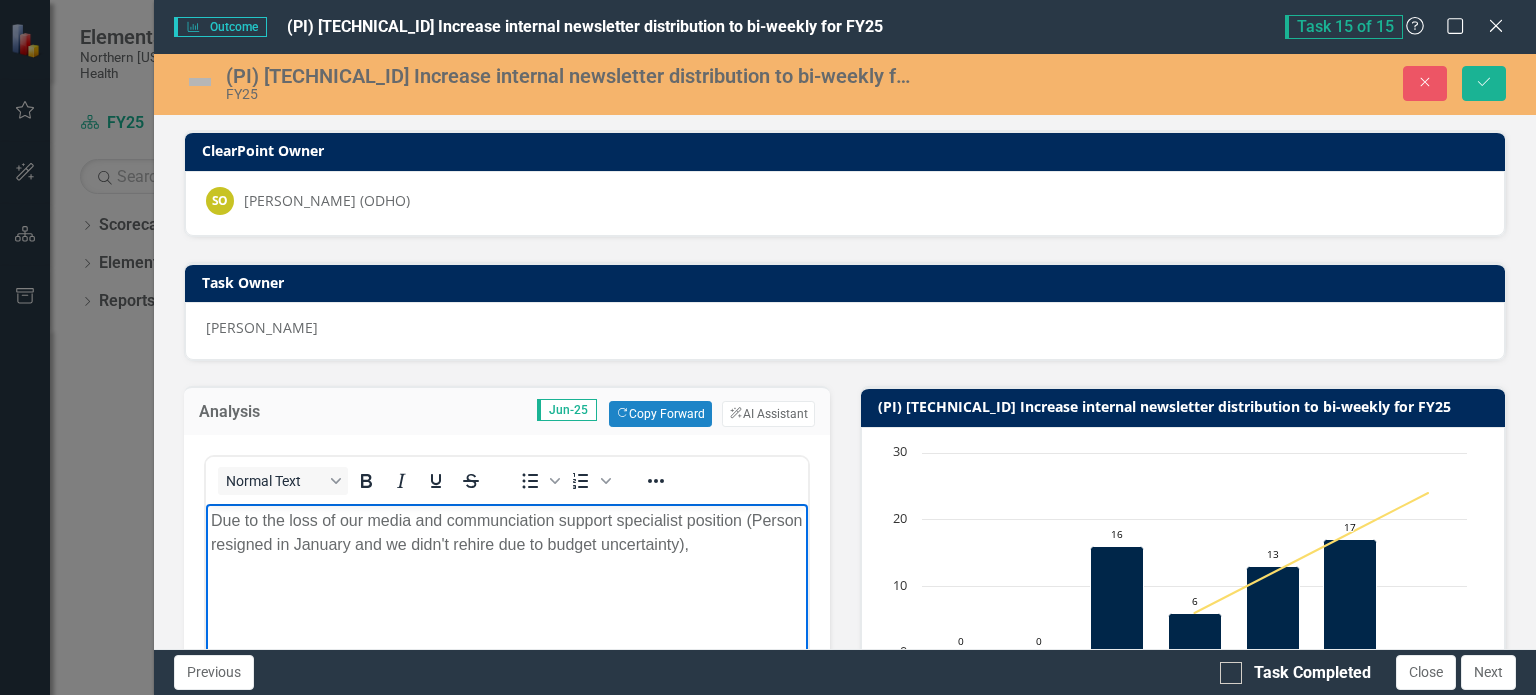 click on "Due to the loss of our media and communciation support specialist position (Person resigned in January and we didn't rehire due to budget uncertainty)," at bounding box center [506, 533] 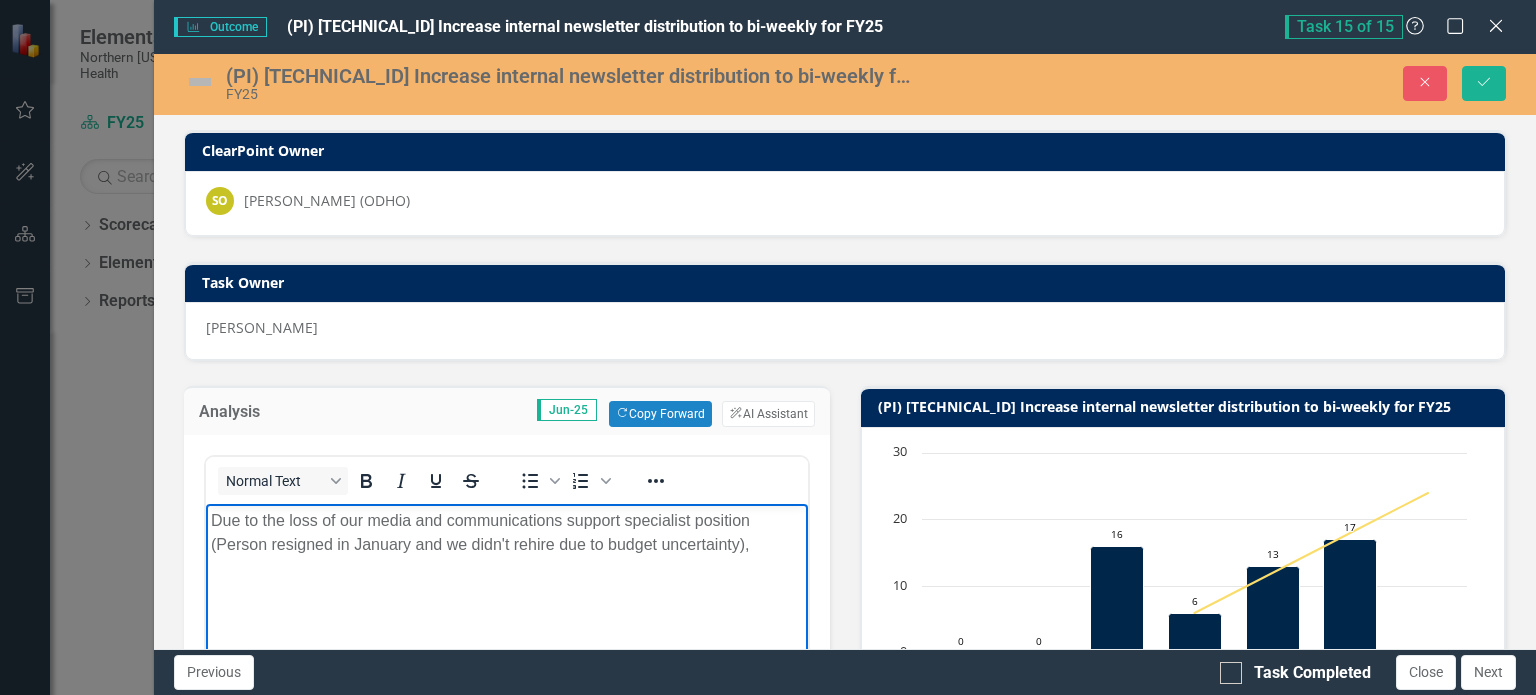 click on "Due to the loss of our media and communications support specialist position (Person resigned in January and we didn't rehire due to budget uncertainty)," at bounding box center (506, 533) 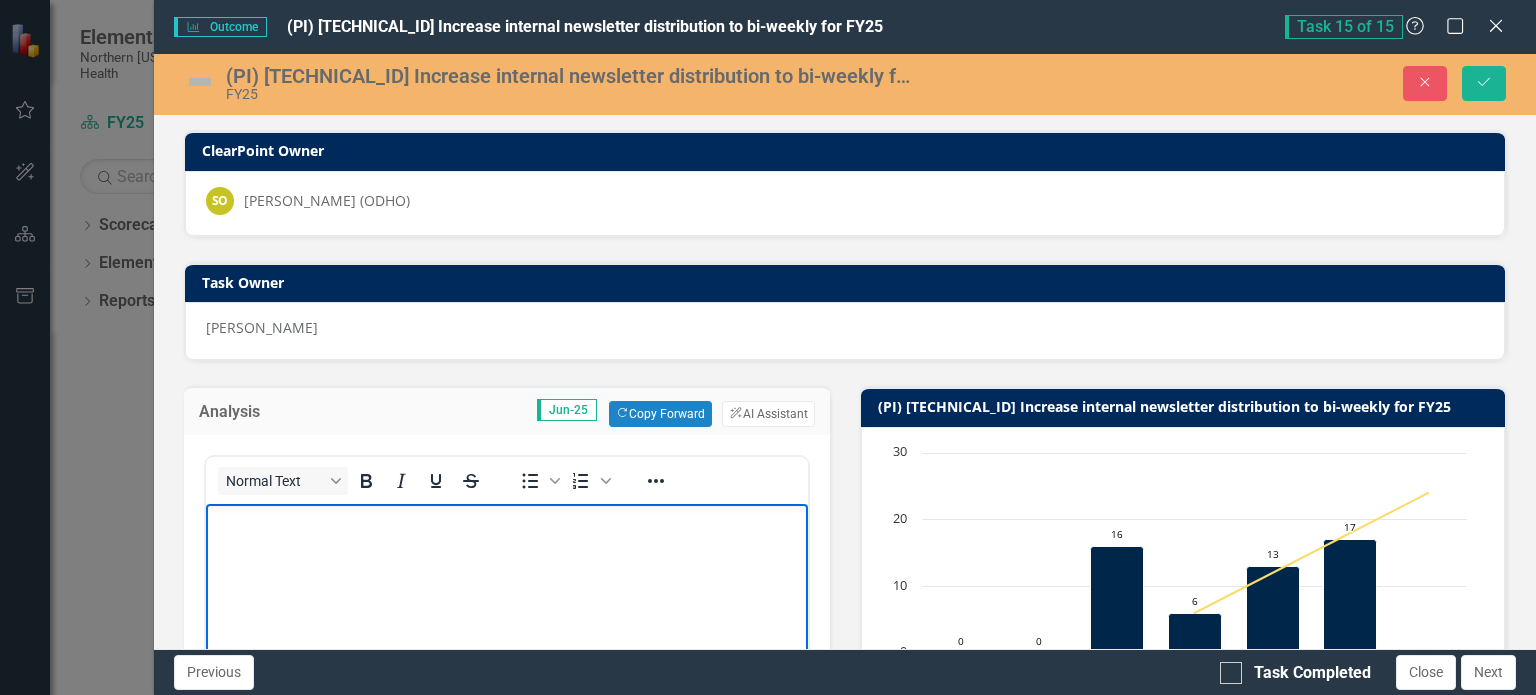 scroll, scrollTop: 0, scrollLeft: 0, axis: both 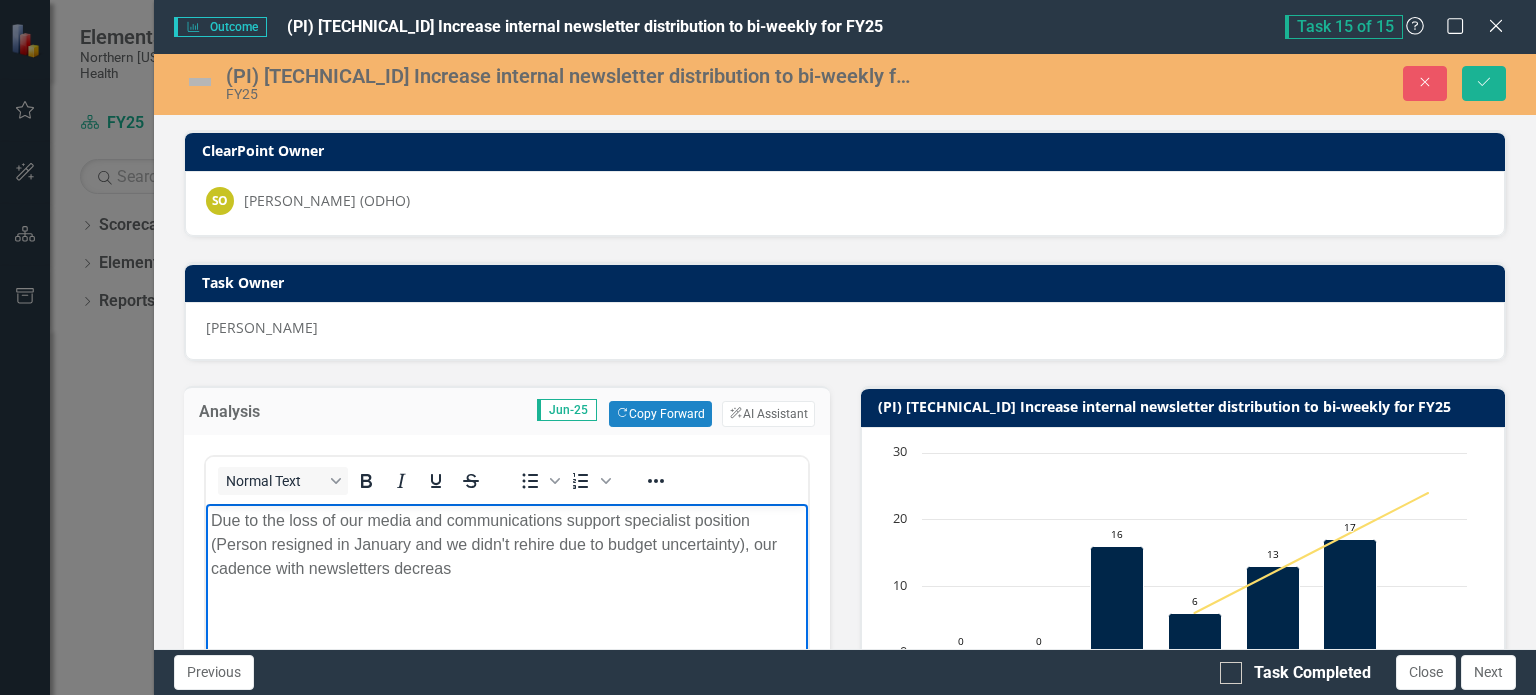 type 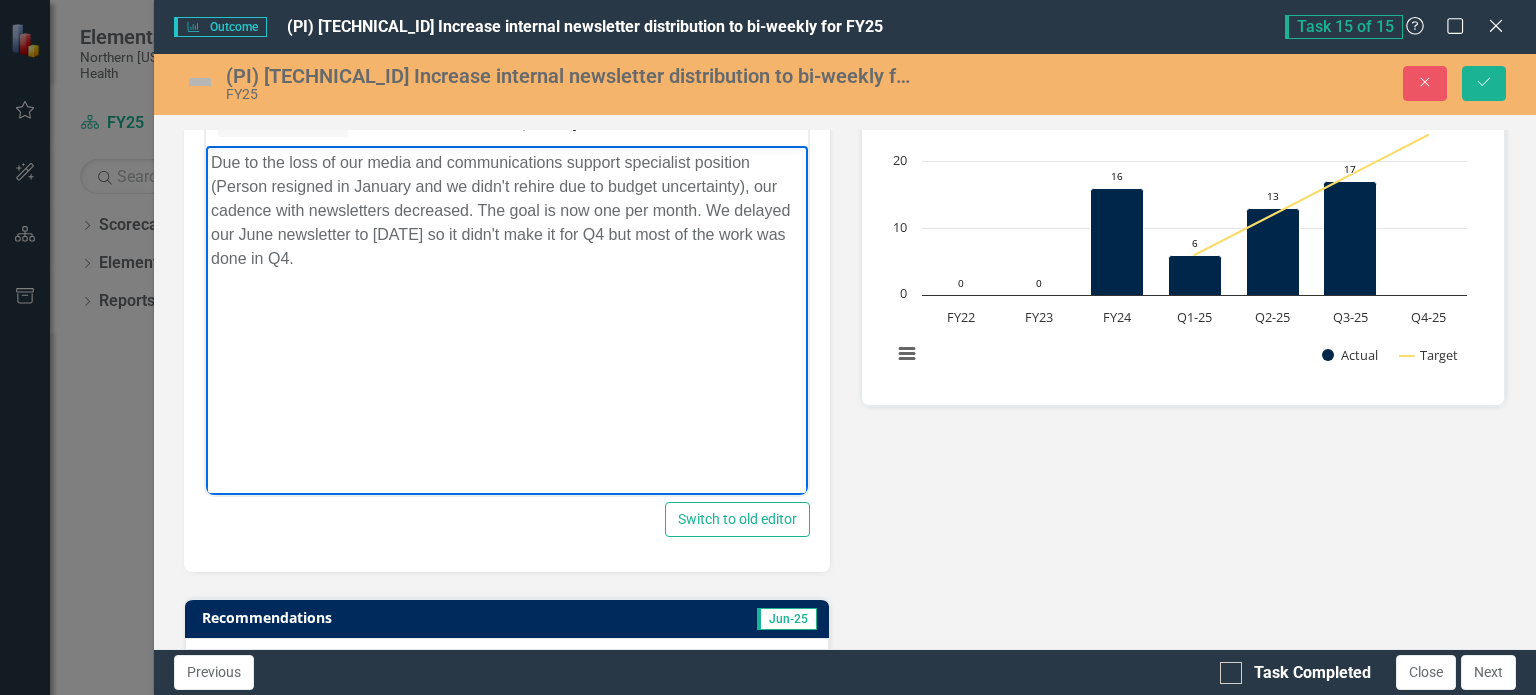 scroll, scrollTop: 359, scrollLeft: 0, axis: vertical 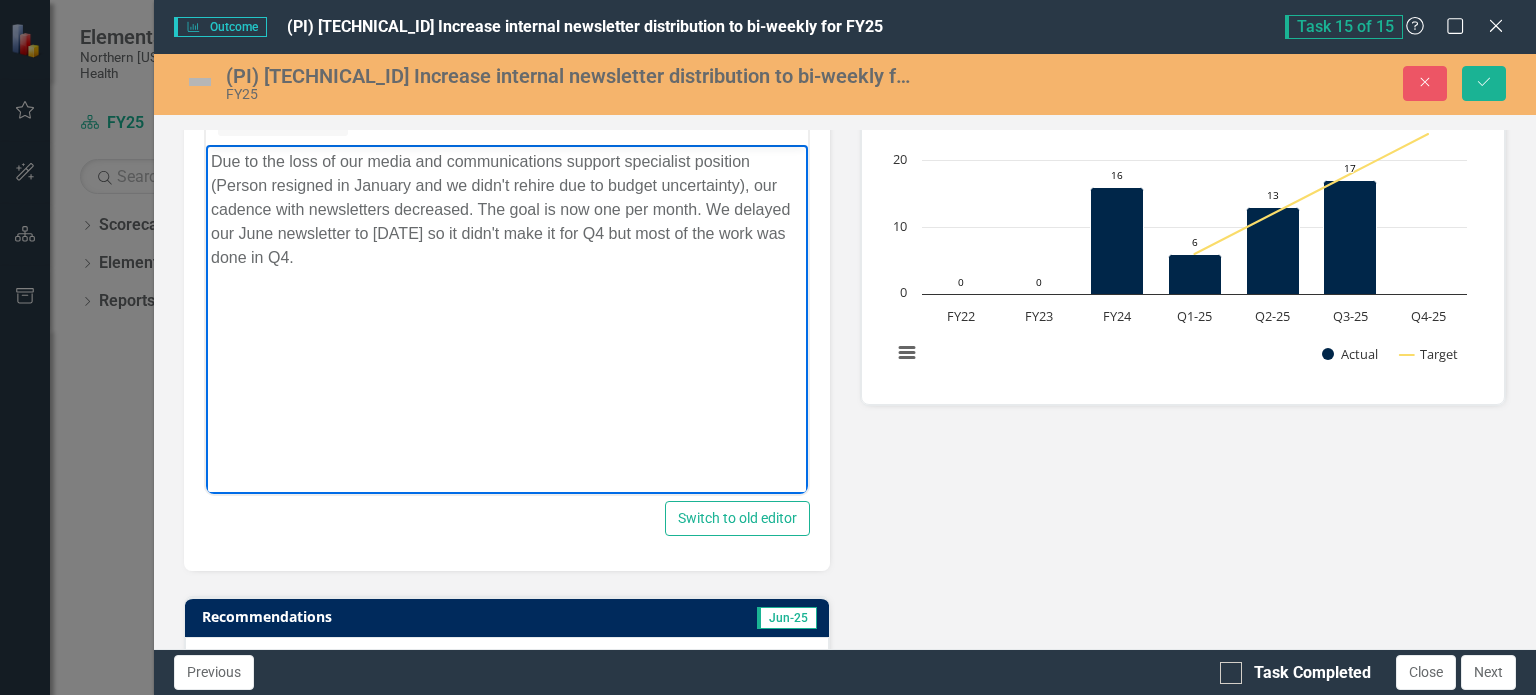 click on "Due to the loss of our media and communications support specialist position (Person resigned in January and we didn't rehire due to budget uncertainty), our cadence with newsletters decreased. The goal is now one per month. We delayed our June newsletter to July 2 so it didn't make it for Q4 but most of the work was done in Q4." at bounding box center (506, 210) 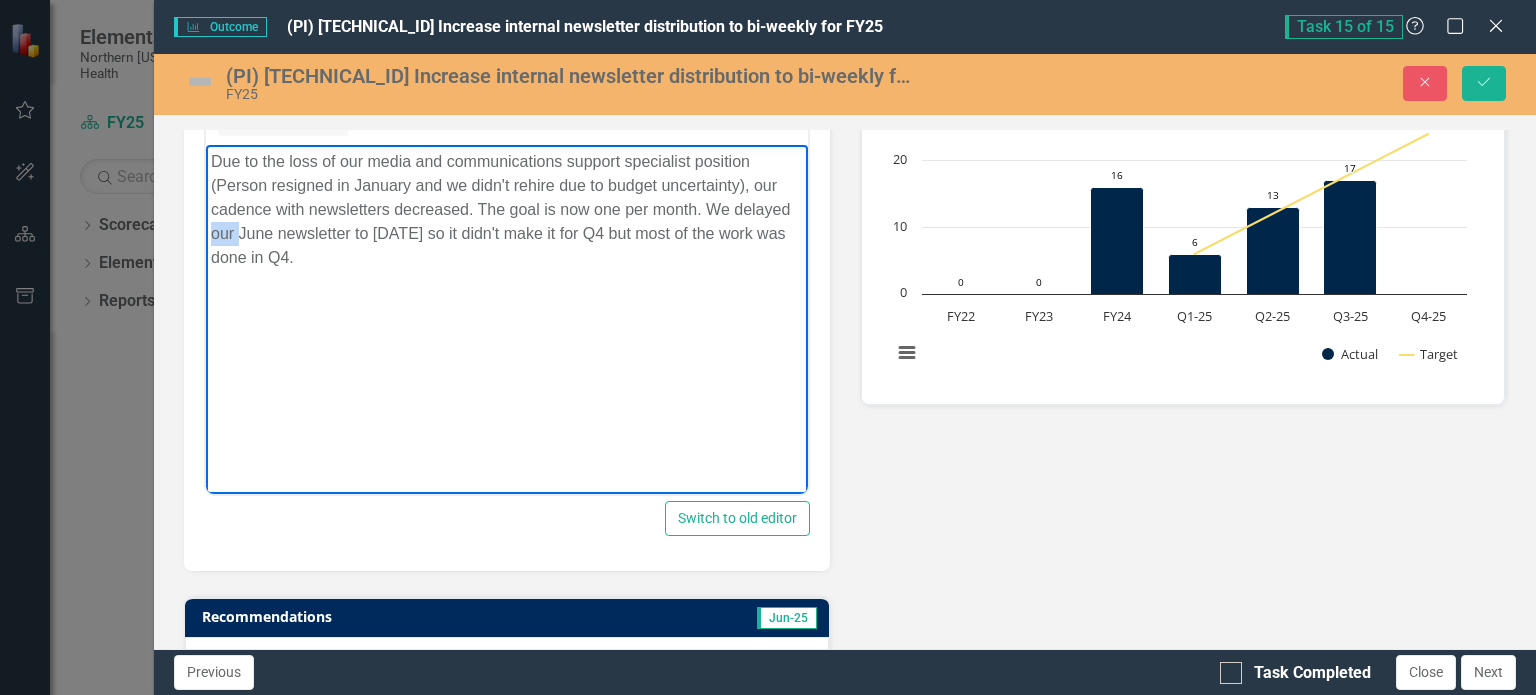 click on "Due to the loss of our media and communications support specialist position (Person resigned in January and we didn't rehire due to budget uncertainty), our cadence with newsletters decreased. The goal is now one per month. We delayed our June newsletter to July 2 so it didn't make it for Q4 but most of the work was done in Q4." at bounding box center [506, 210] 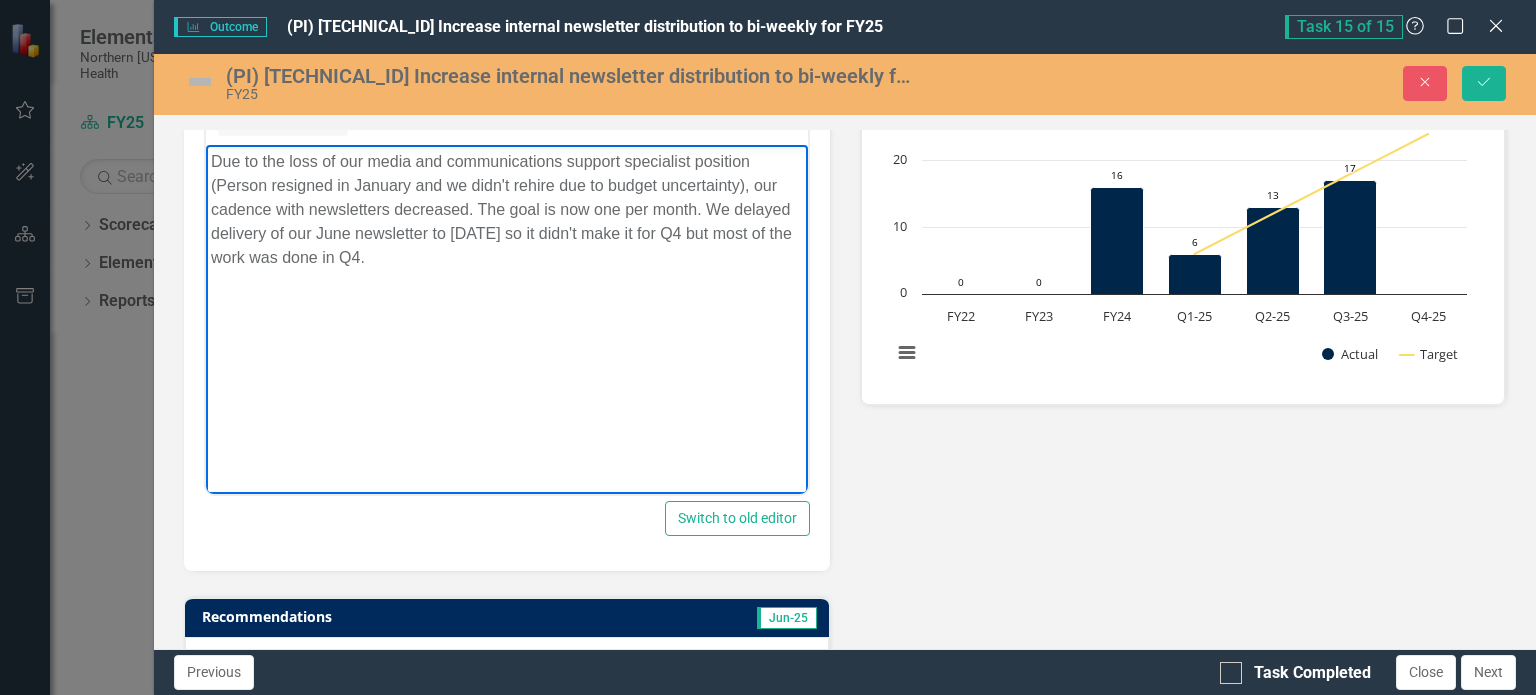 click at bounding box center (200, 82) 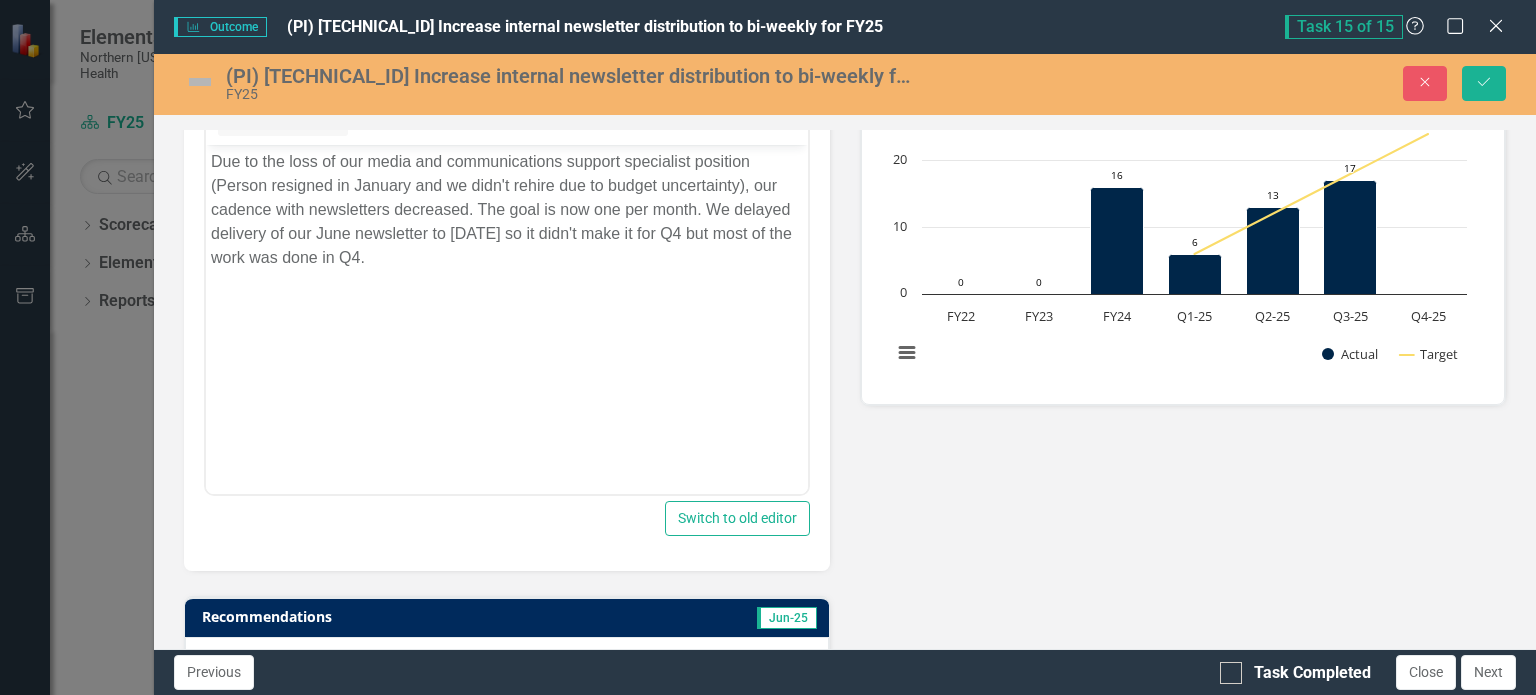 click at bounding box center (200, 82) 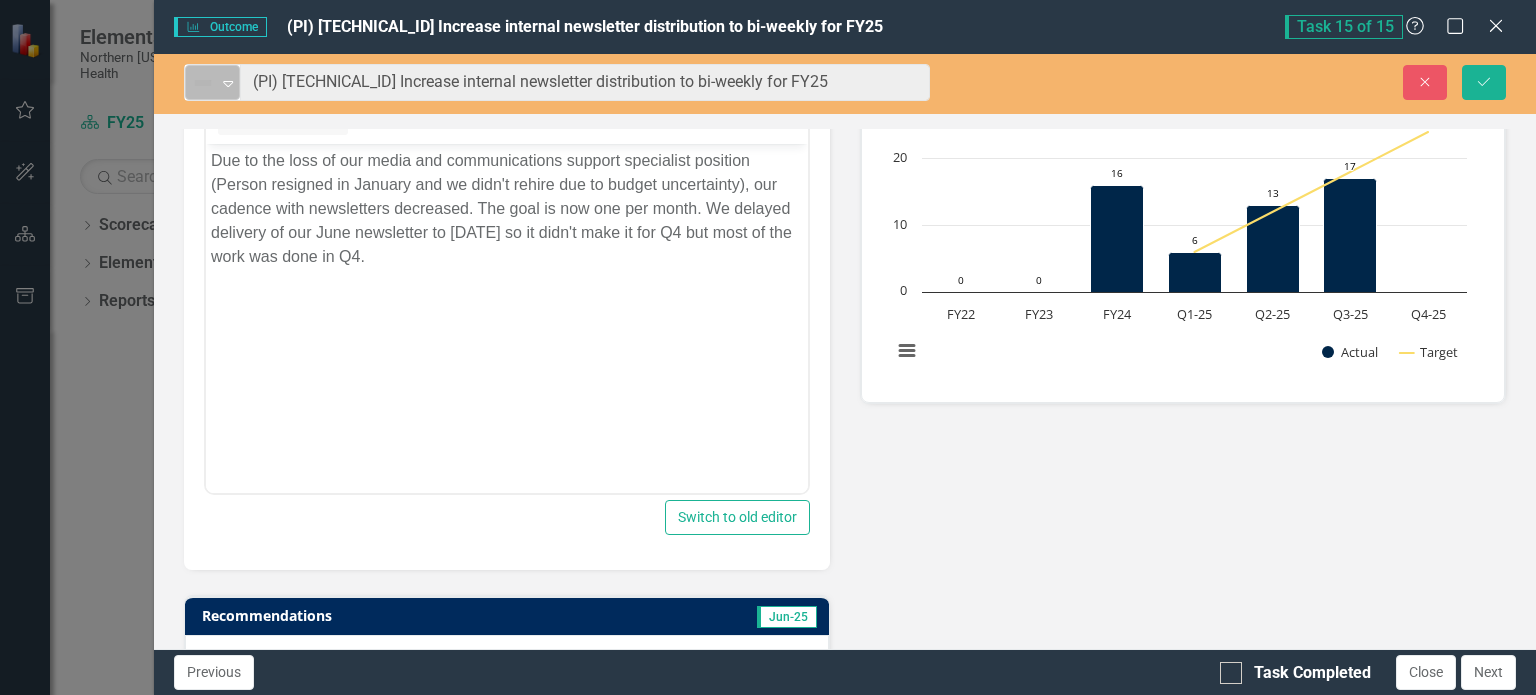click on "Expand" 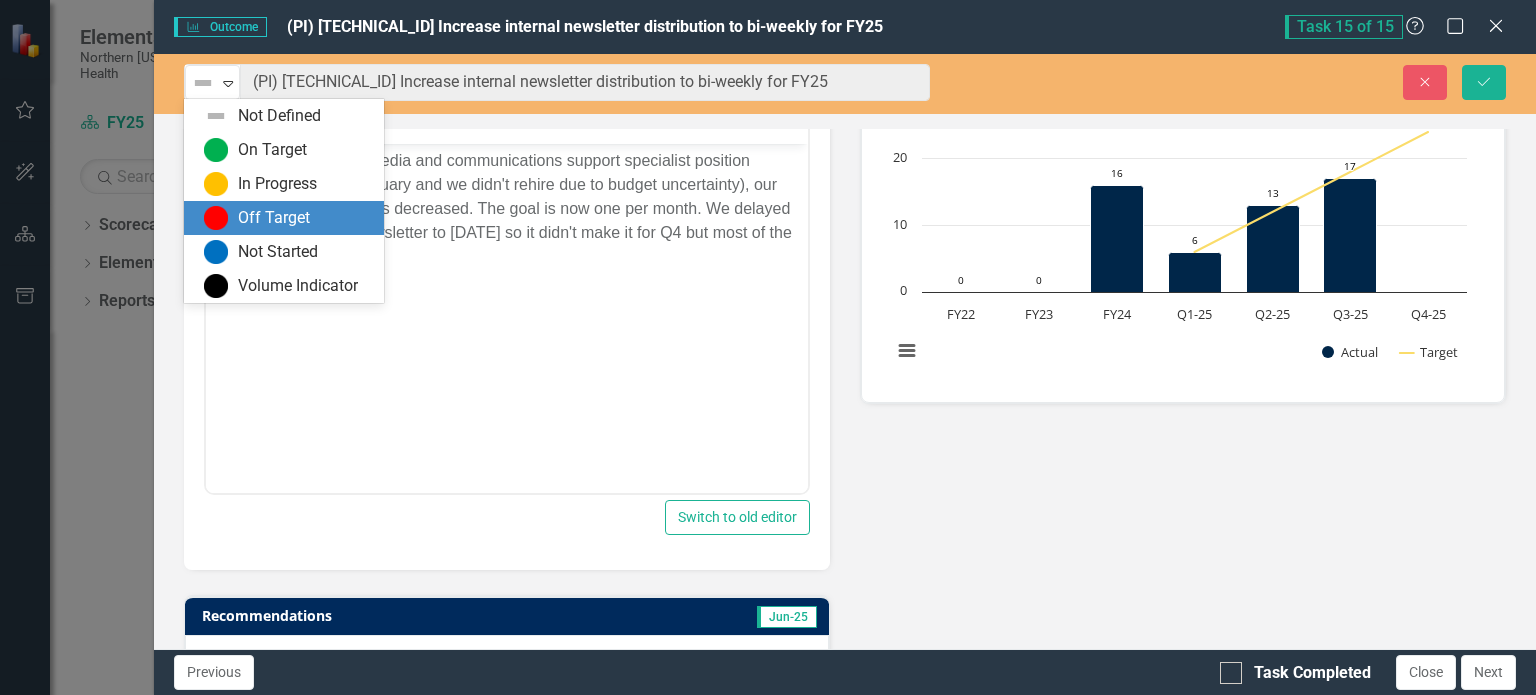 click on "Off Target" at bounding box center [284, 218] 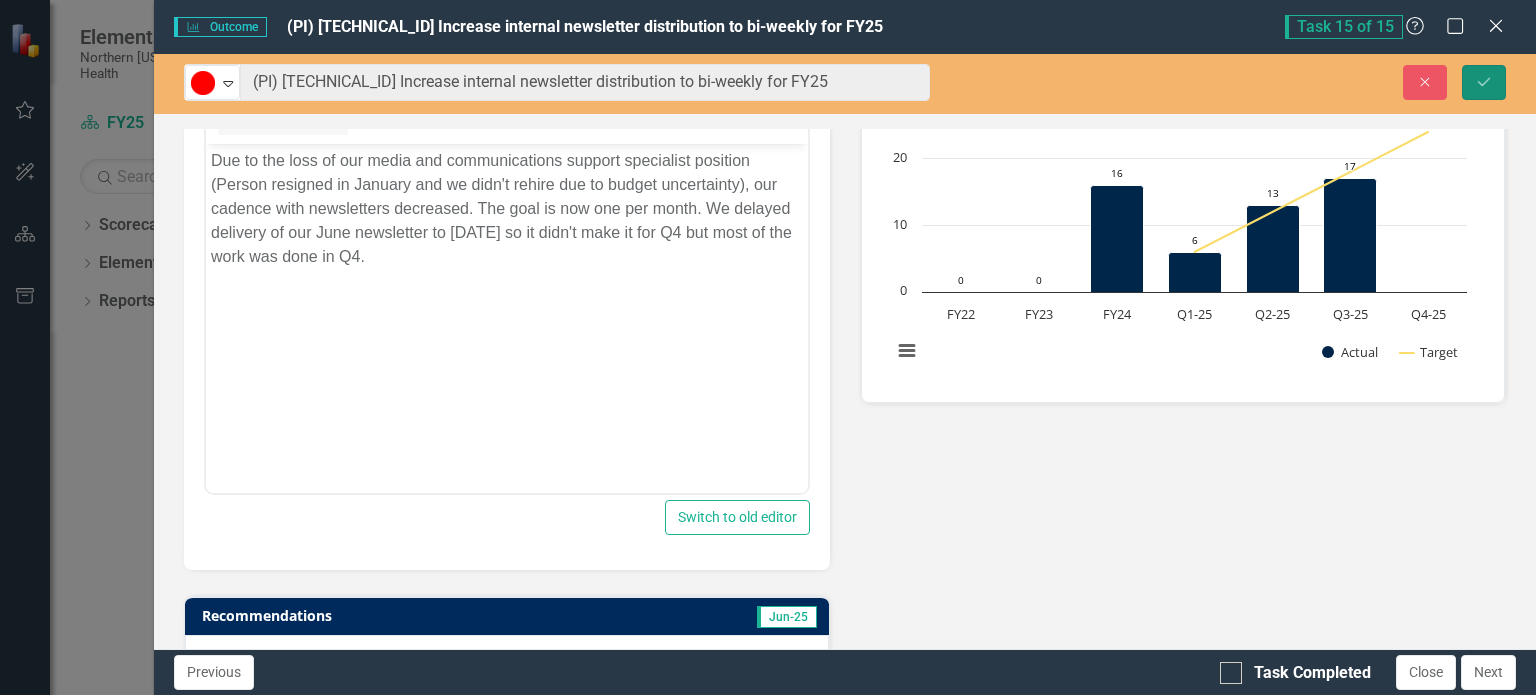 click on "Save" 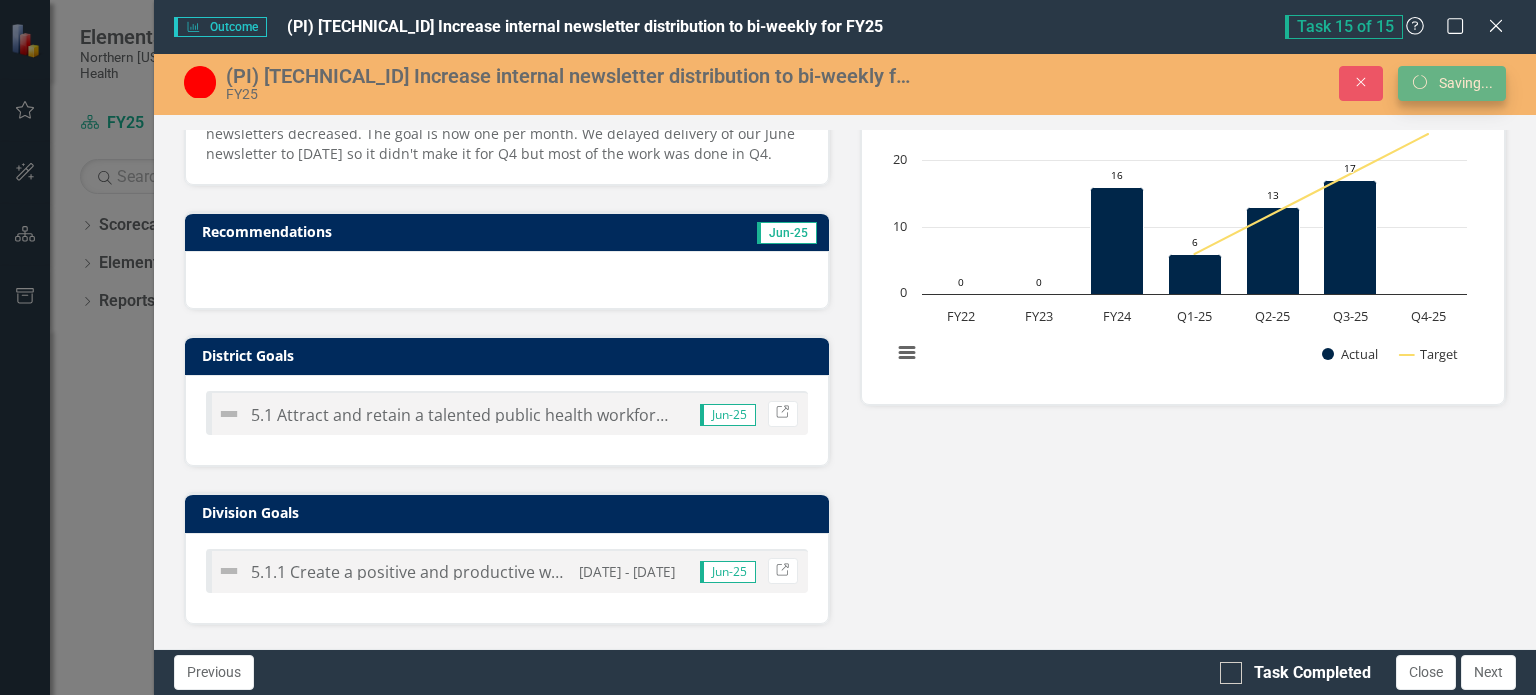 scroll, scrollTop: 350, scrollLeft: 0, axis: vertical 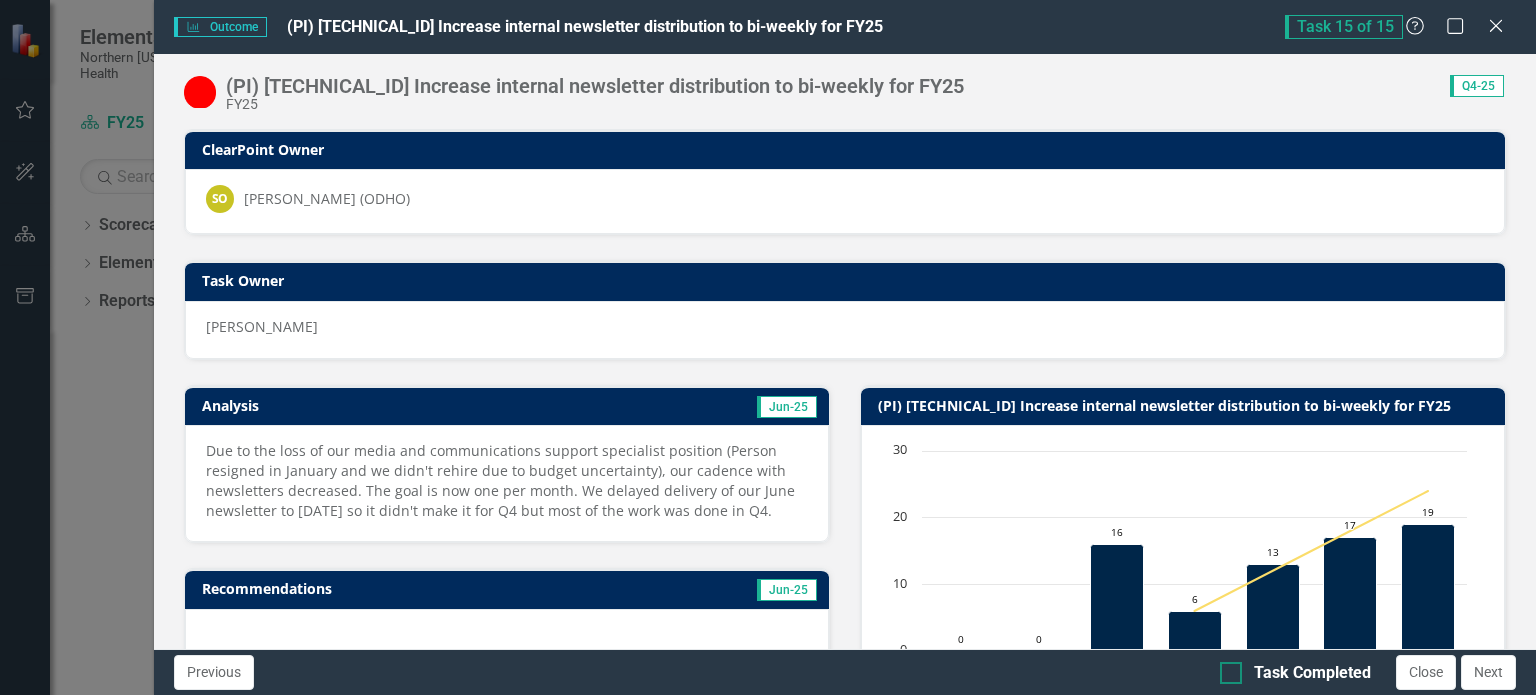 click on "Task Completed" at bounding box center (1312, 673) 